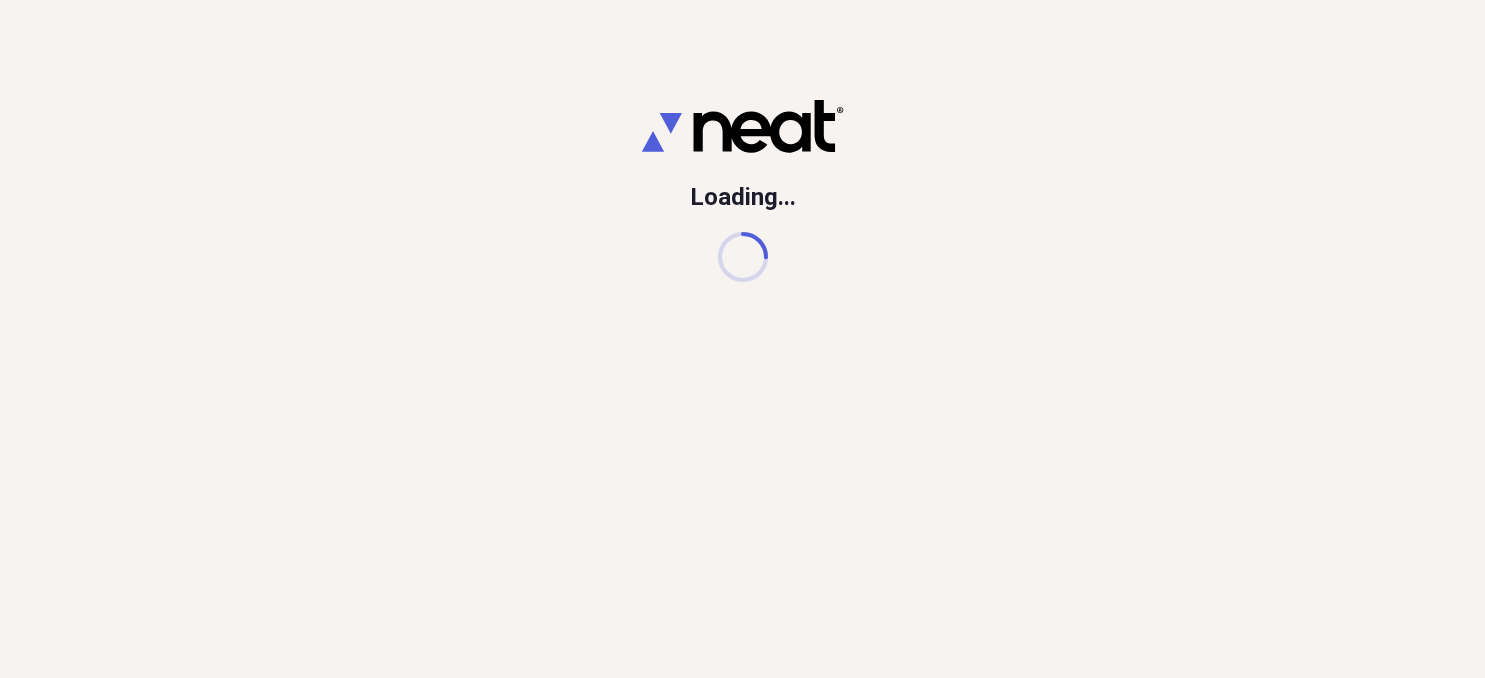 scroll, scrollTop: 0, scrollLeft: 0, axis: both 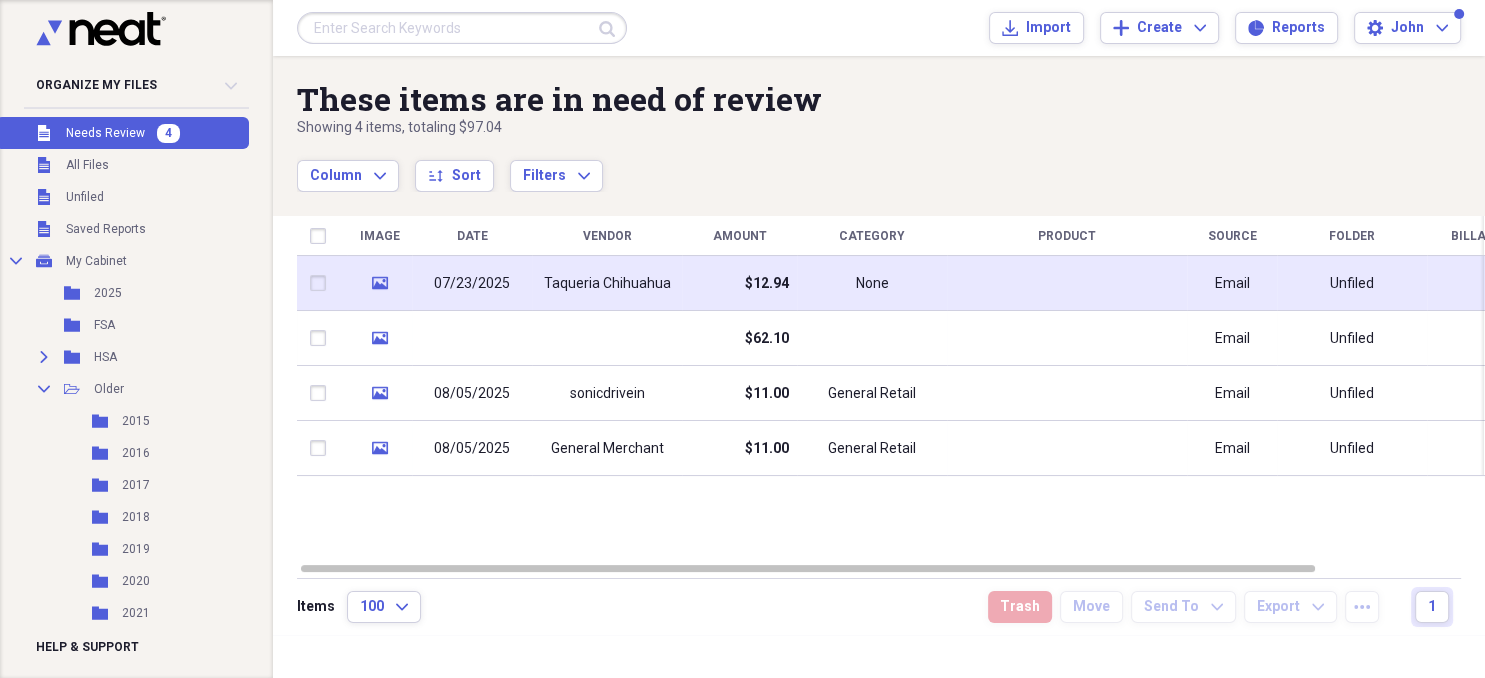 click on "Taqueria Chihuahua" at bounding box center (607, 284) 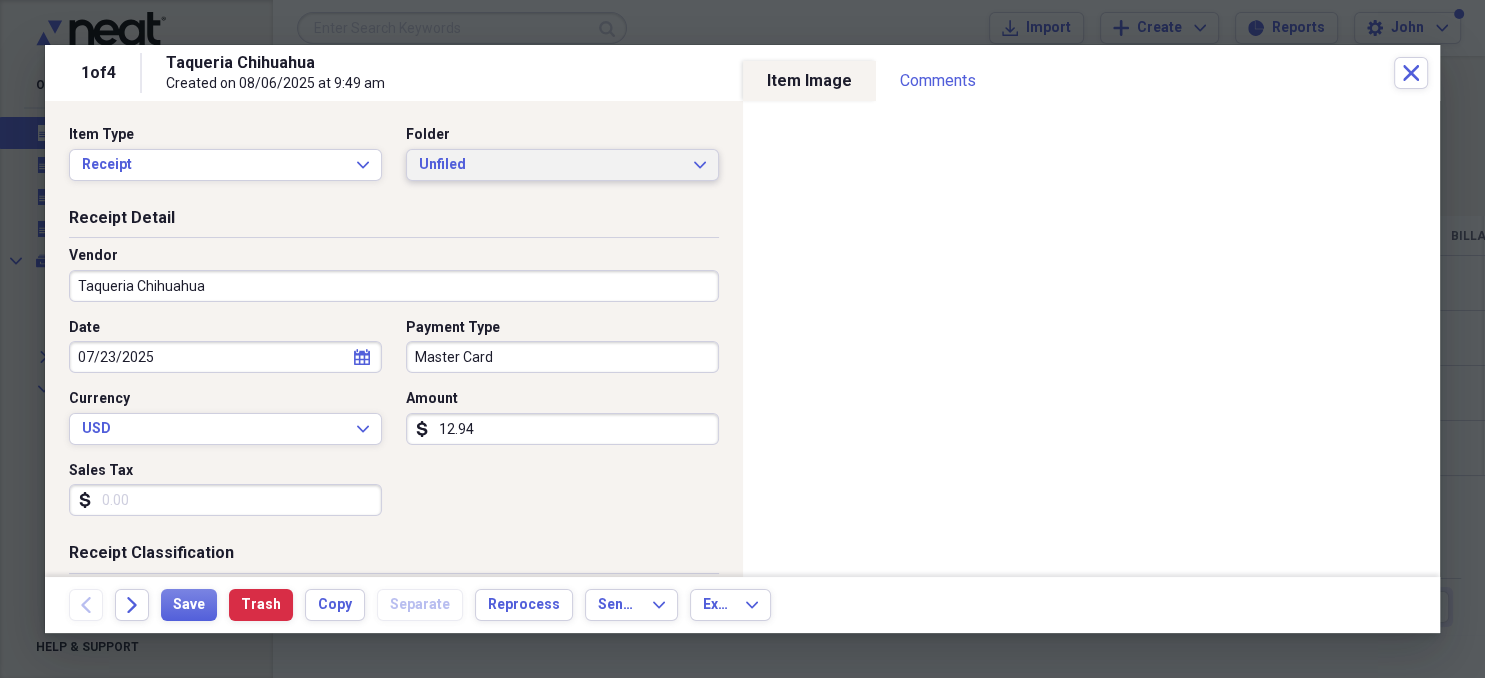 click on "Unfiled" at bounding box center (550, 165) 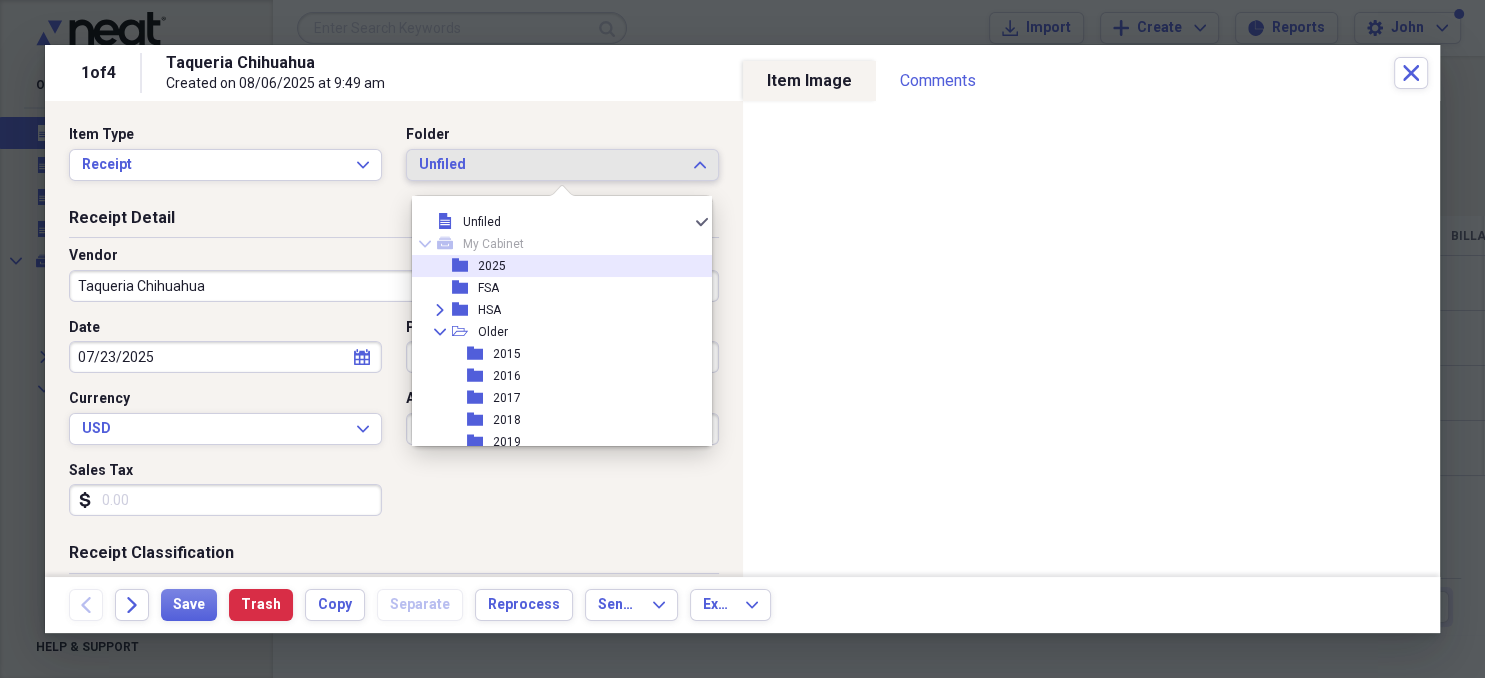 click on "2025" at bounding box center (492, 266) 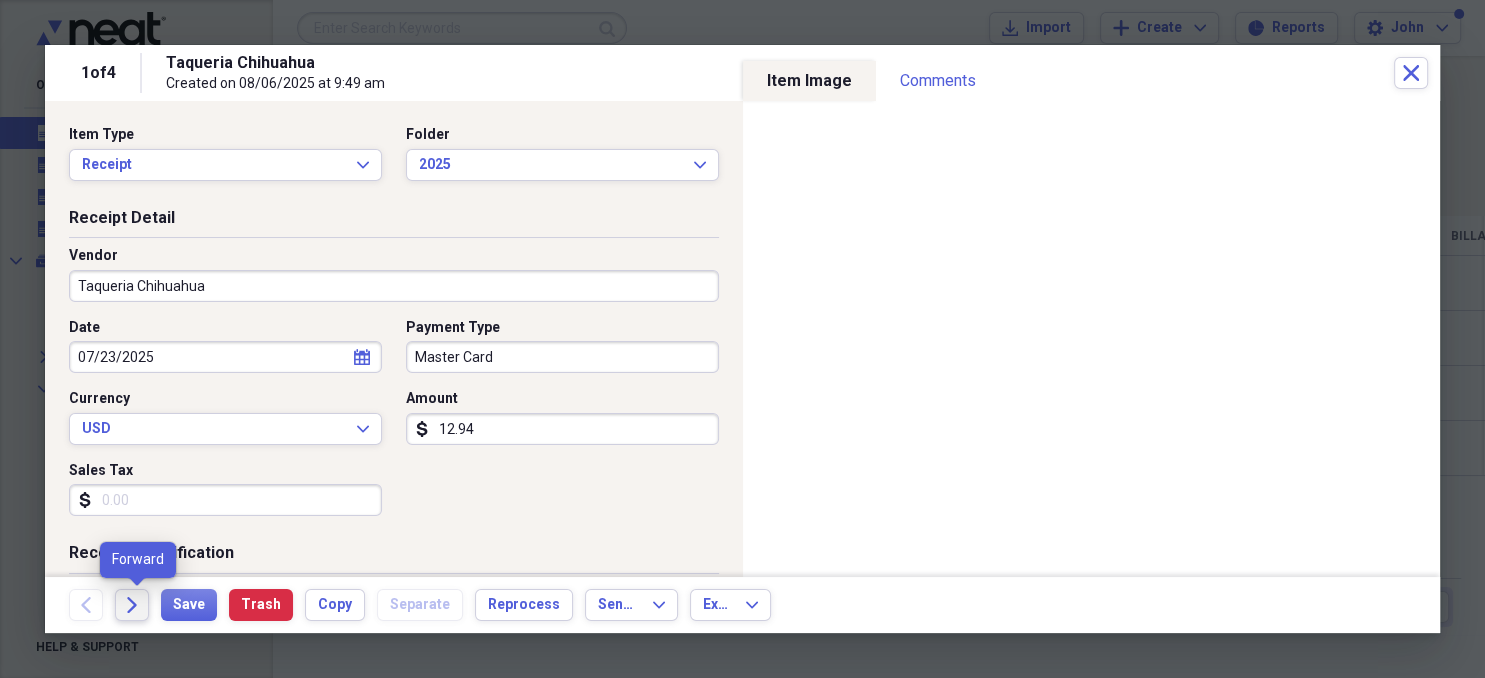 click on "Forward" 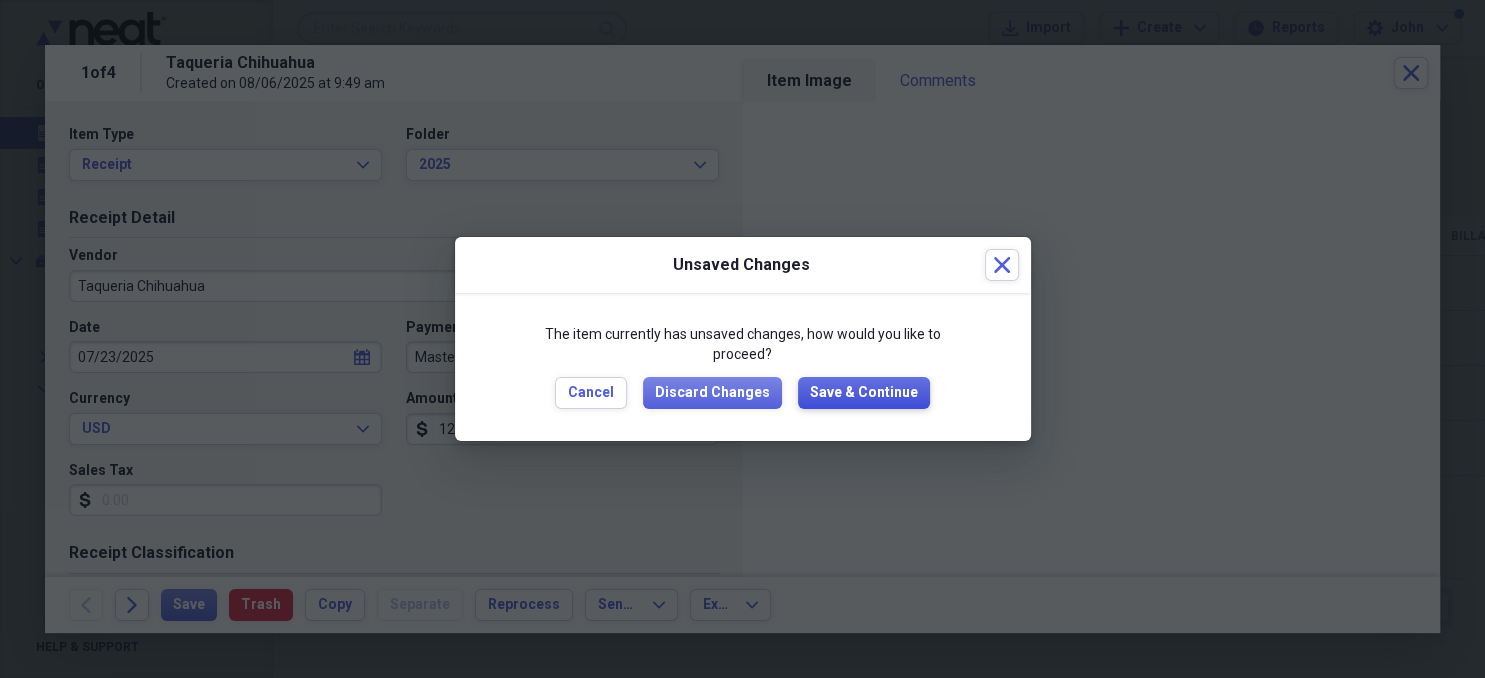 click on "Save & Continue" at bounding box center [864, 393] 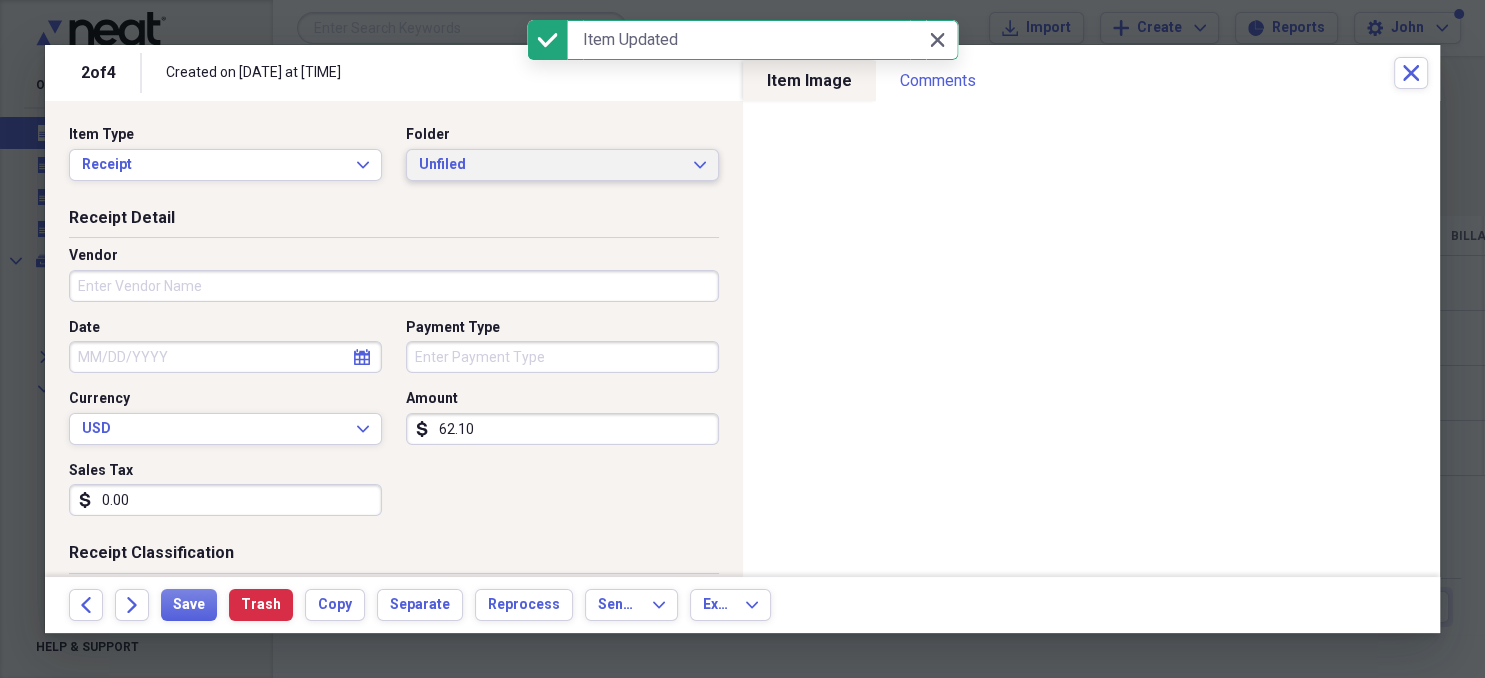 click on "Unfiled" at bounding box center [550, 165] 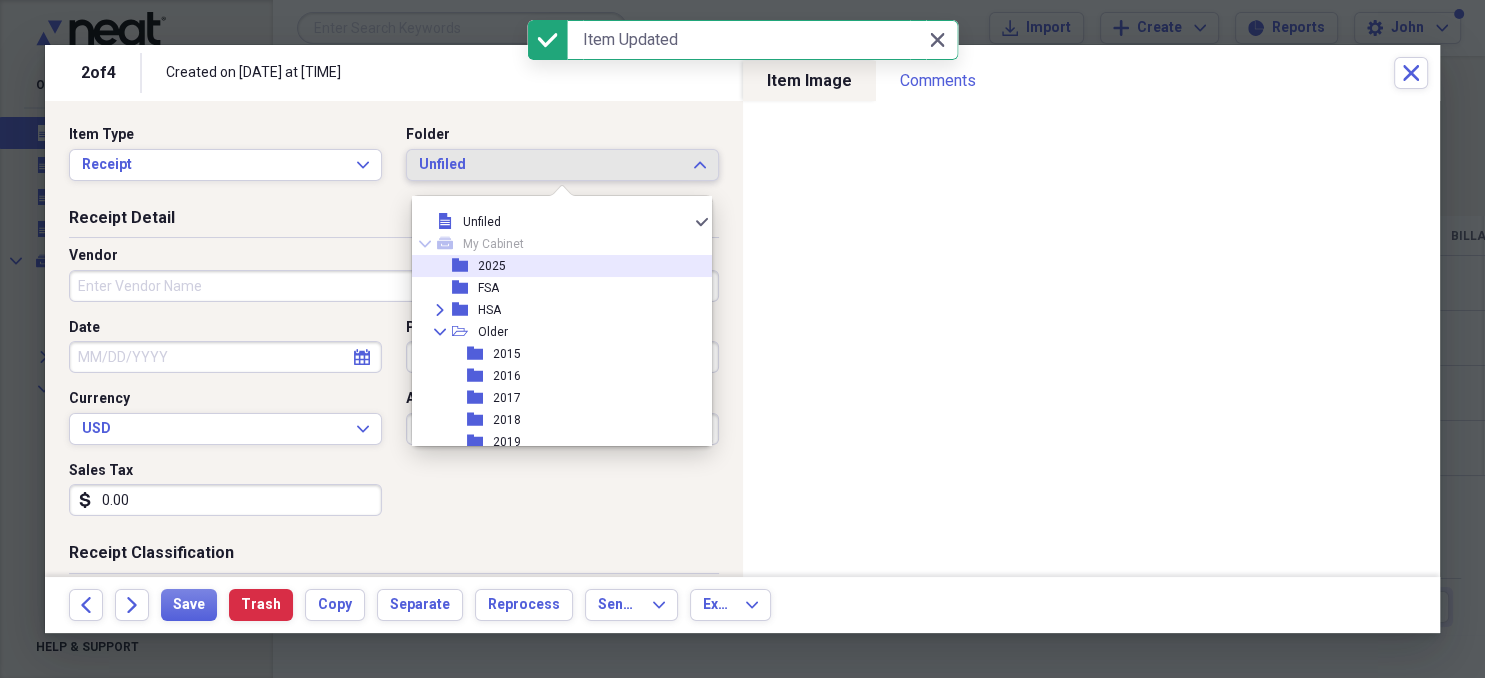 click on "2025" at bounding box center (492, 266) 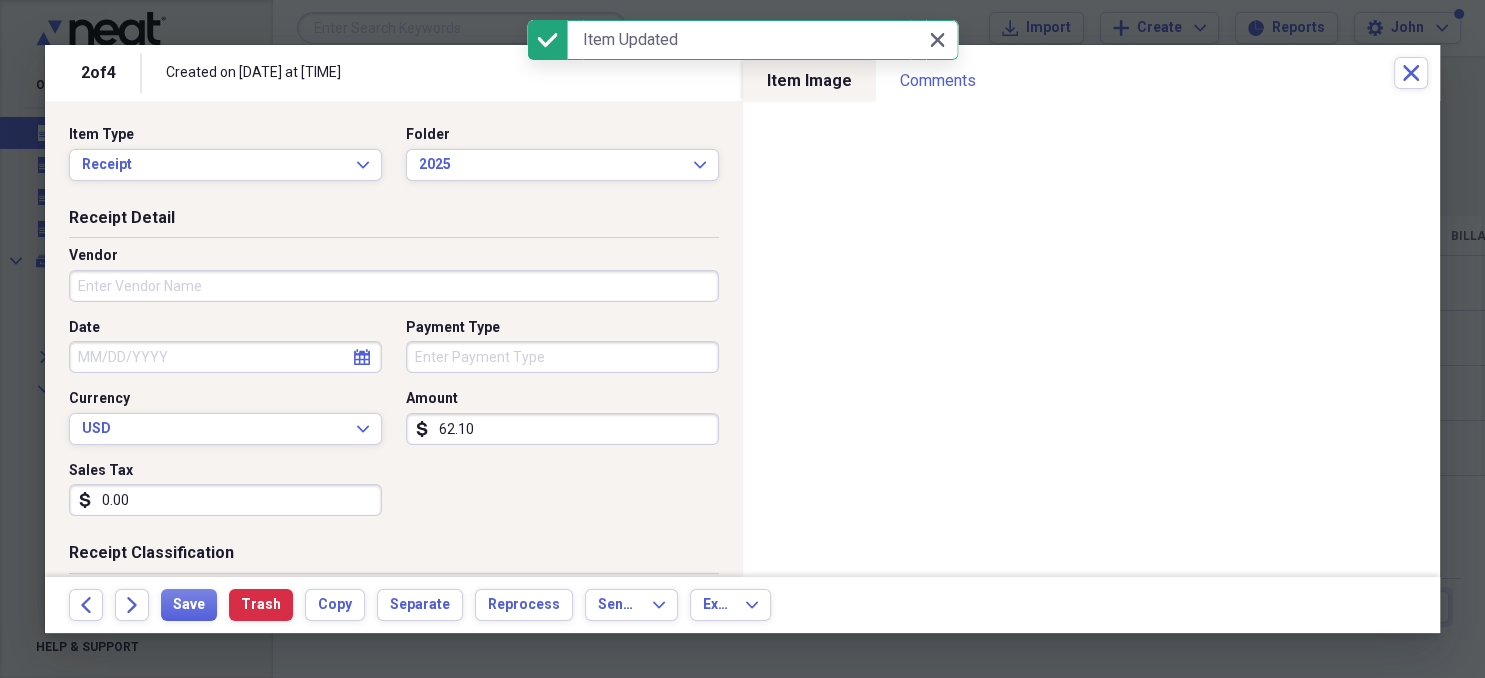click on "Vendor" at bounding box center (394, 286) 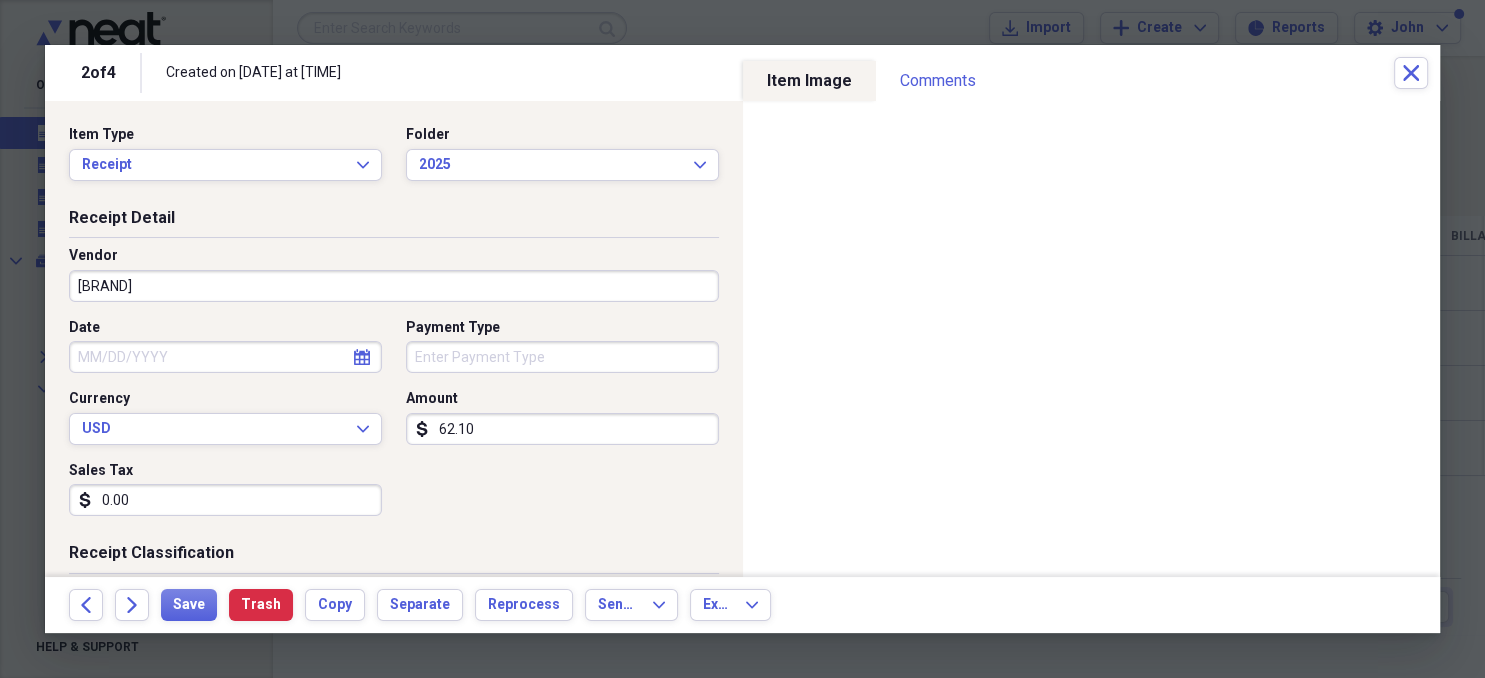 type on "[BRAND]" 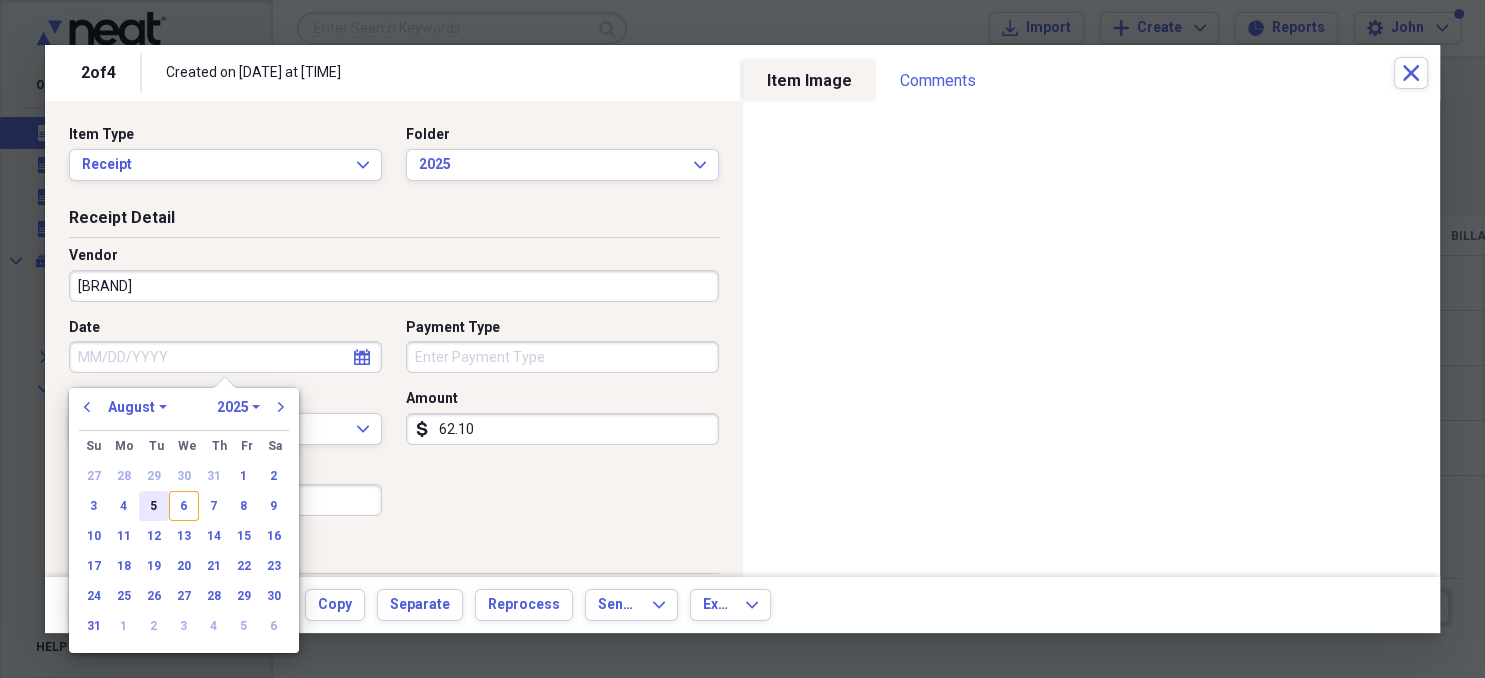 click on "5" at bounding box center [154, 506] 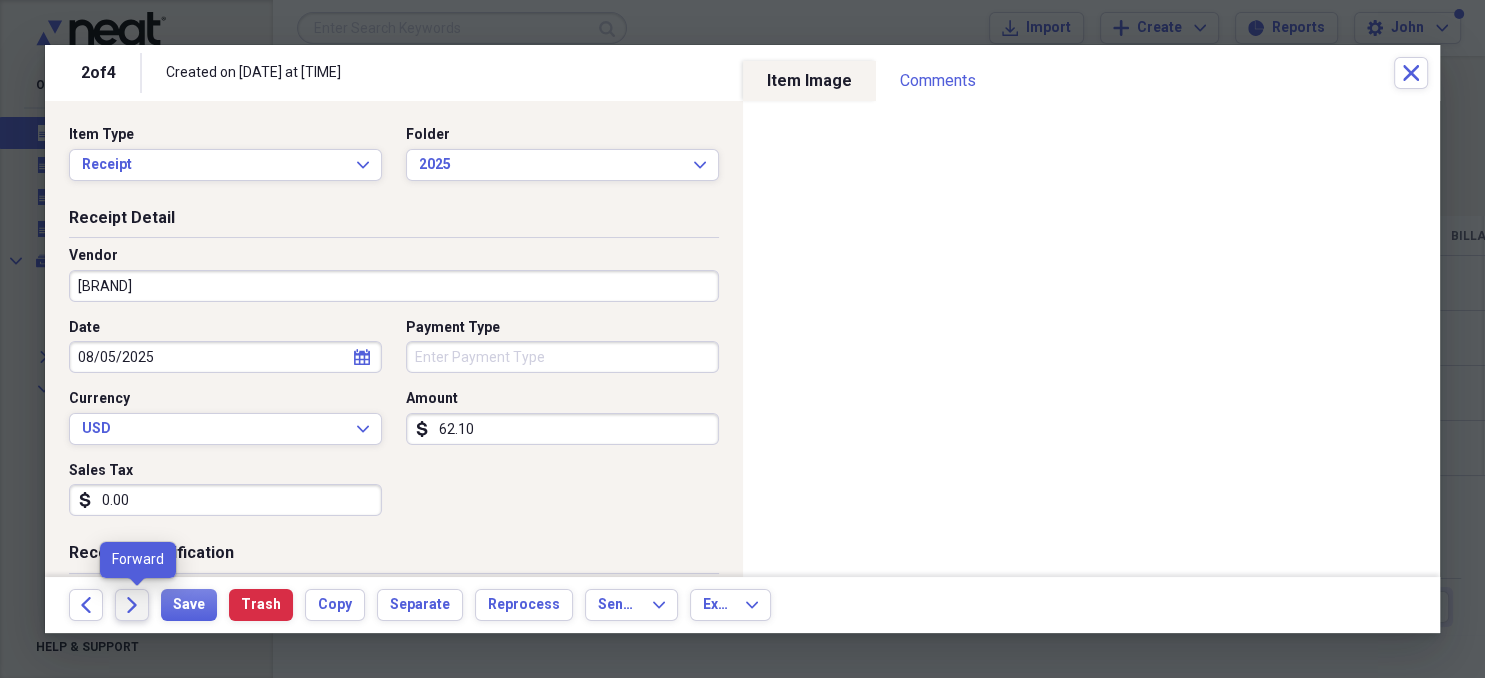 click on "Forward" 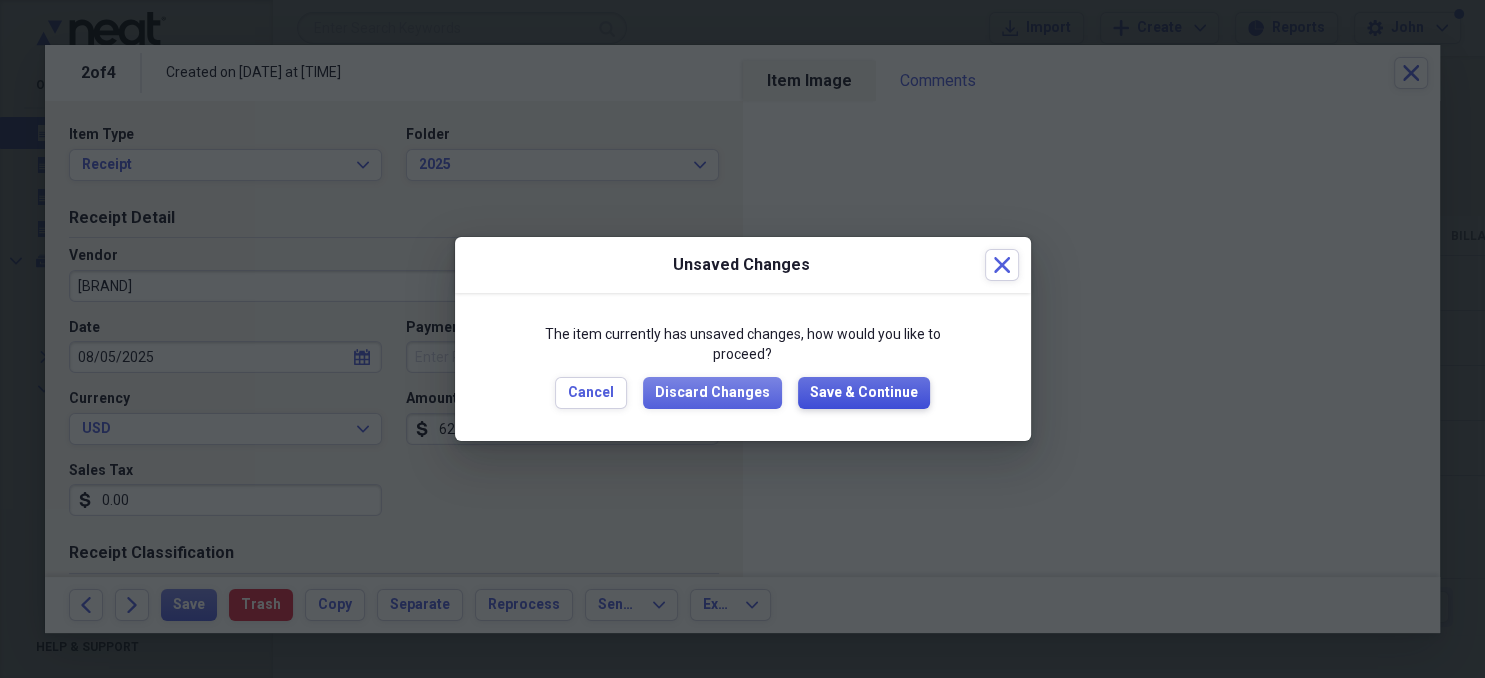 click on "Save & Continue" at bounding box center (864, 393) 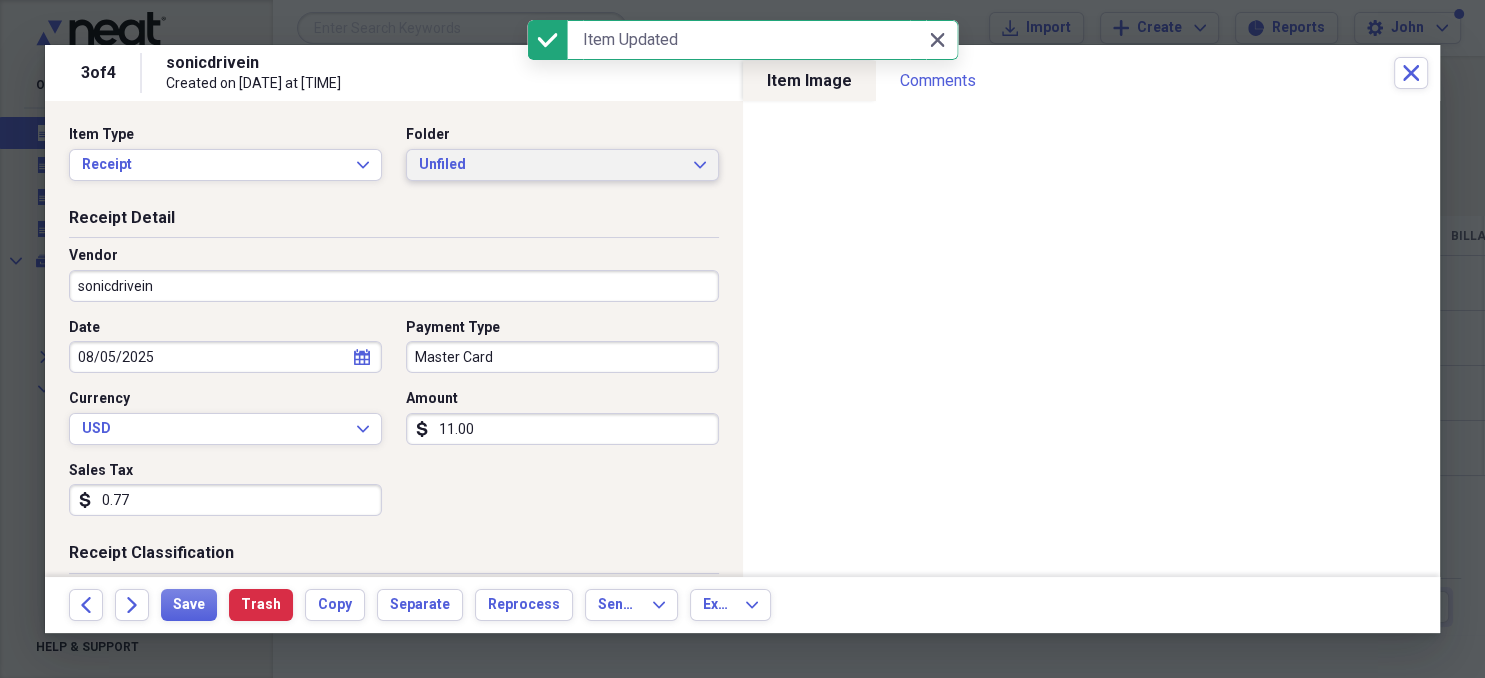 click on "Unfiled" at bounding box center (550, 165) 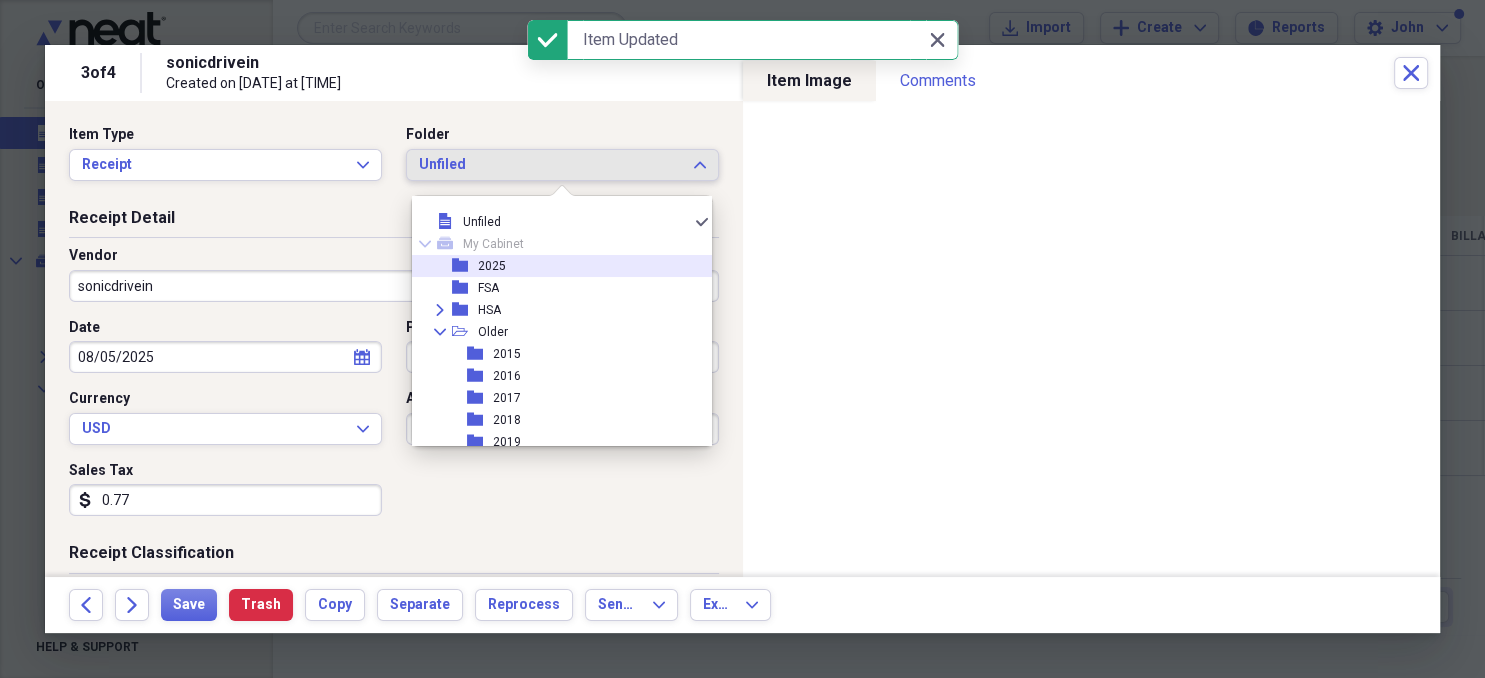 click on "2025" at bounding box center (492, 266) 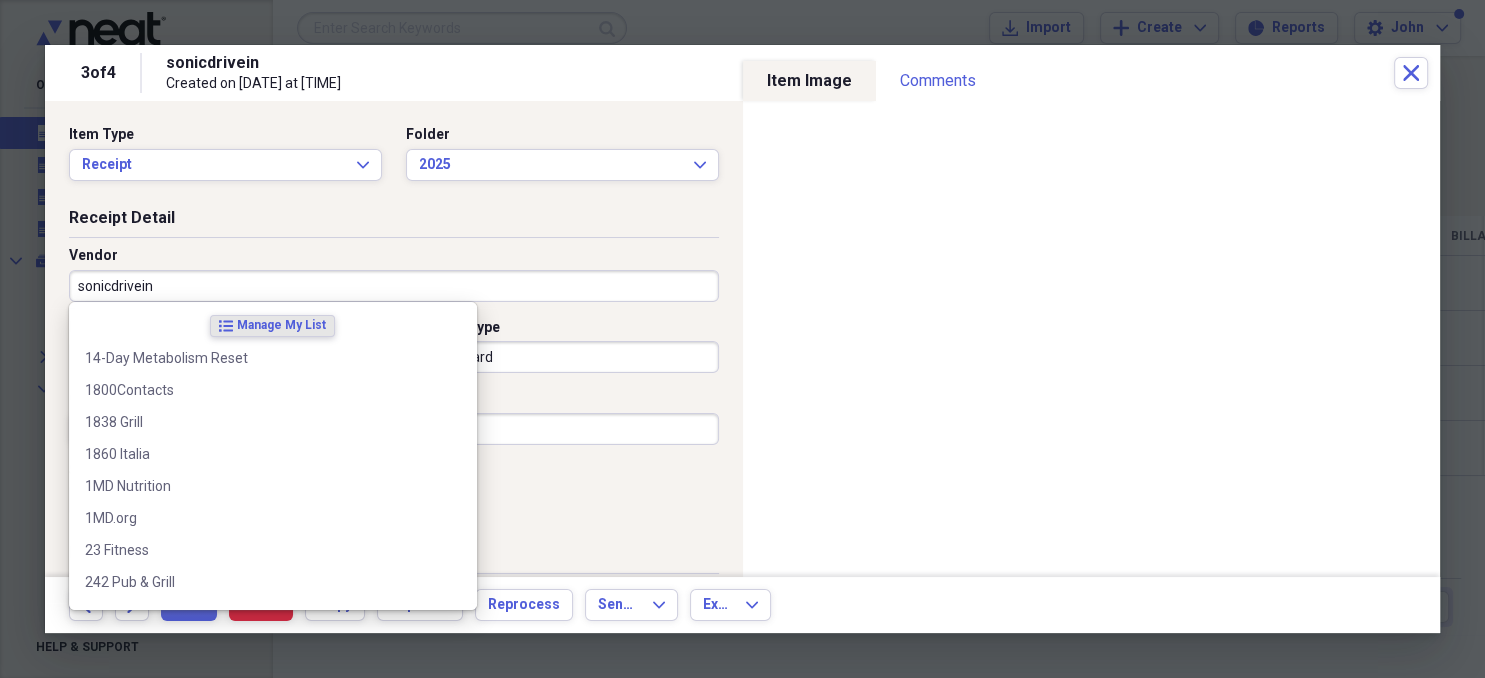 click on "sonicdrivein" at bounding box center [394, 286] 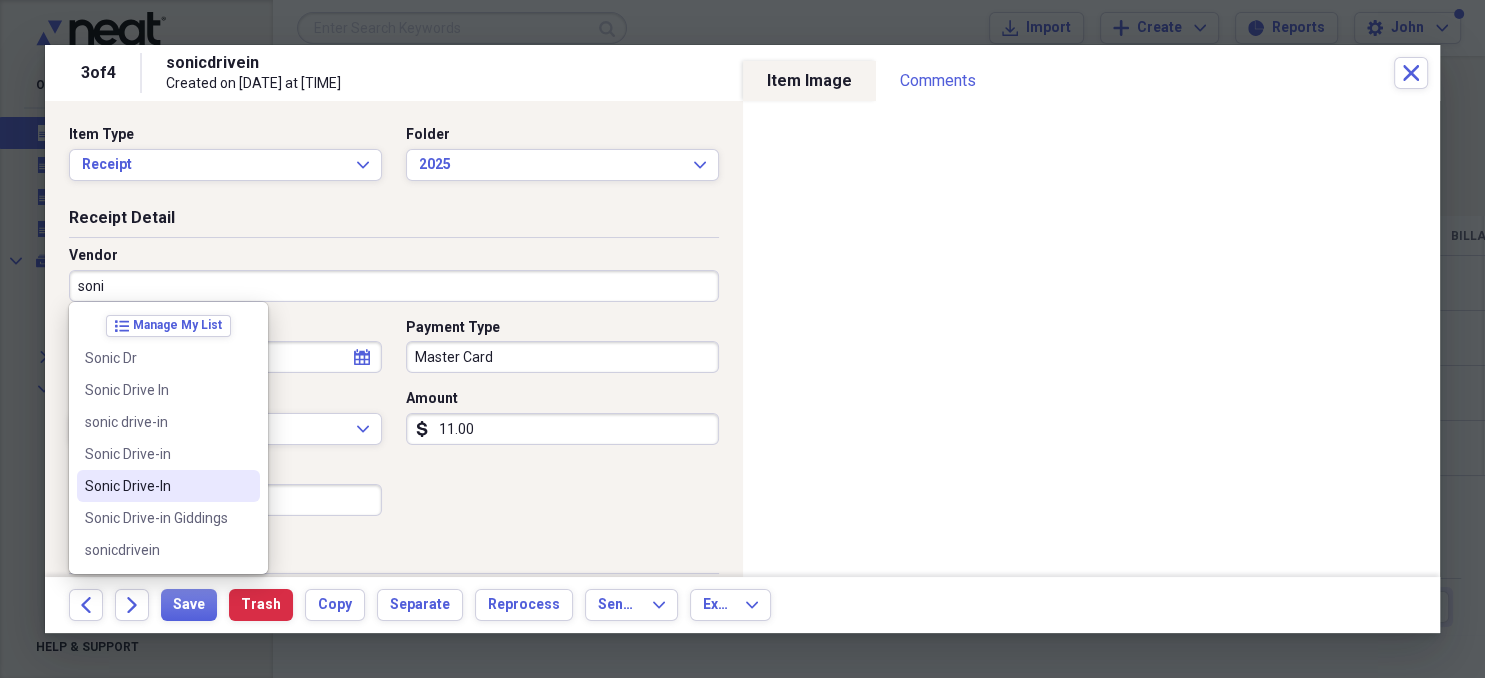 click on "Sonic Drive-In" at bounding box center [156, 486] 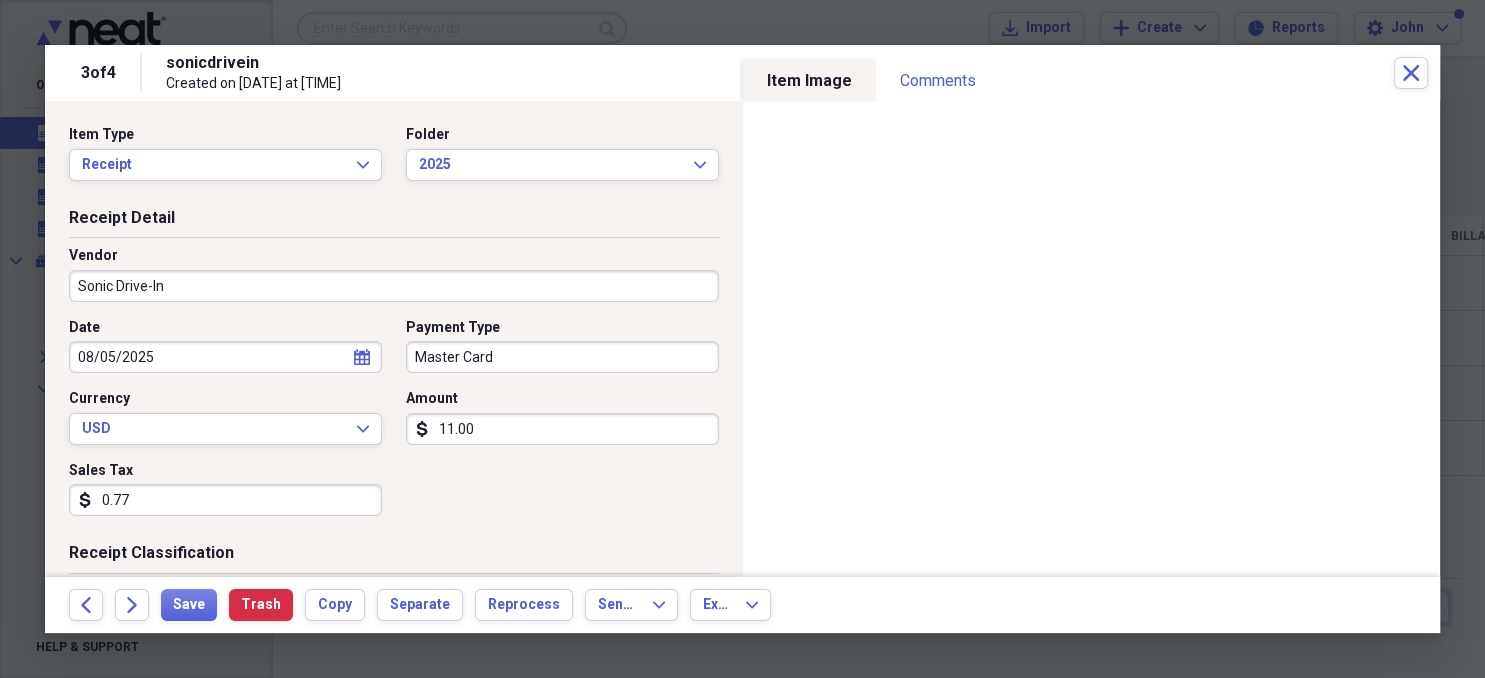 type on "Meals/Restaurants" 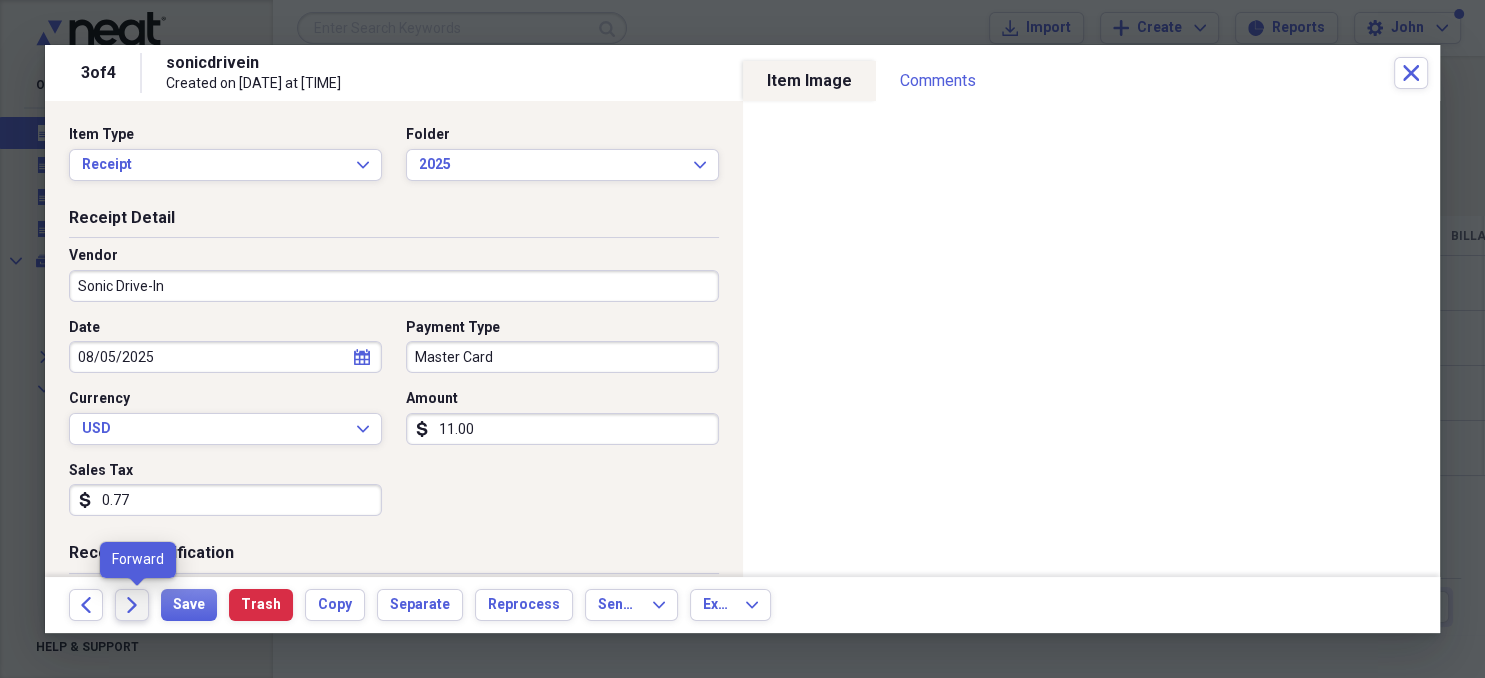 click 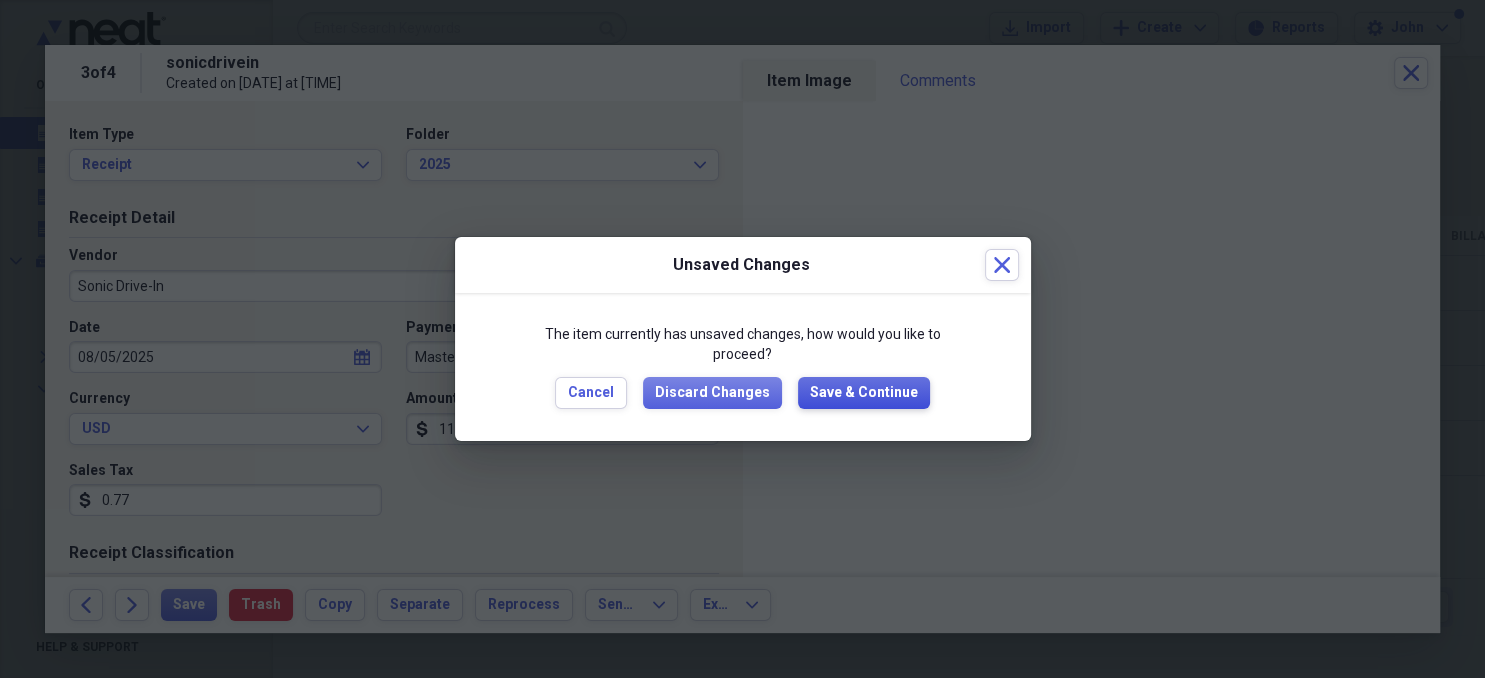 click on "Save & Continue" at bounding box center [864, 393] 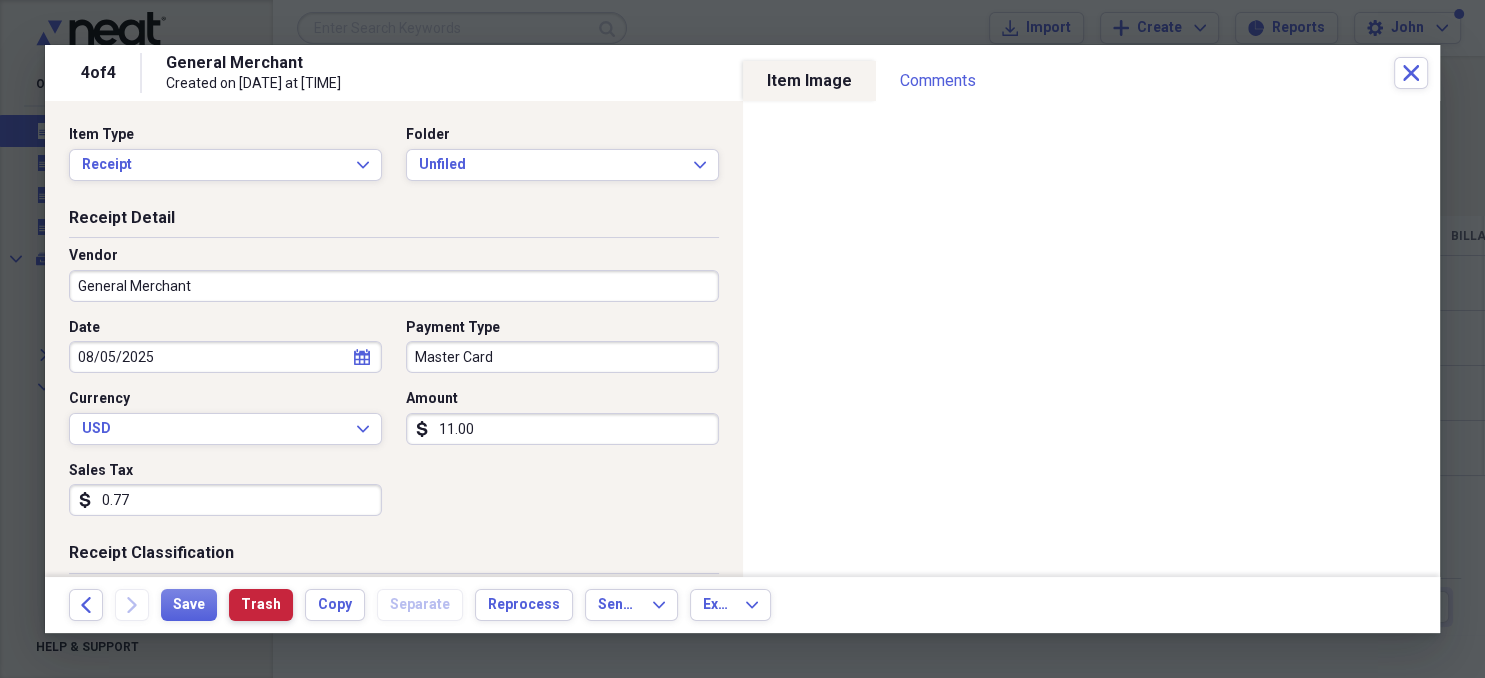 click on "Trash" at bounding box center [261, 605] 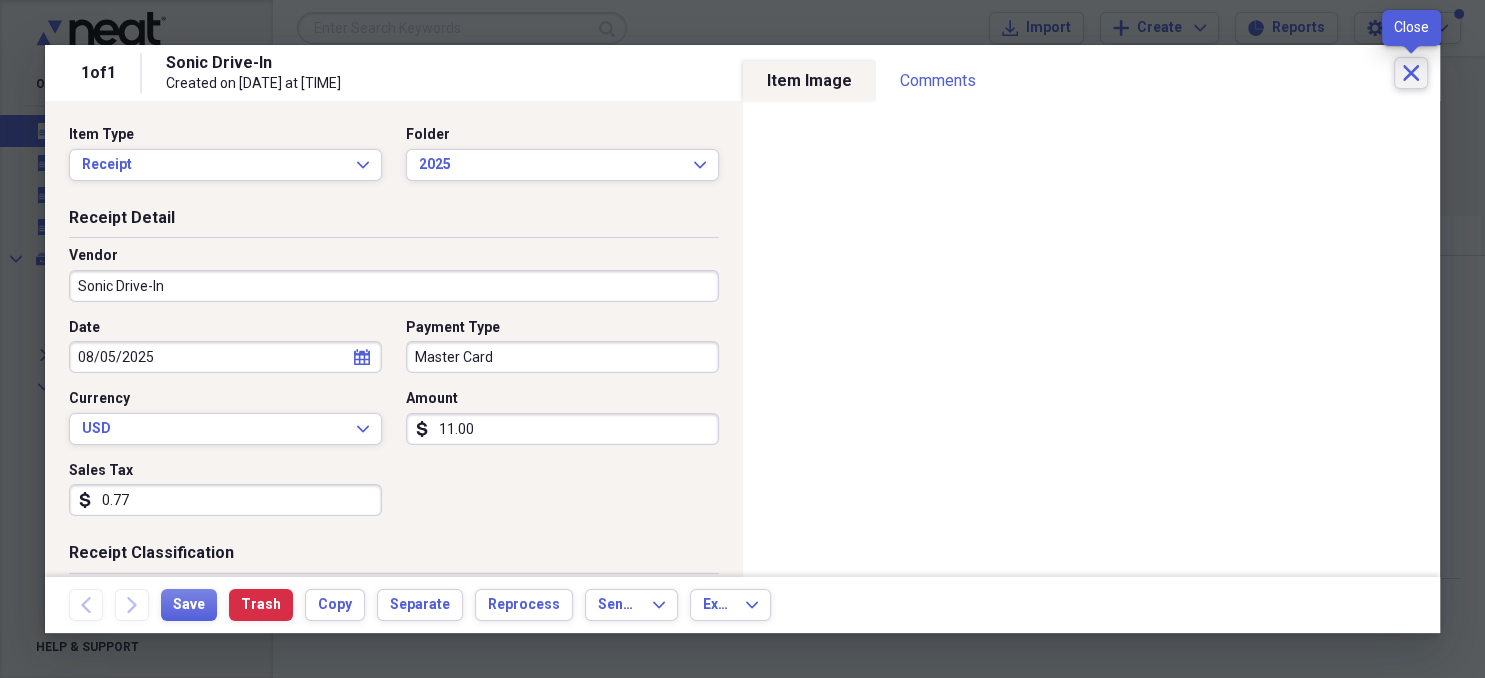 click on "Close" at bounding box center (1411, 73) 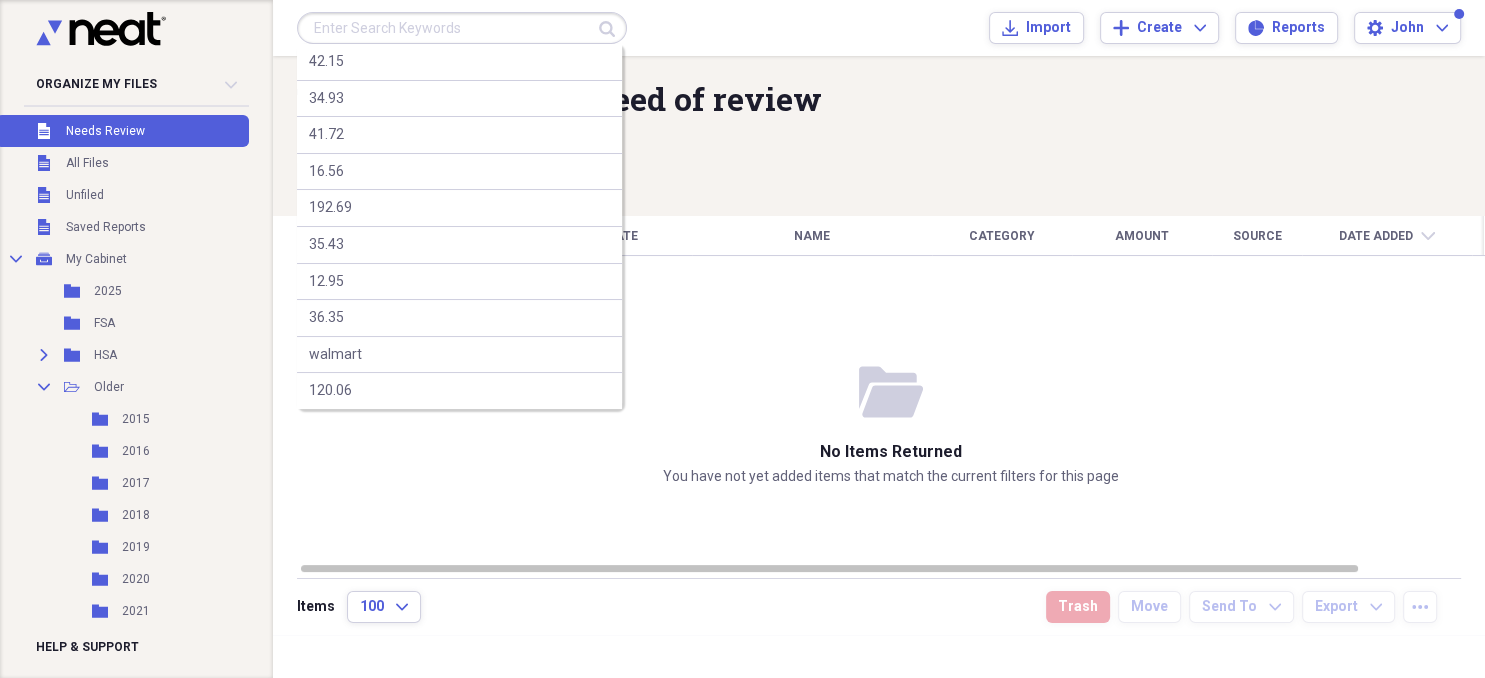 click at bounding box center [462, 28] 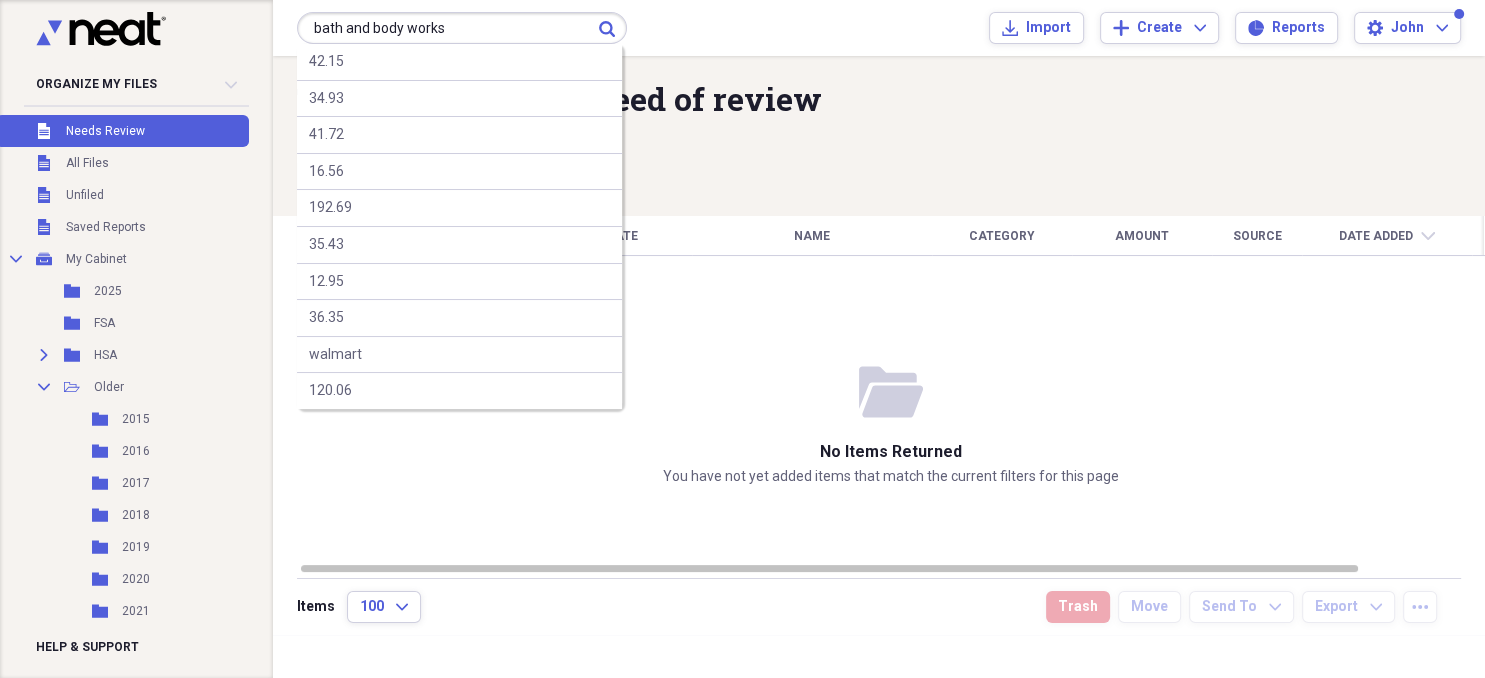 type on "bath and body works" 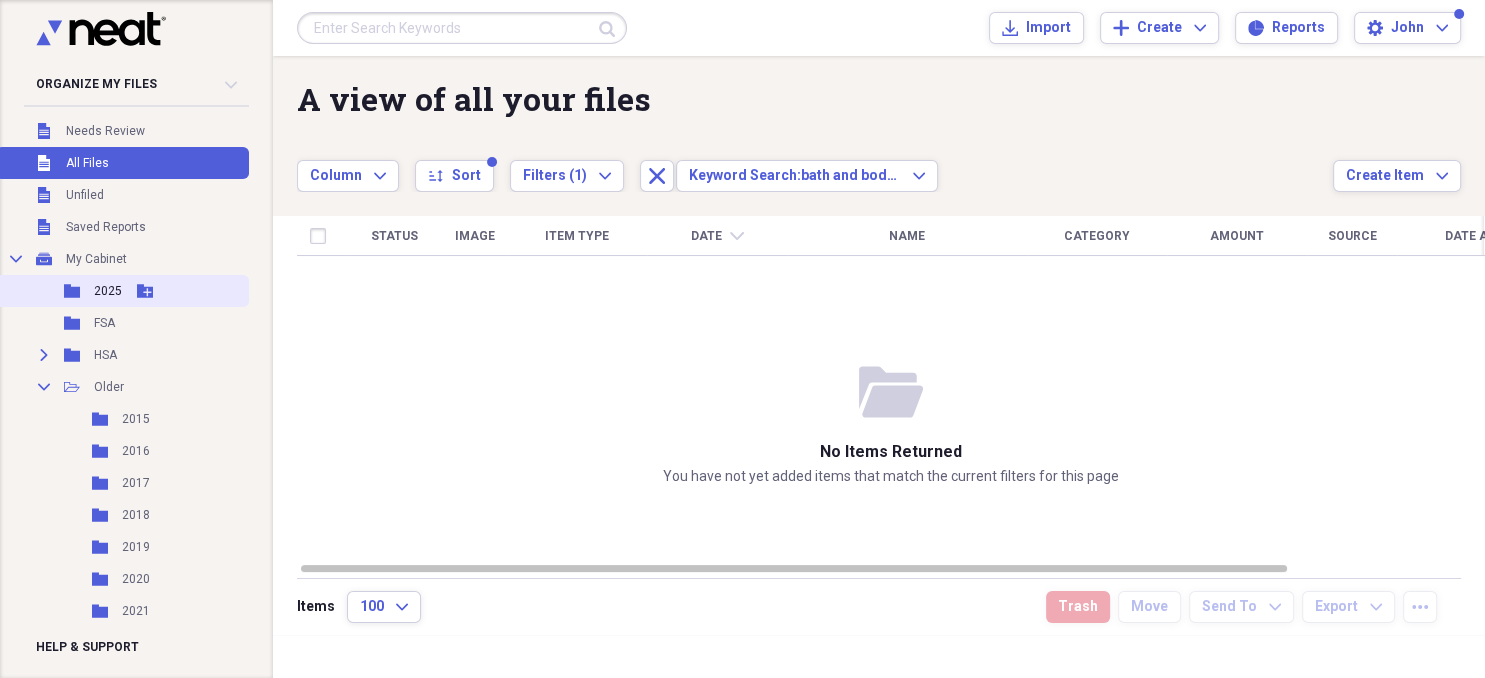 click on "2025" at bounding box center (108, 291) 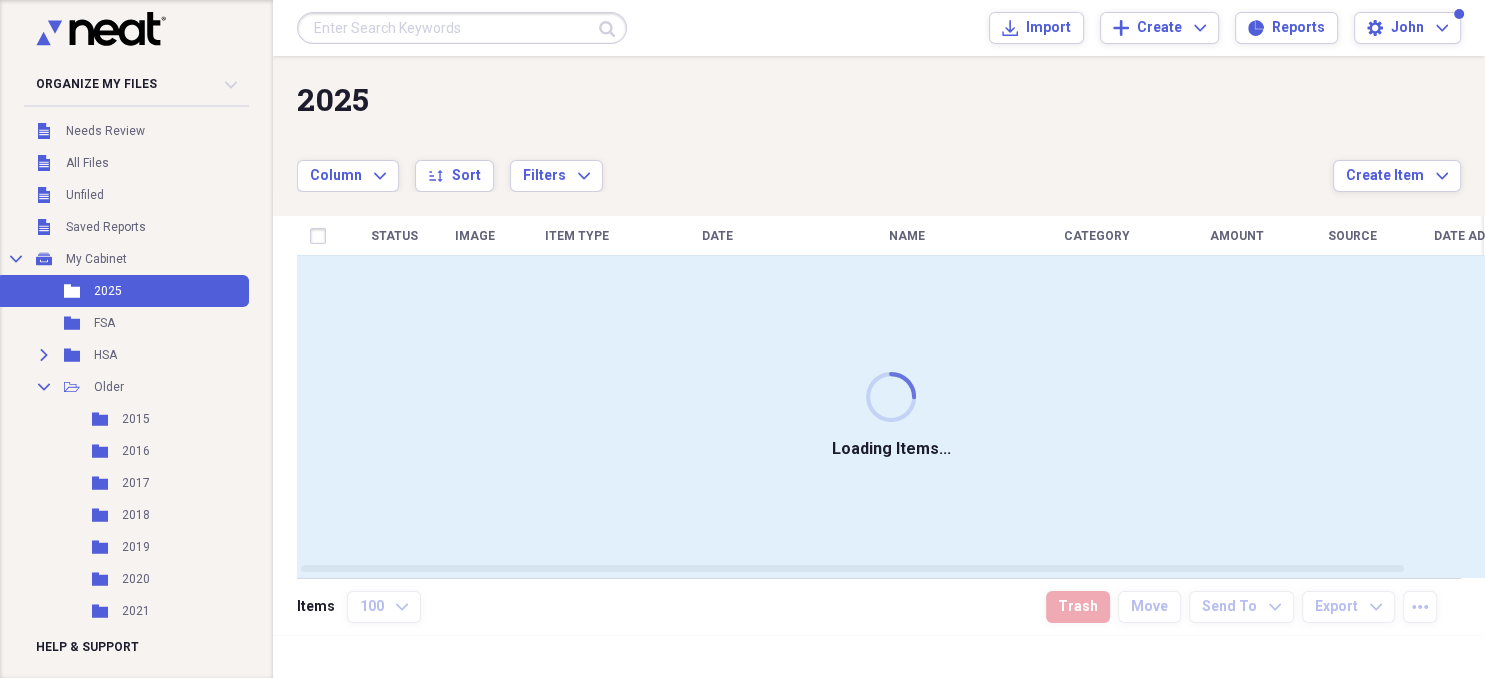click at bounding box center (462, 28) 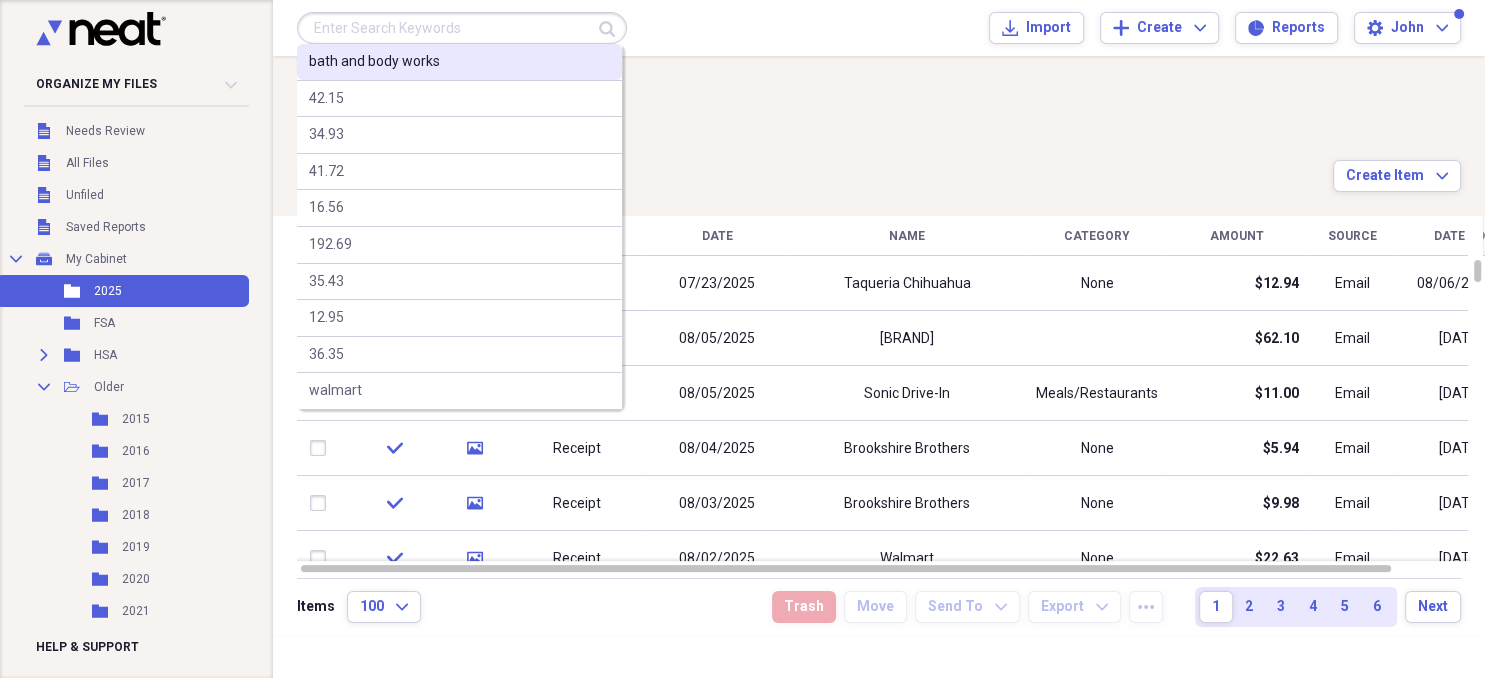 click on "bath and body works" at bounding box center (374, 62) 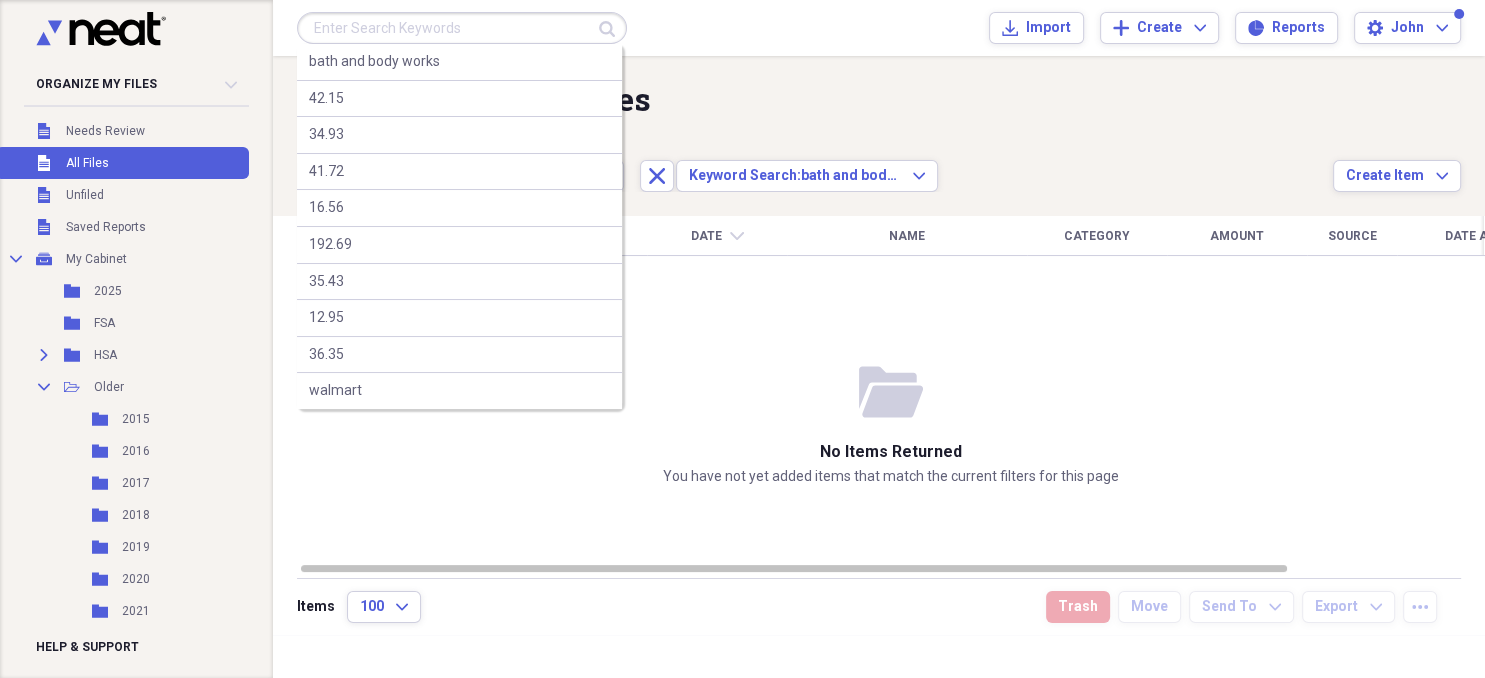 click at bounding box center (462, 28) 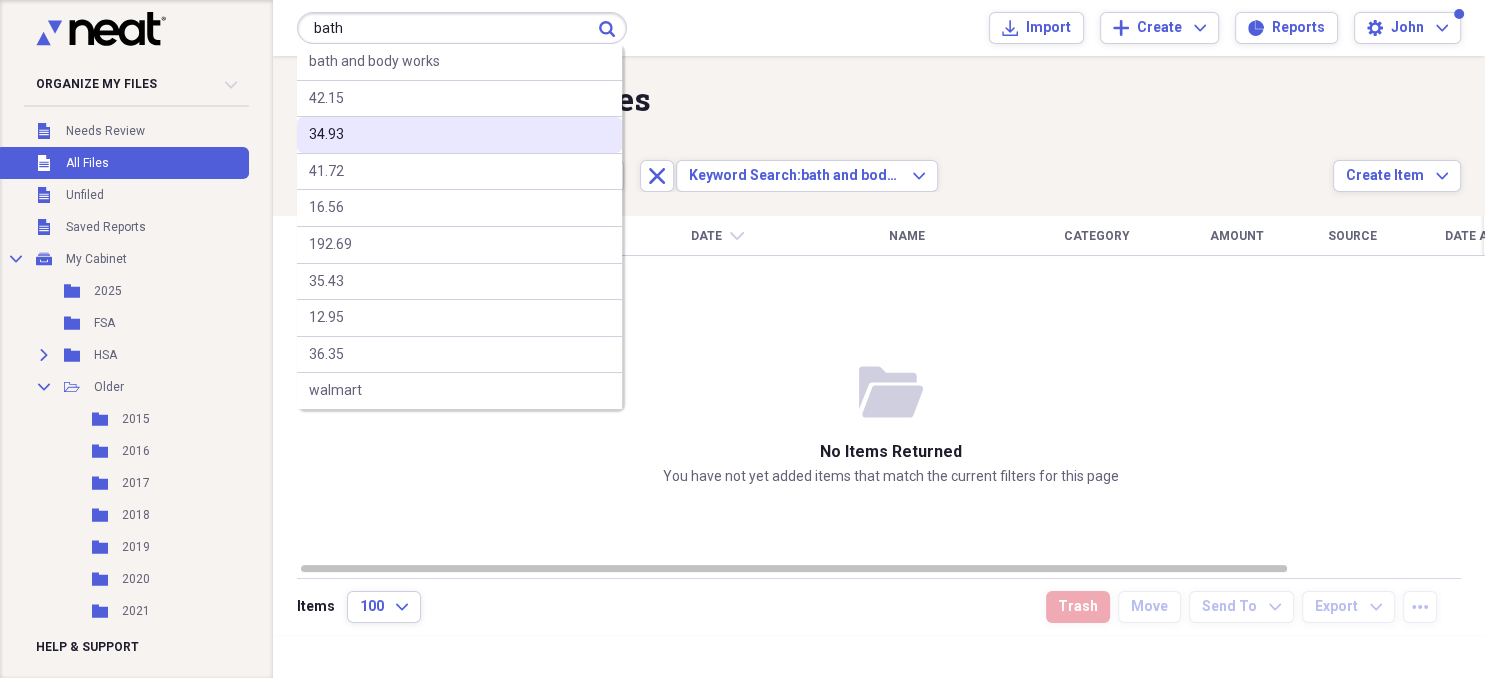 type on "bath" 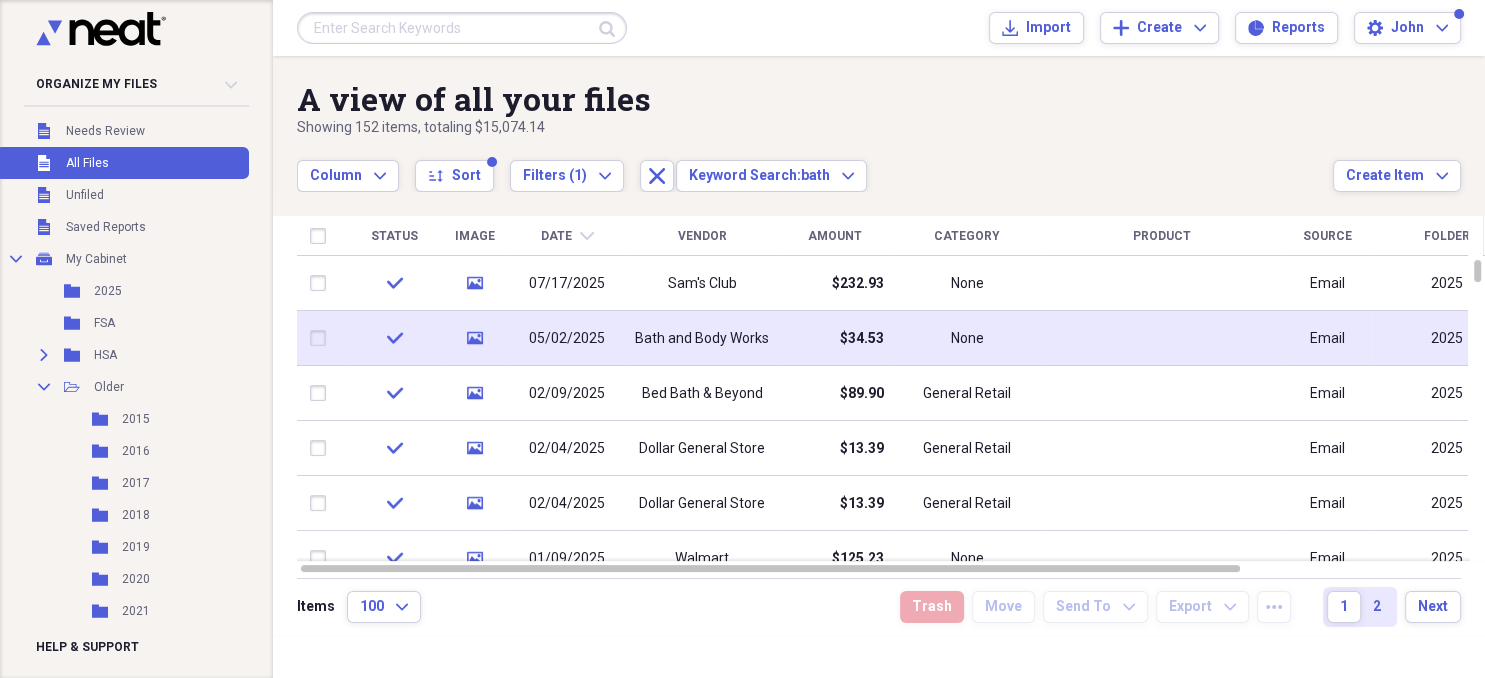 click on "Bath and Body Works" at bounding box center (702, 339) 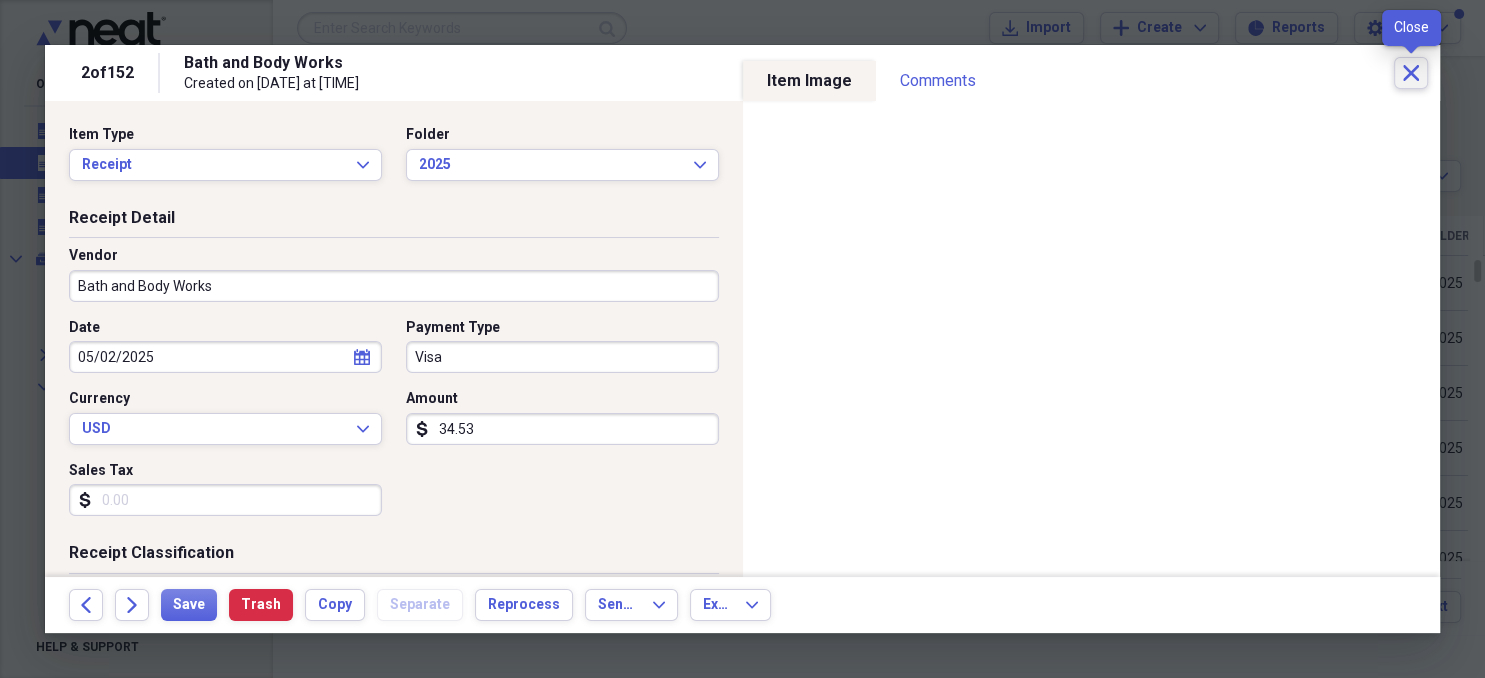click 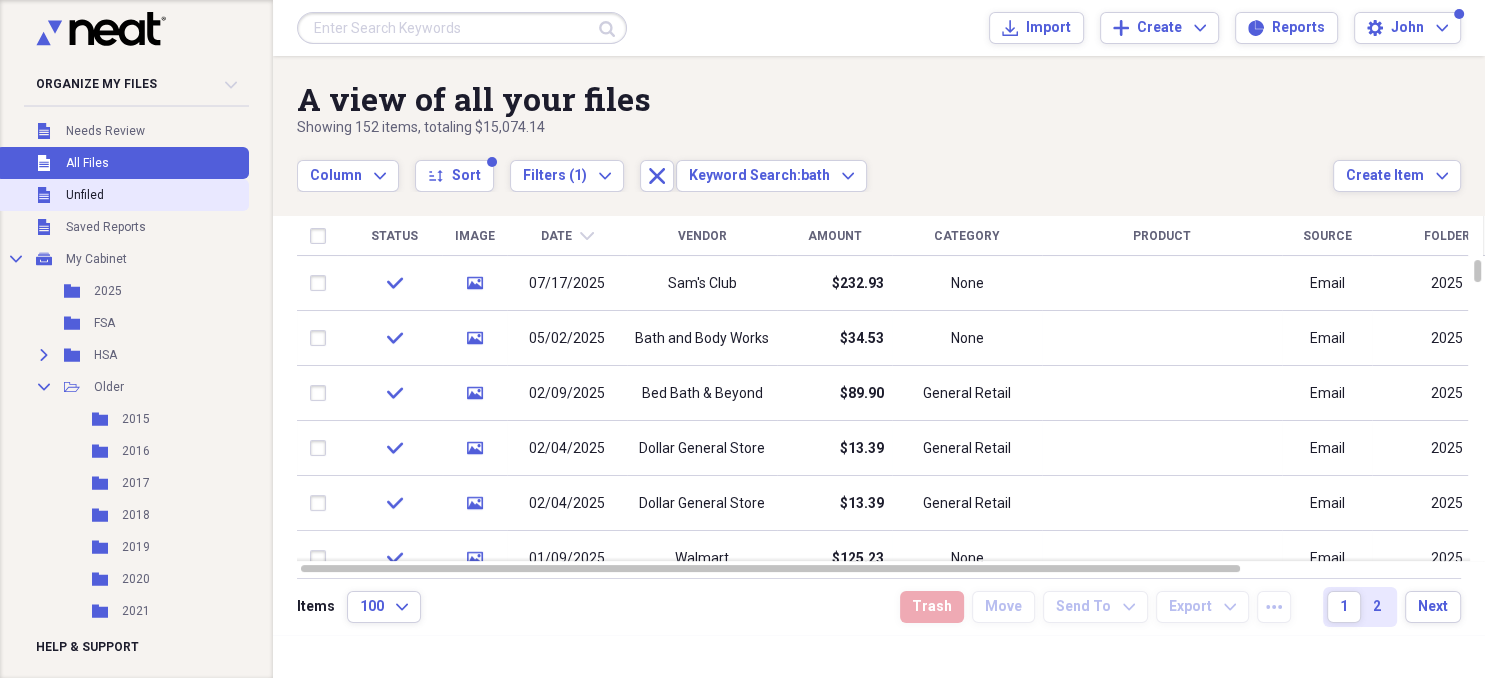 click on "Unfiled" at bounding box center (85, 195) 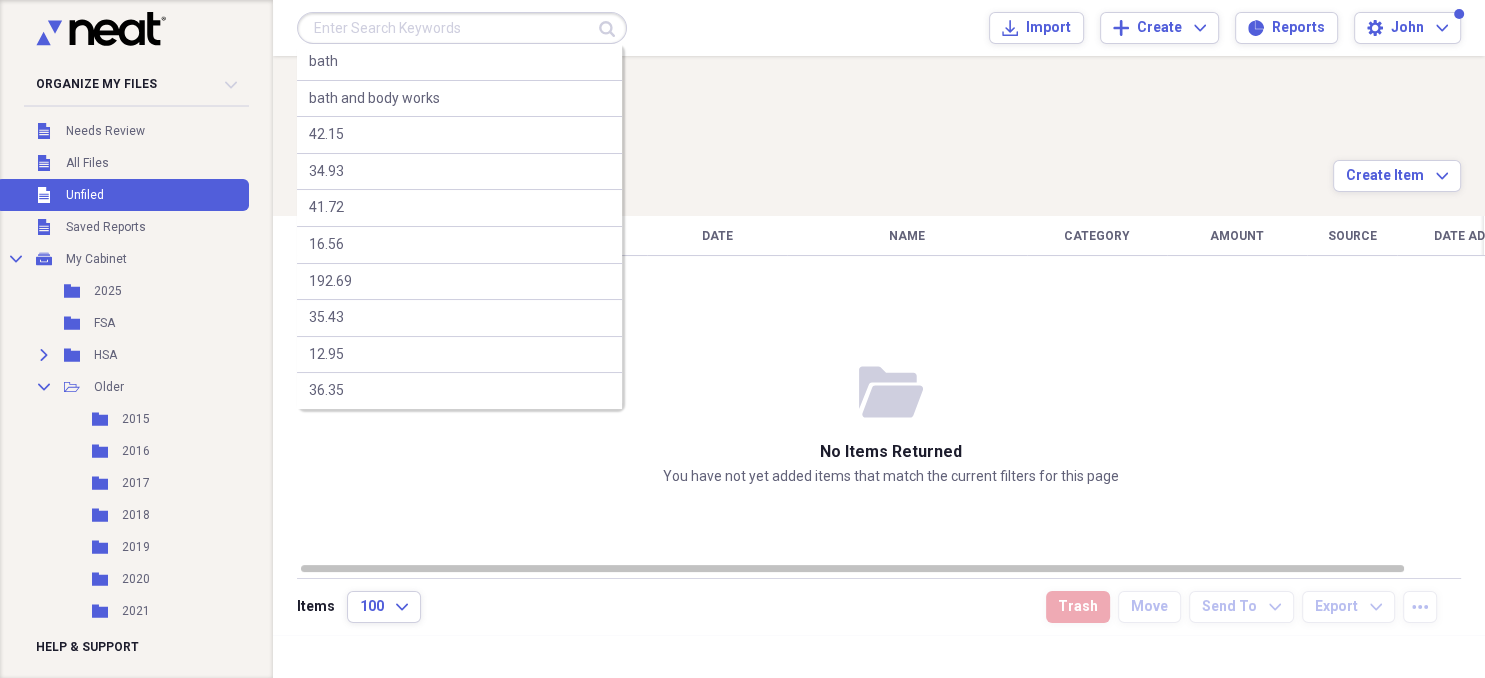 click at bounding box center [462, 28] 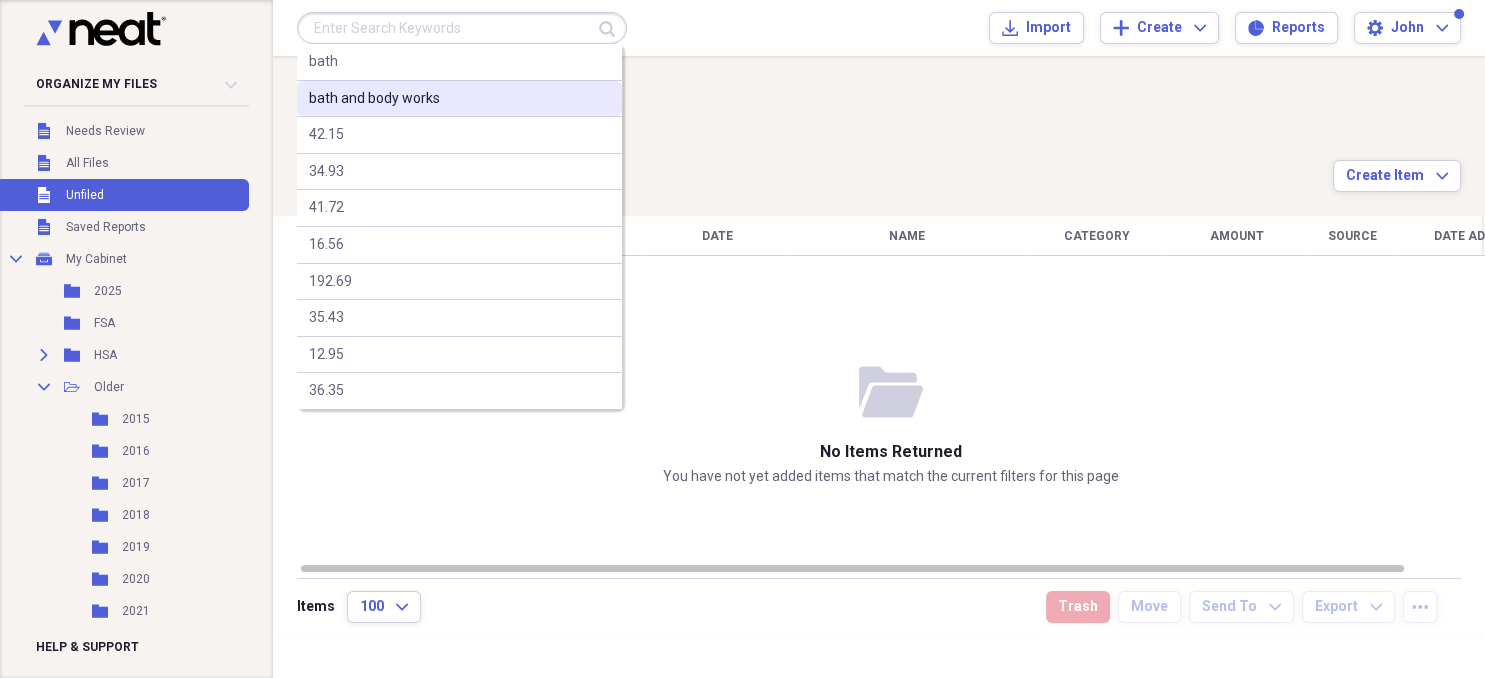 click on "bath and body works" at bounding box center [374, 99] 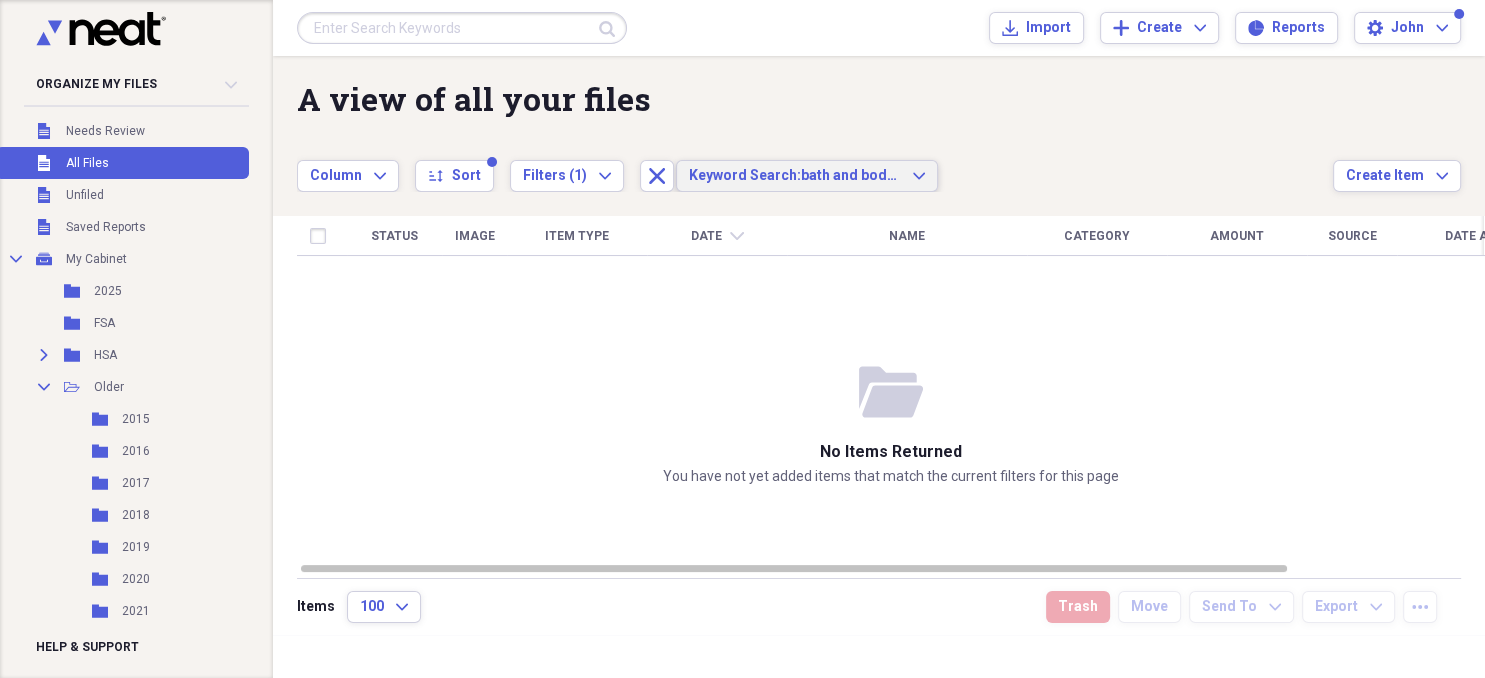 click on "Expand" 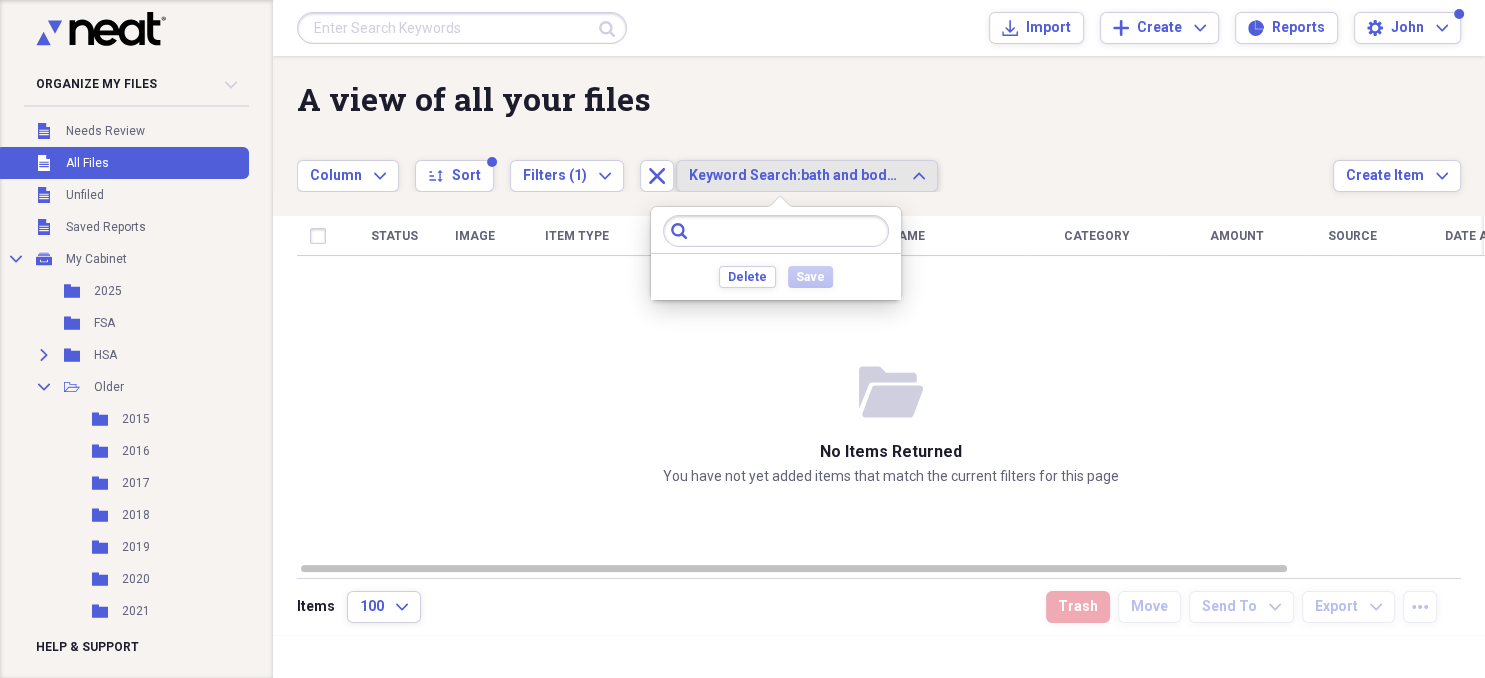 click on "Expand" 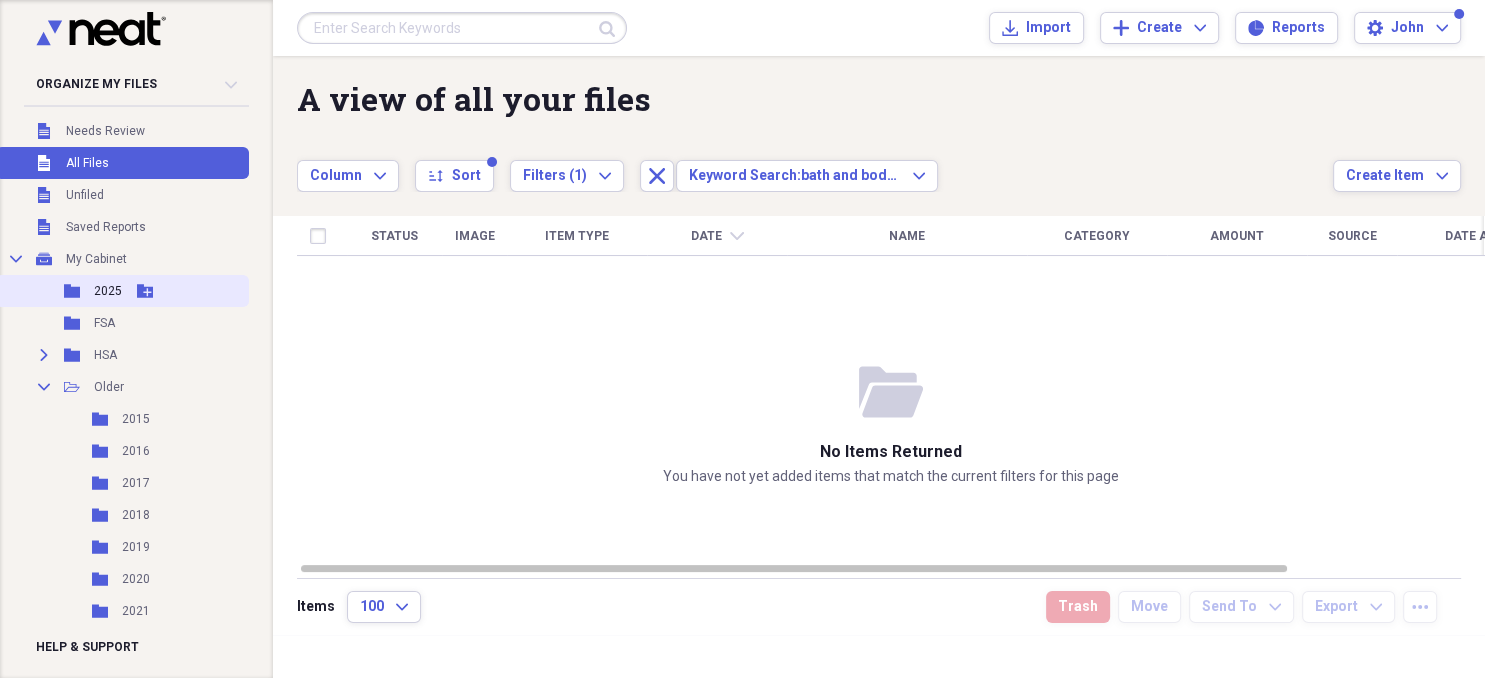 click on "2025" at bounding box center (108, 291) 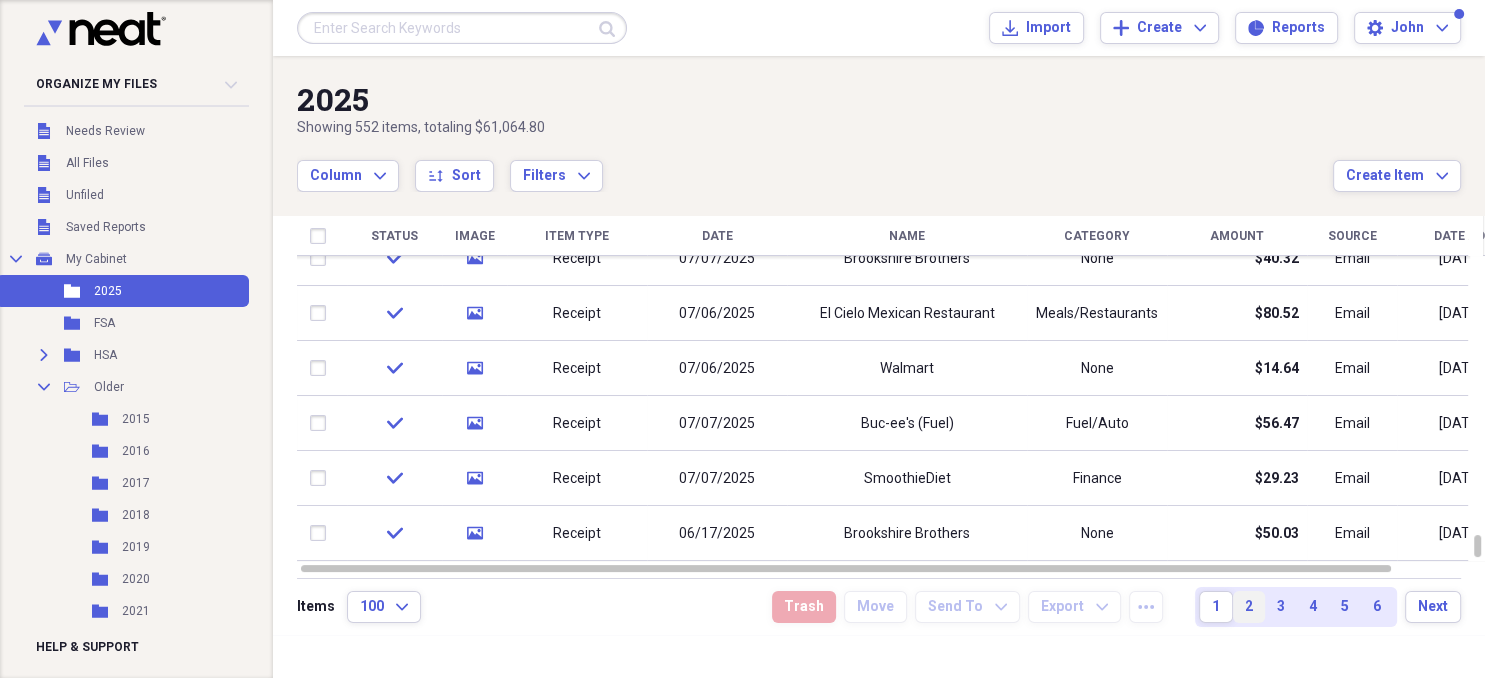 click on "2" at bounding box center (1249, 607) 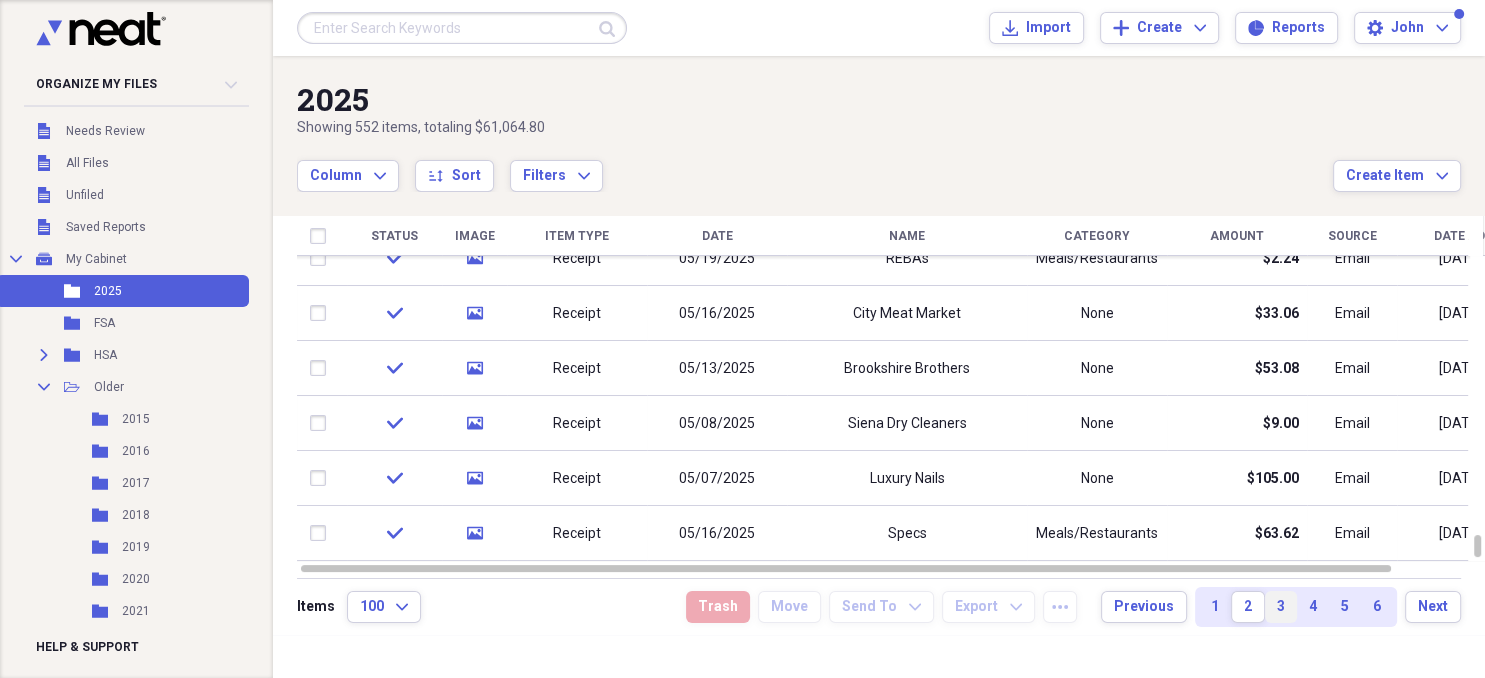 click on "3" at bounding box center [1281, 607] 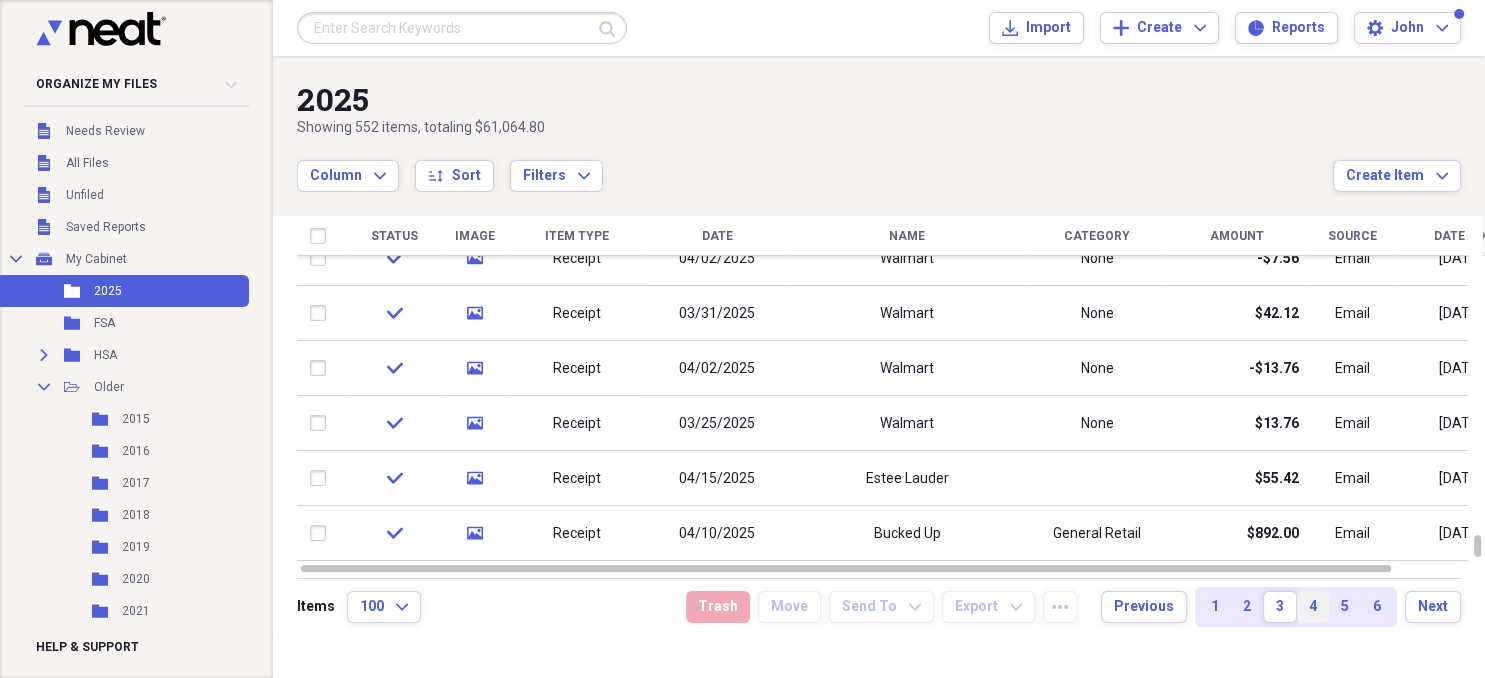 click on "4" at bounding box center (1313, 607) 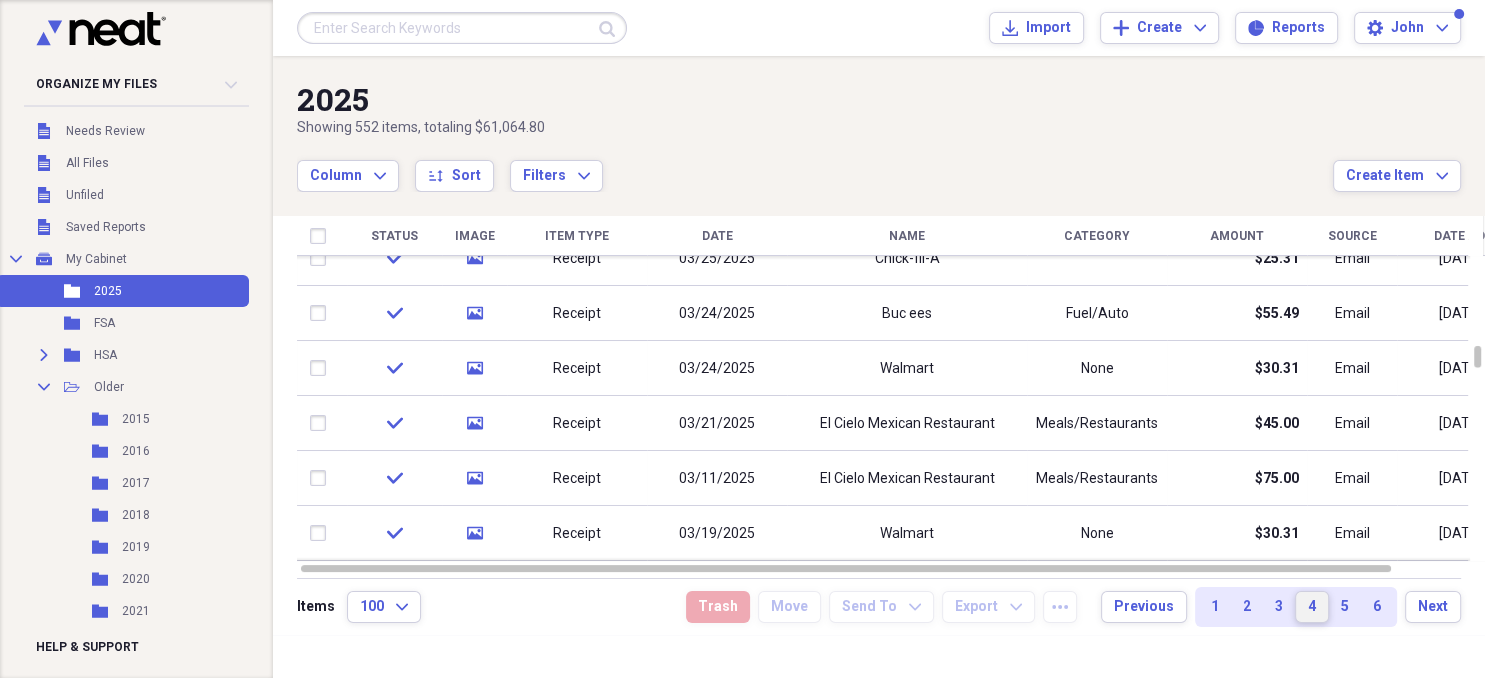 type 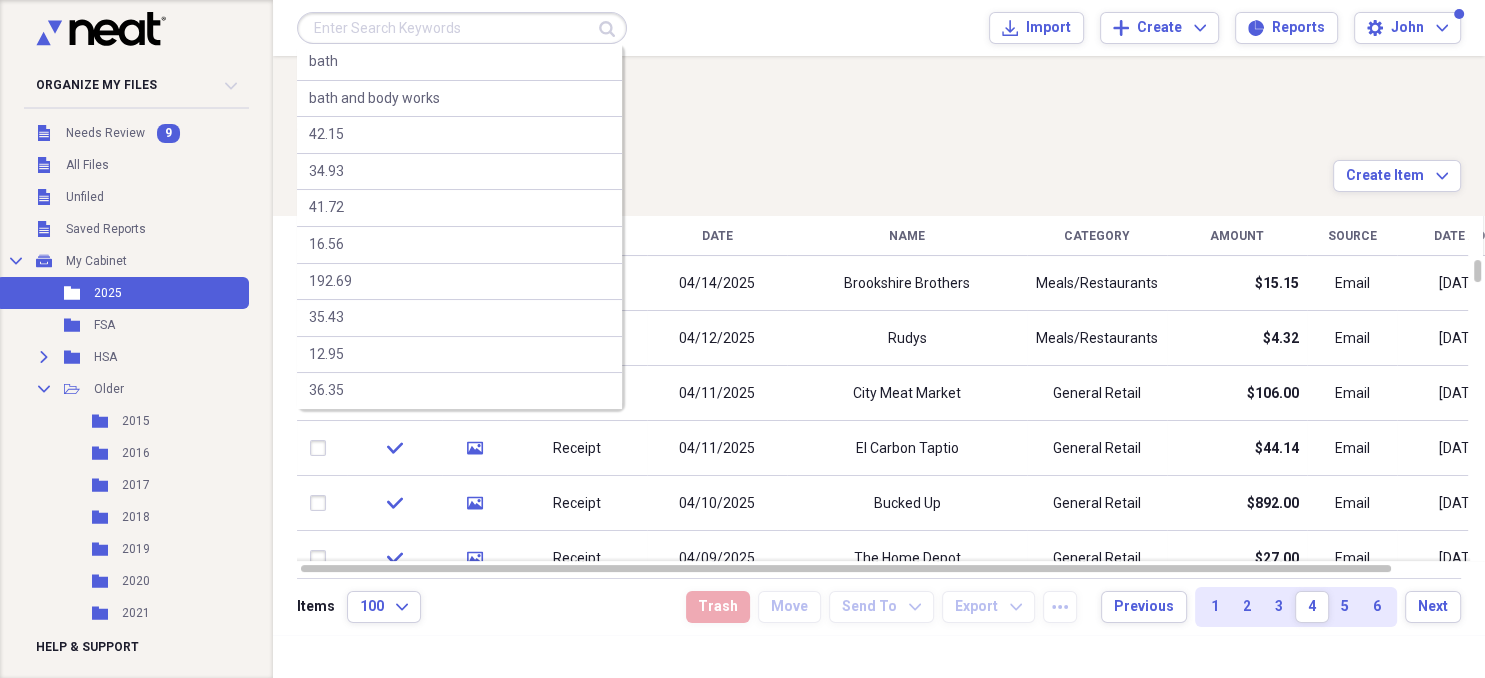 click at bounding box center [462, 28] 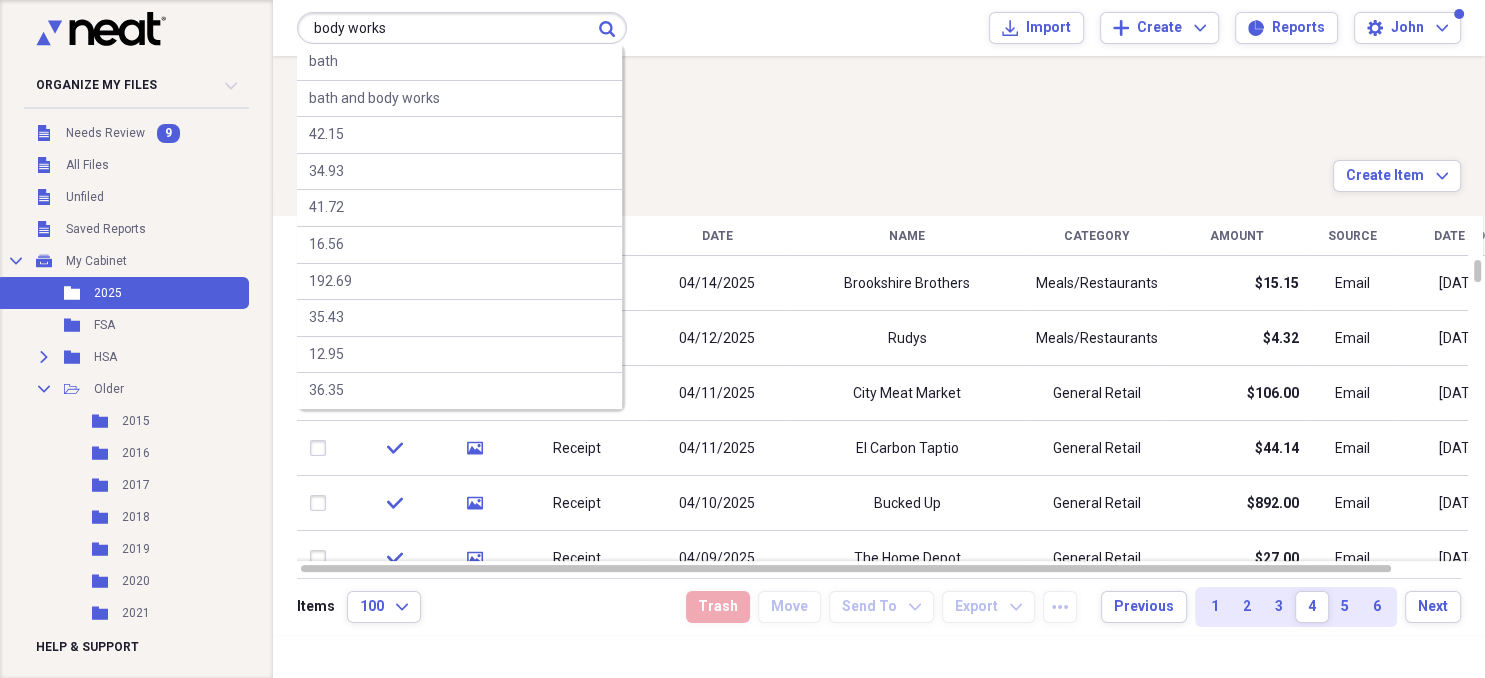 type on "body works" 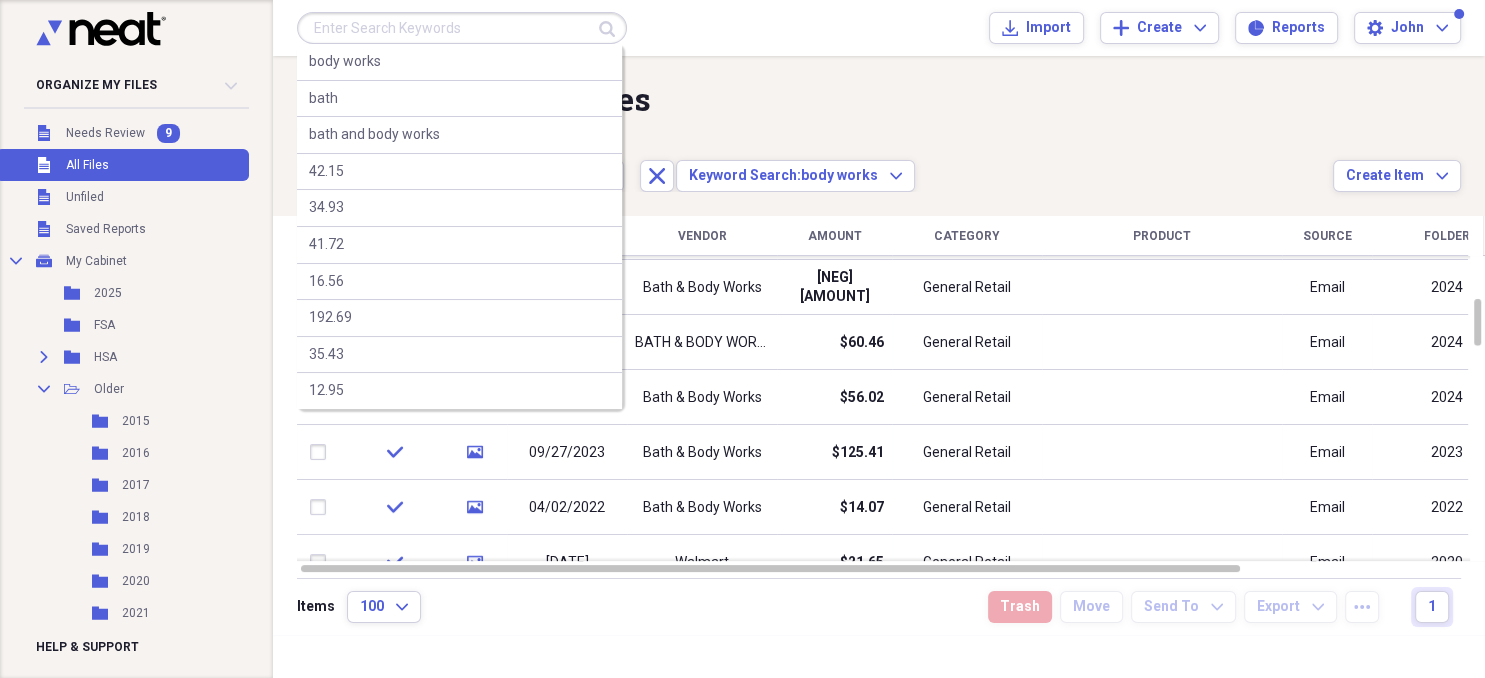 click at bounding box center (462, 28) 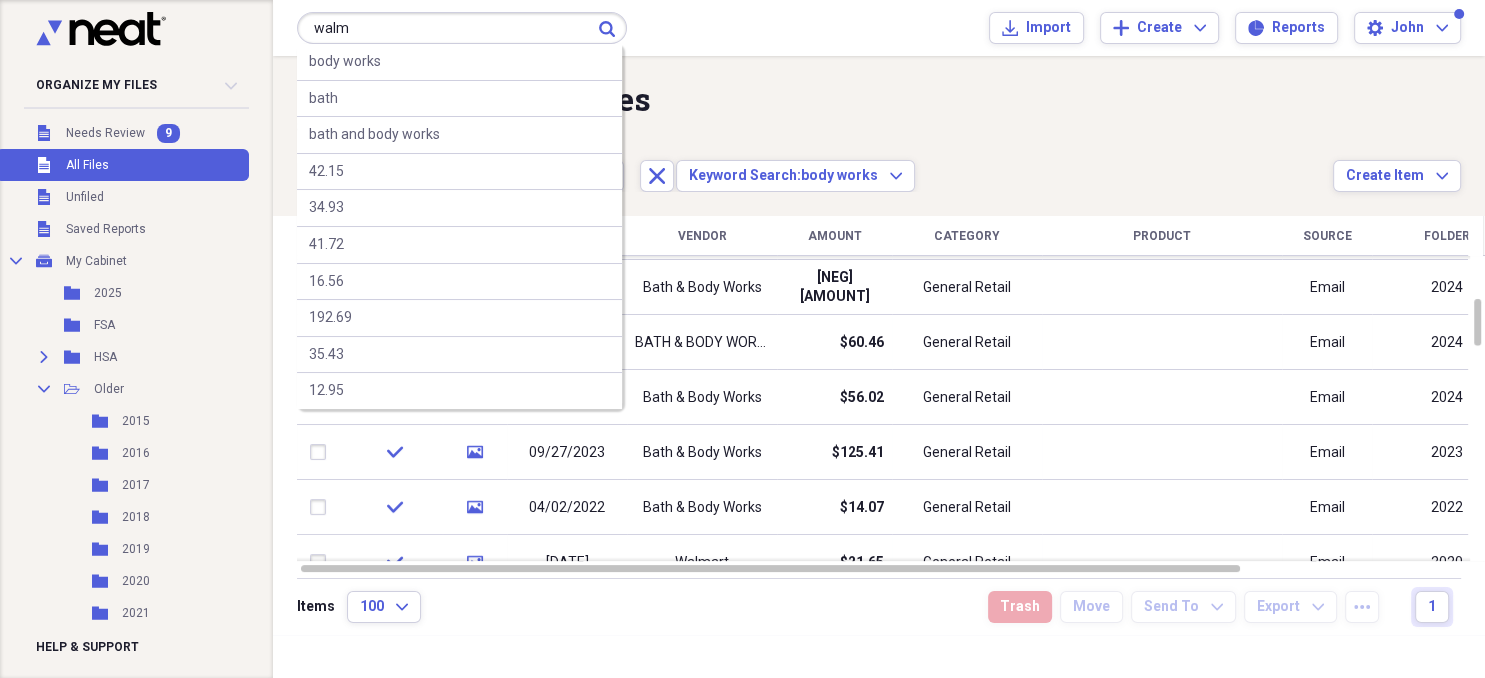type on "walm" 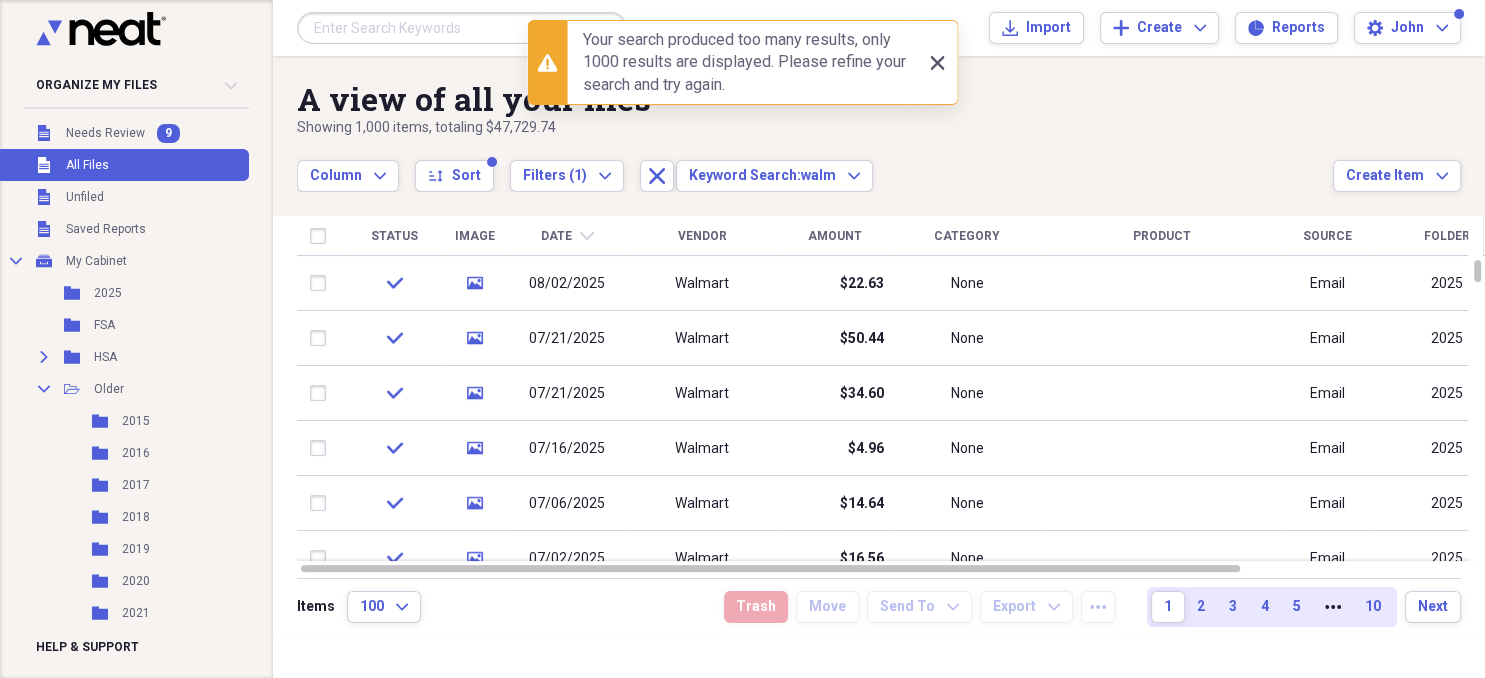 click on "Close" 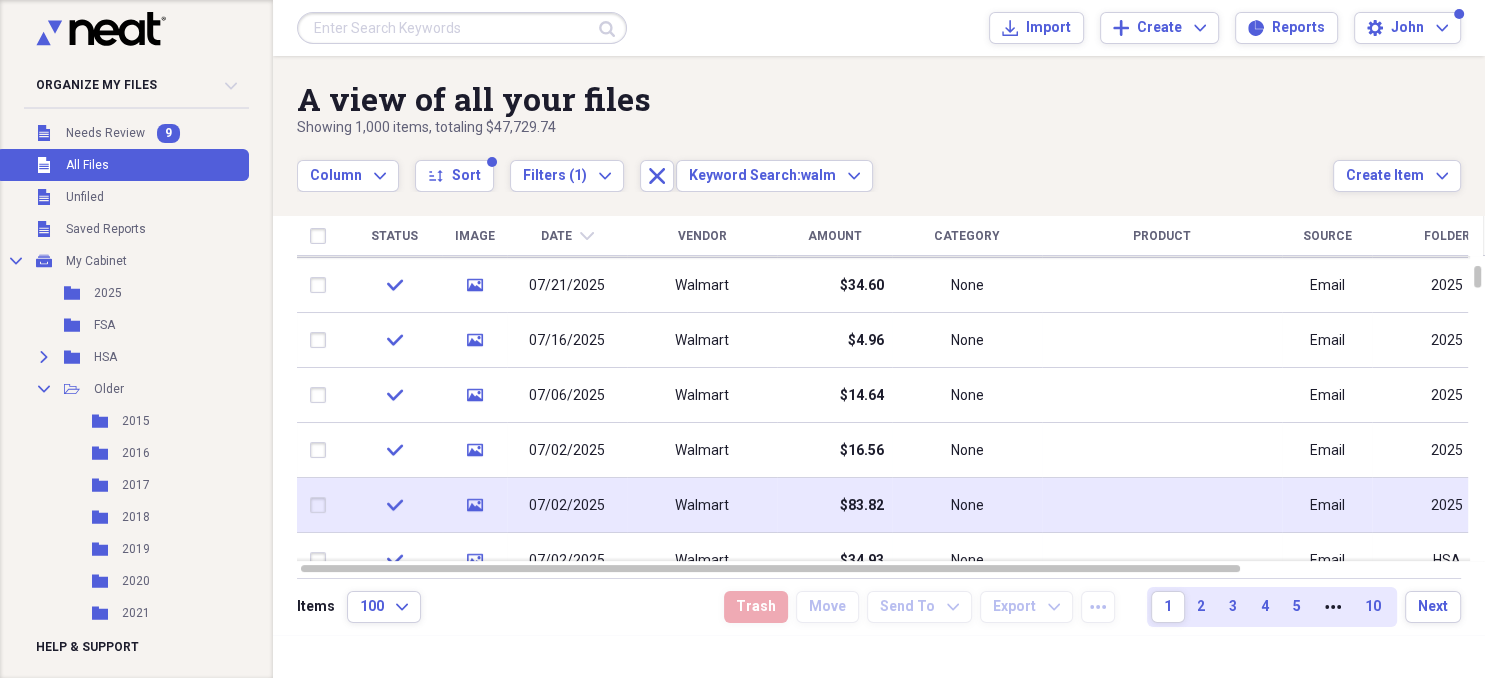 click on "Walmart" at bounding box center [702, 506] 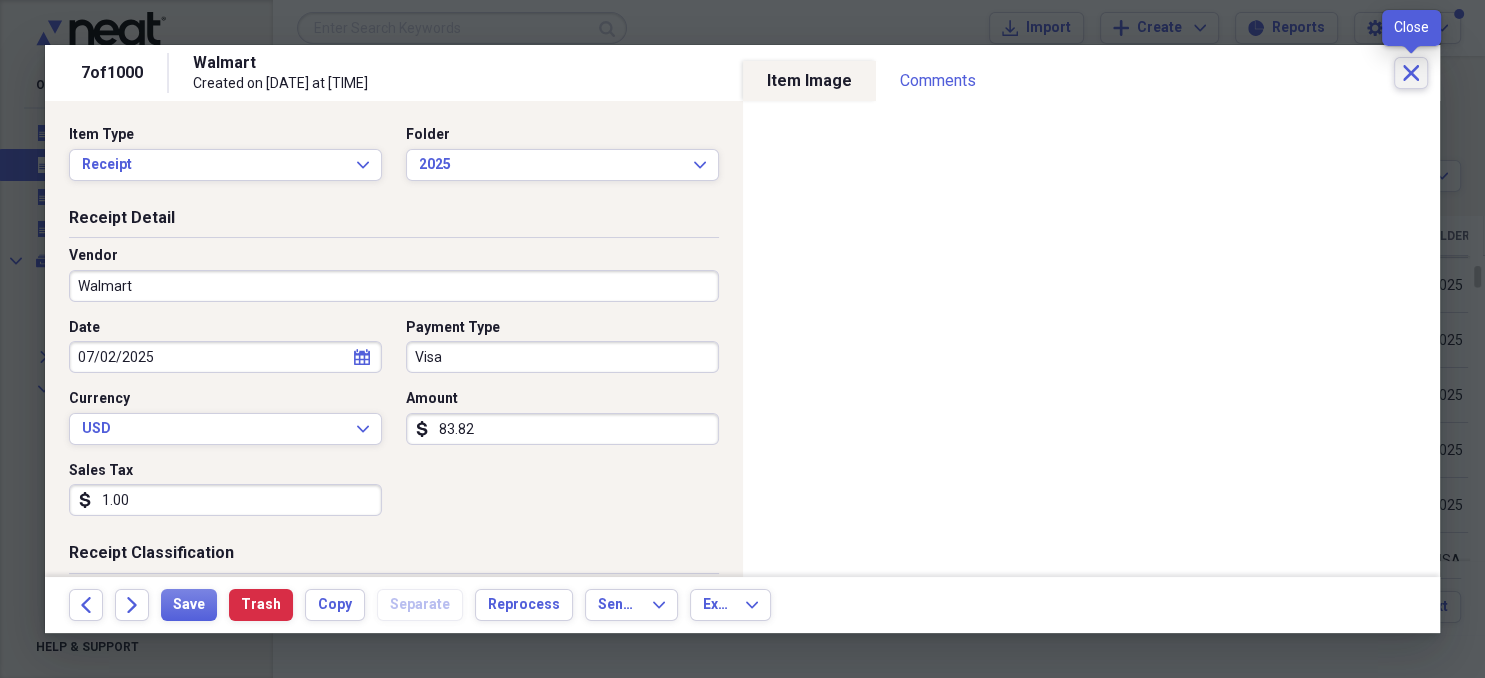 click 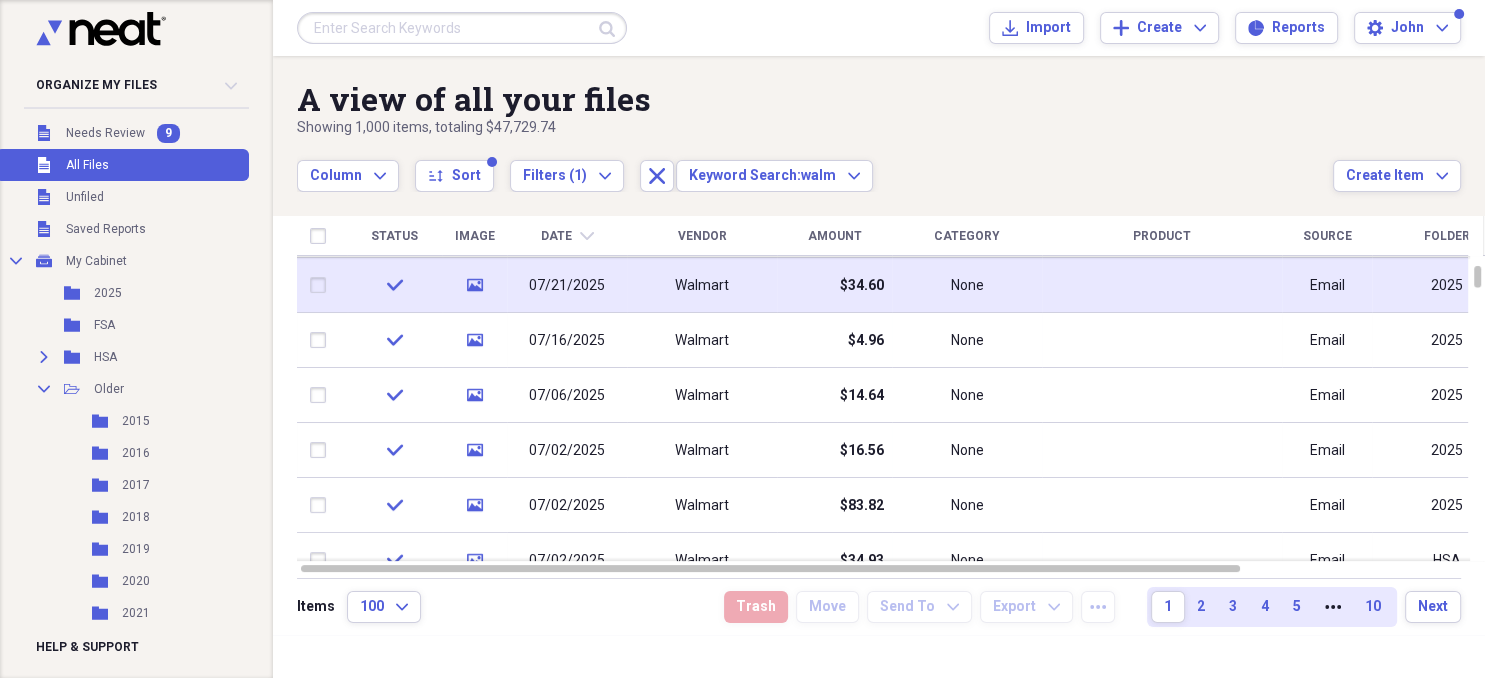 click on "$34.60" at bounding box center (862, 286) 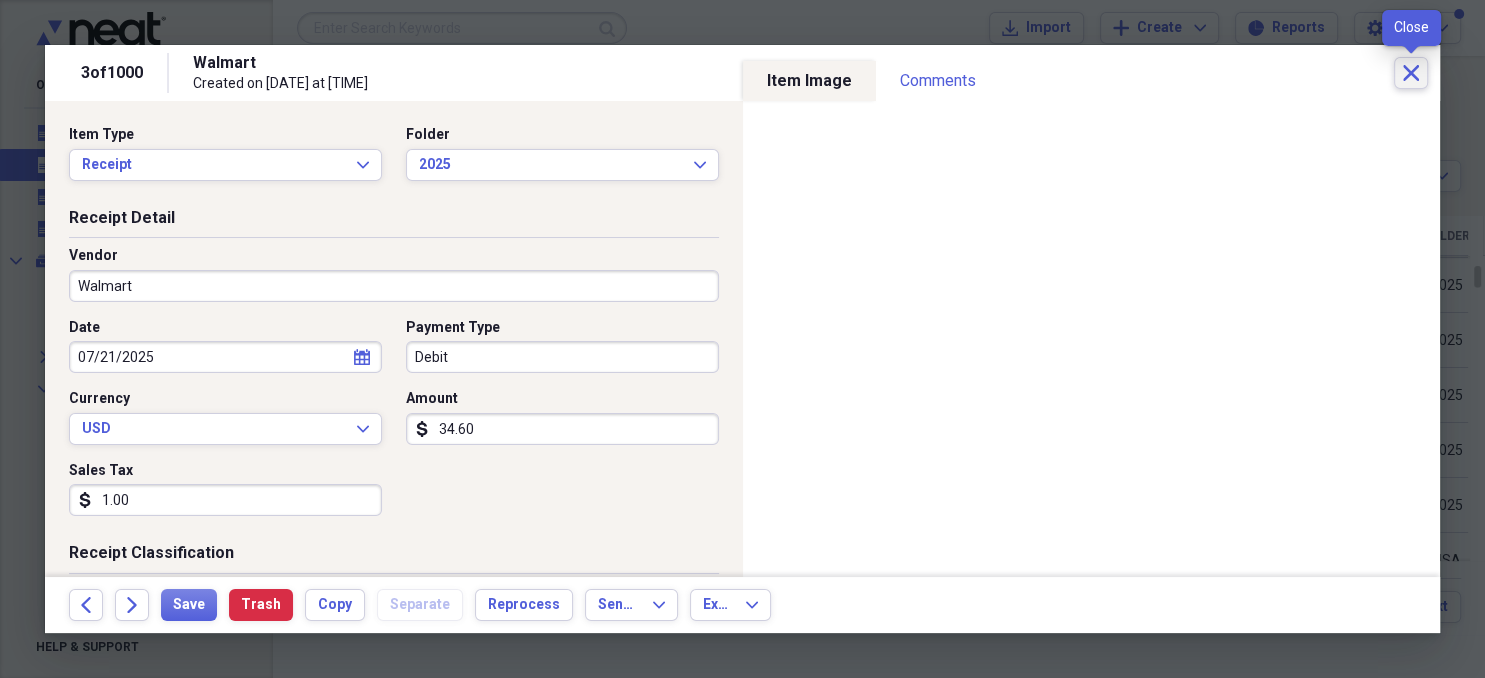 click 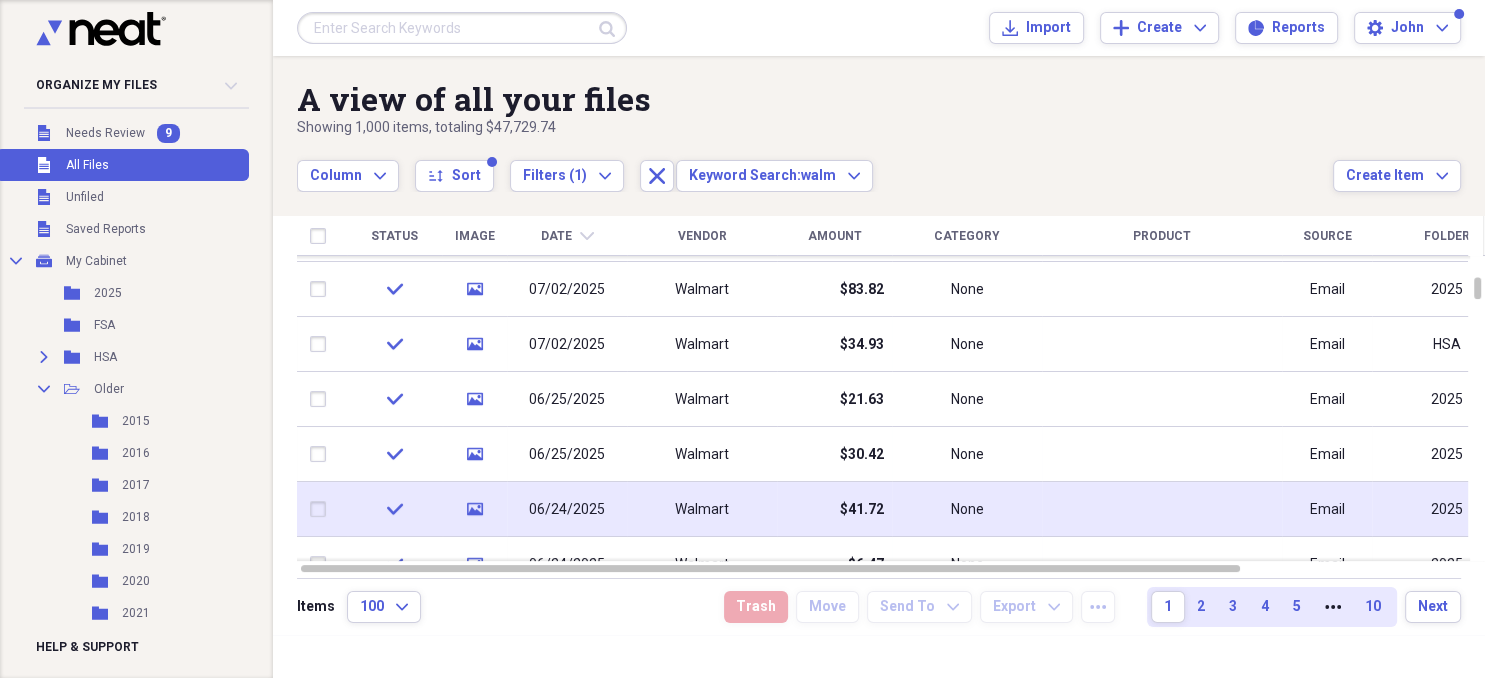 click on "$41.72" at bounding box center (834, 509) 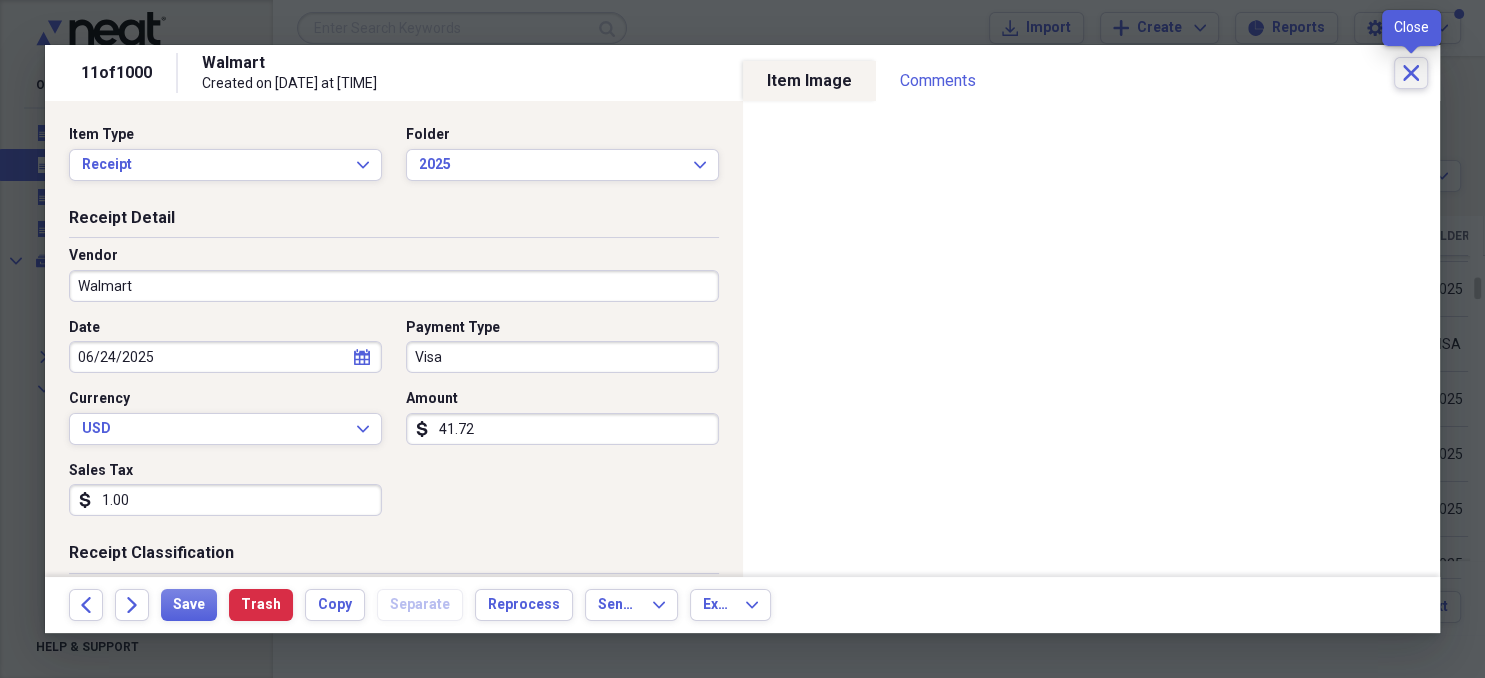 click 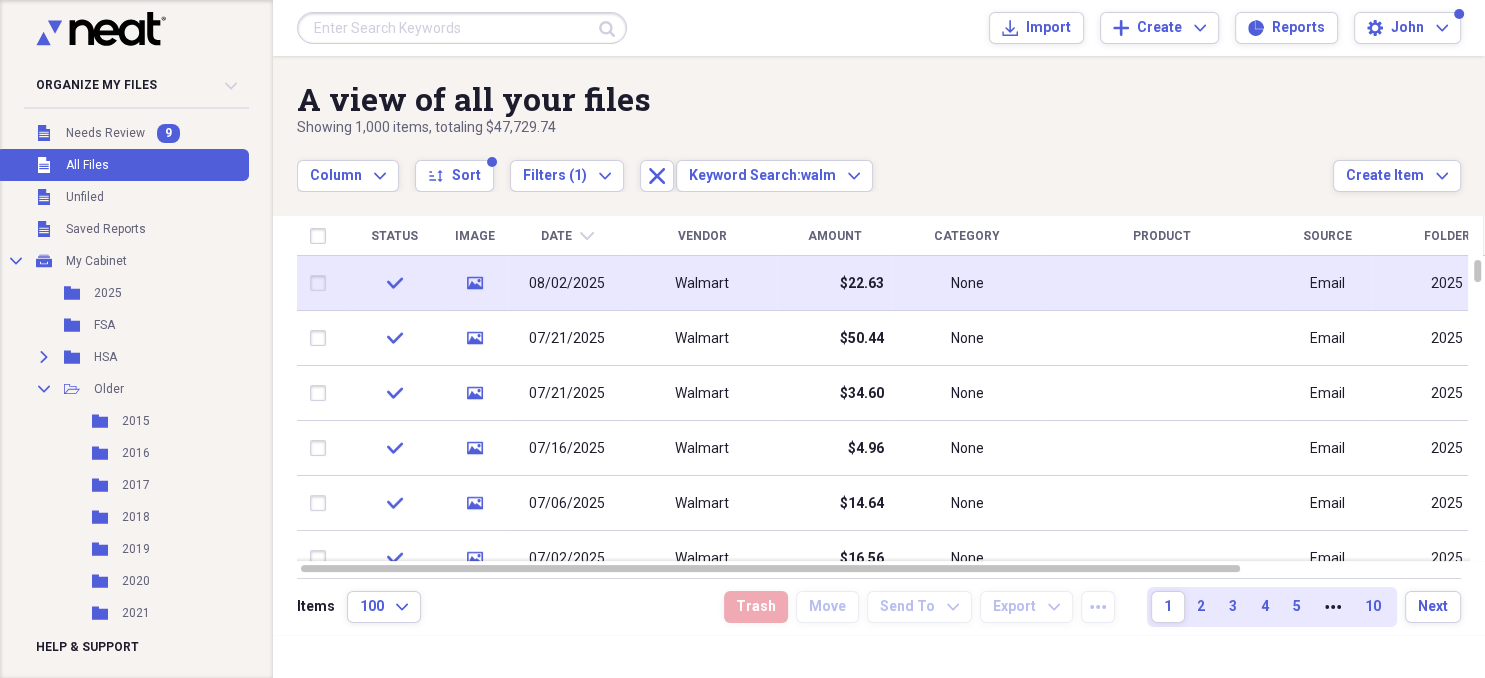 click on "$22.63" at bounding box center (862, 284) 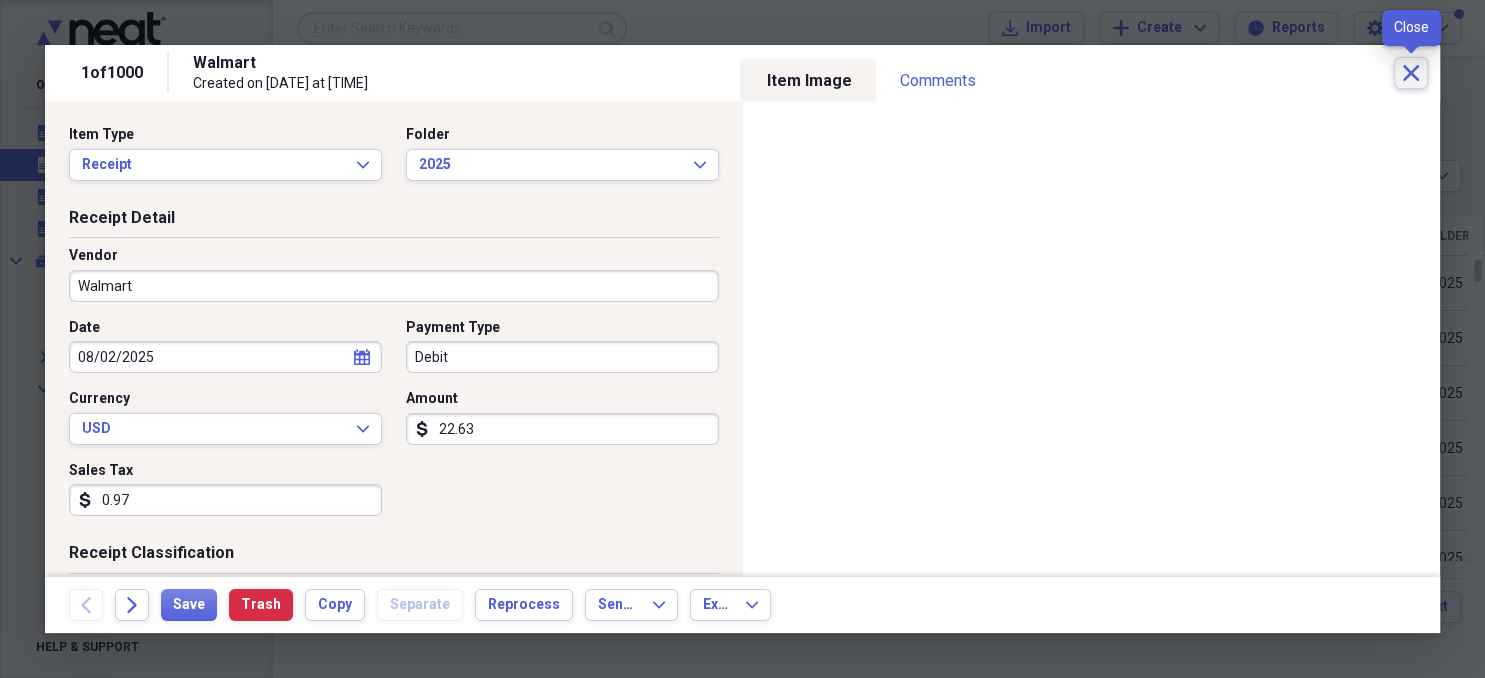 click on "Close" 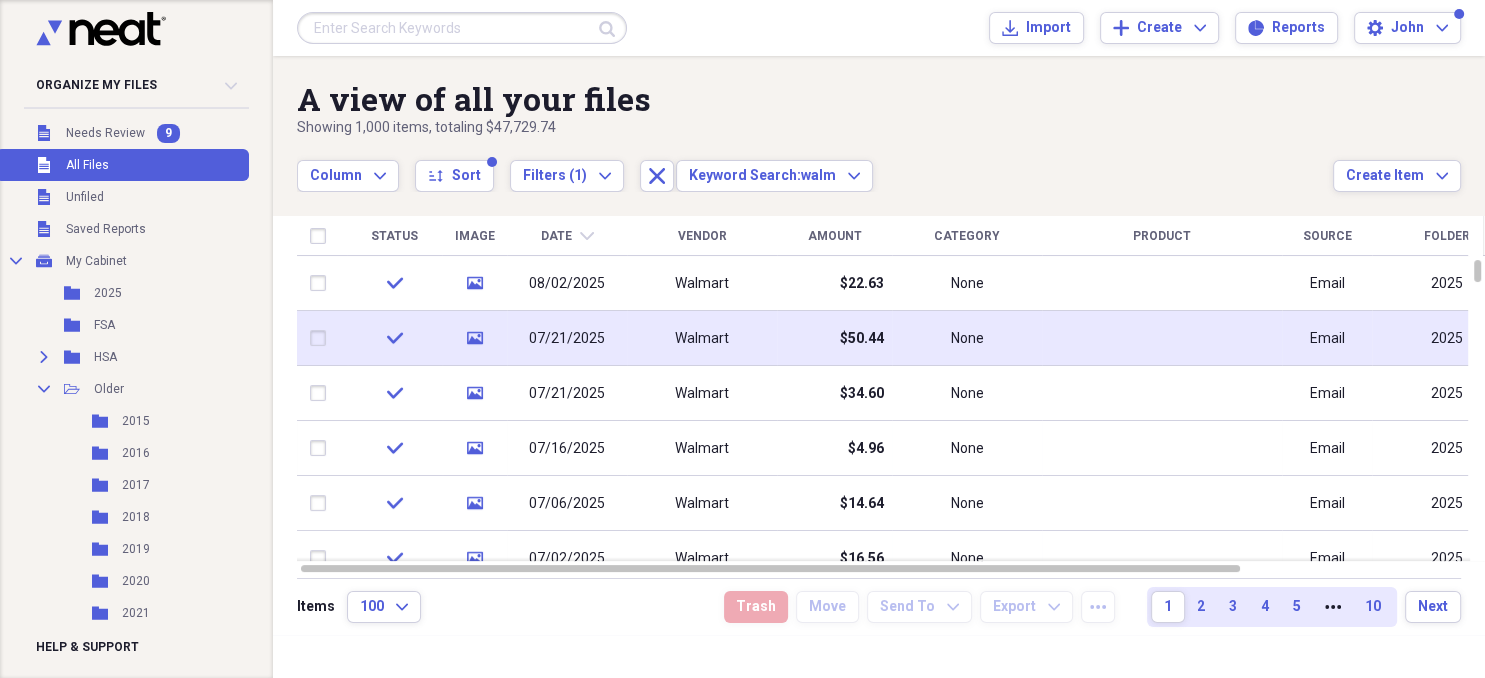 click on "$50.44" at bounding box center (862, 339) 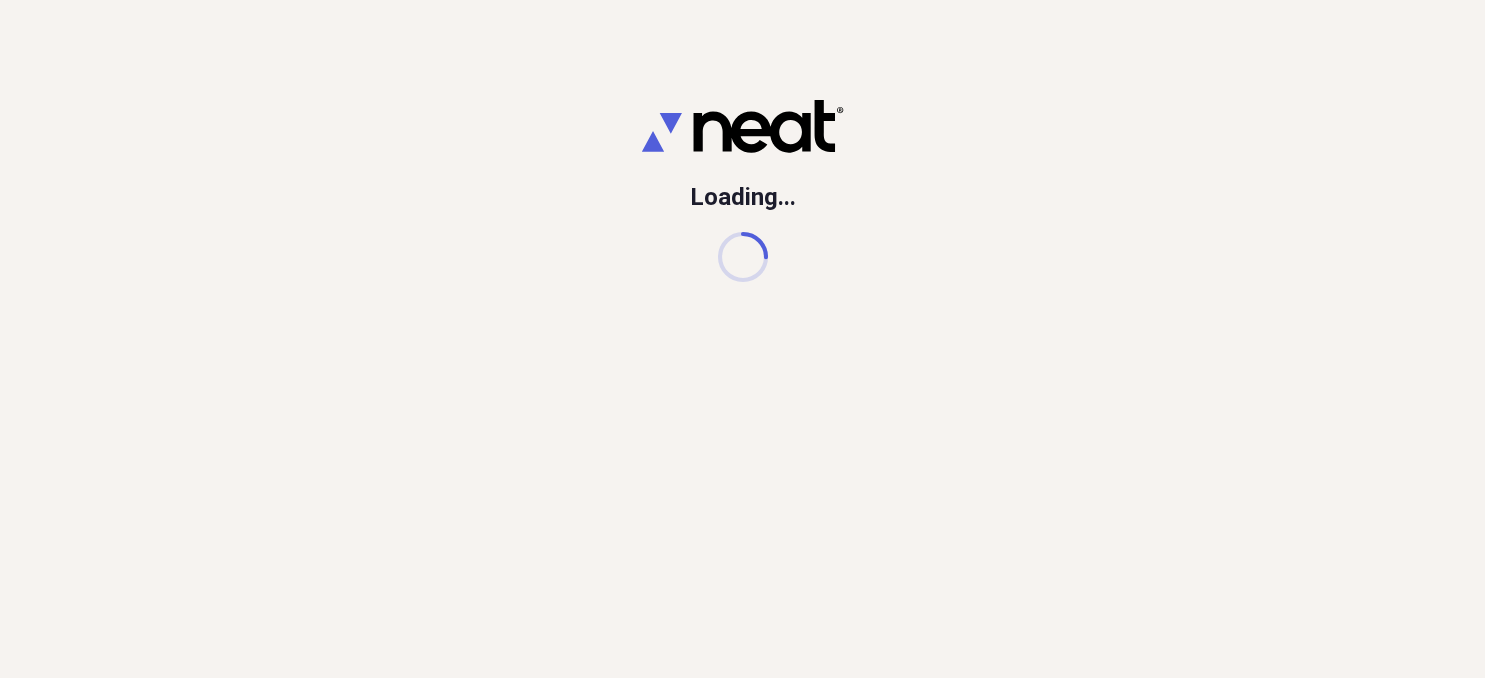scroll, scrollTop: 0, scrollLeft: 0, axis: both 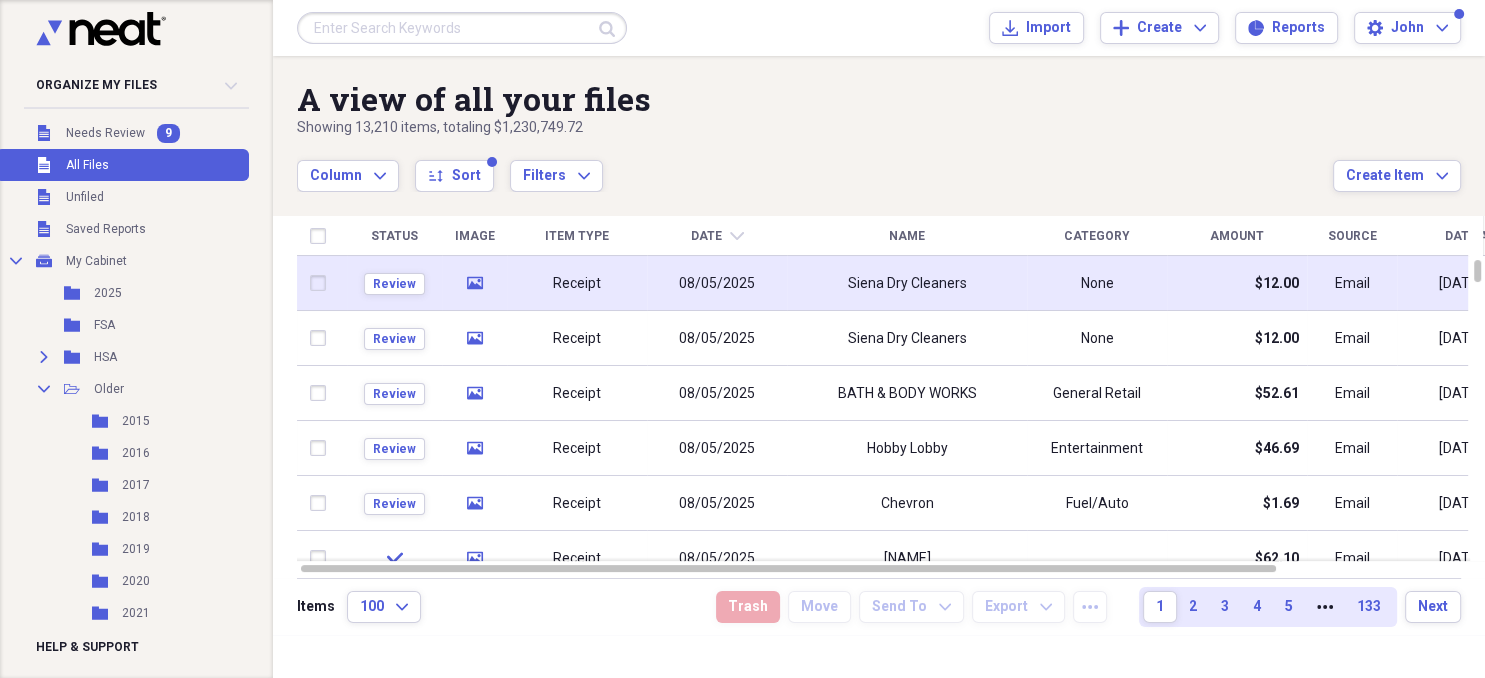 click on "08/05/2025" at bounding box center [717, 284] 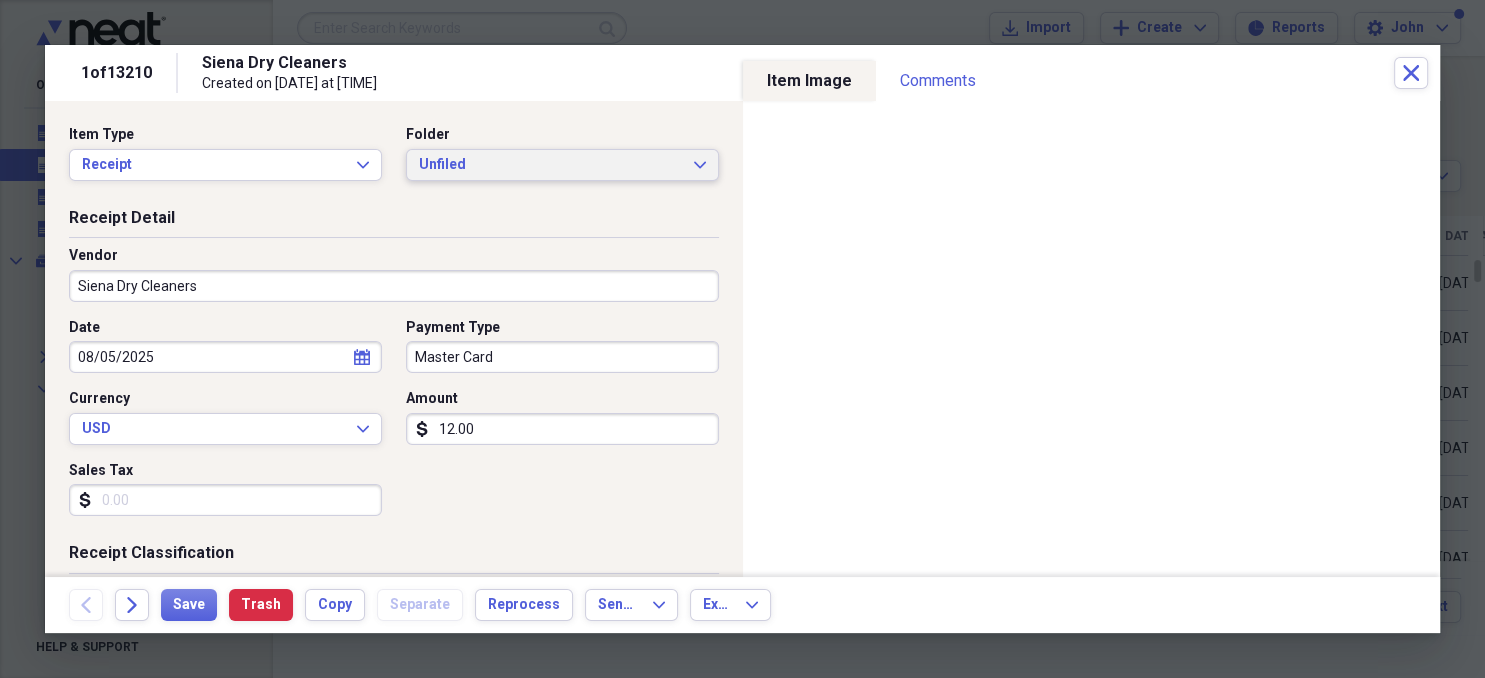 click on "Unfiled" at bounding box center [550, 165] 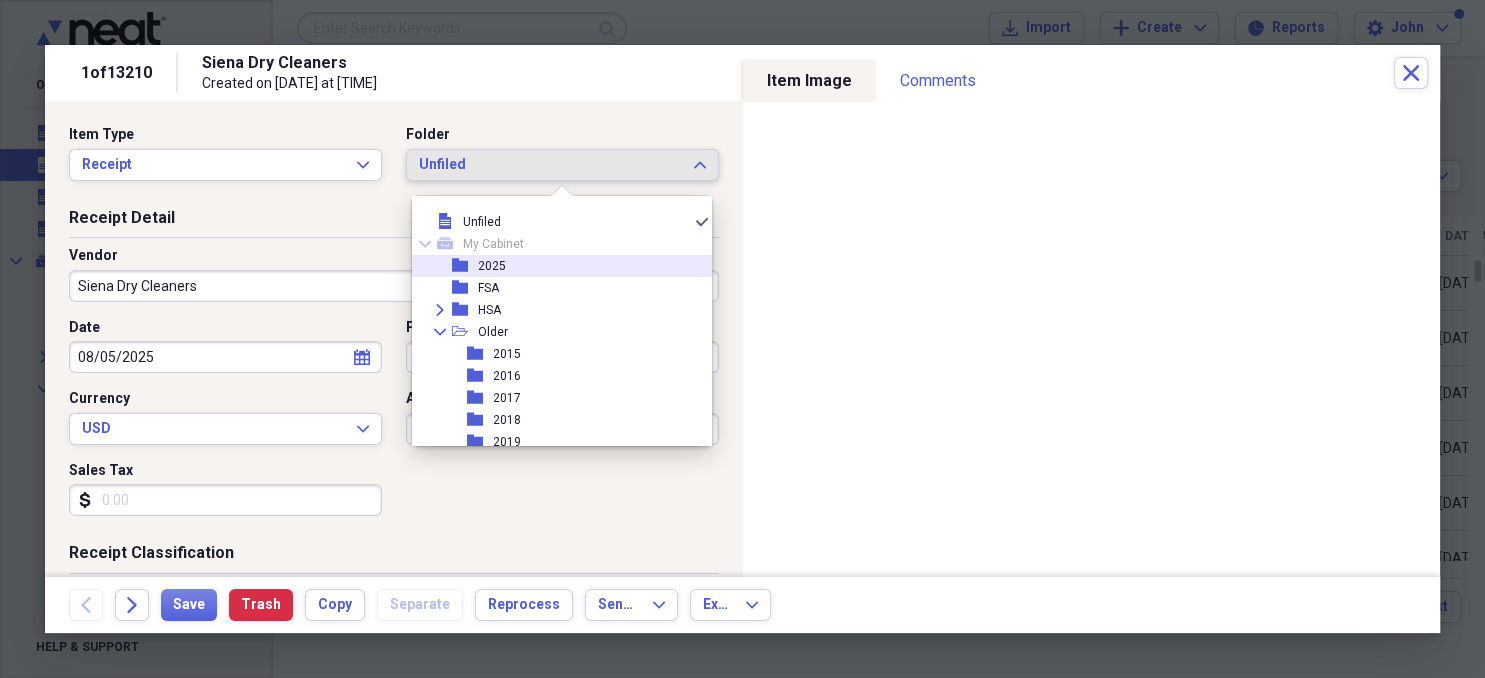 click on "2025" at bounding box center (492, 266) 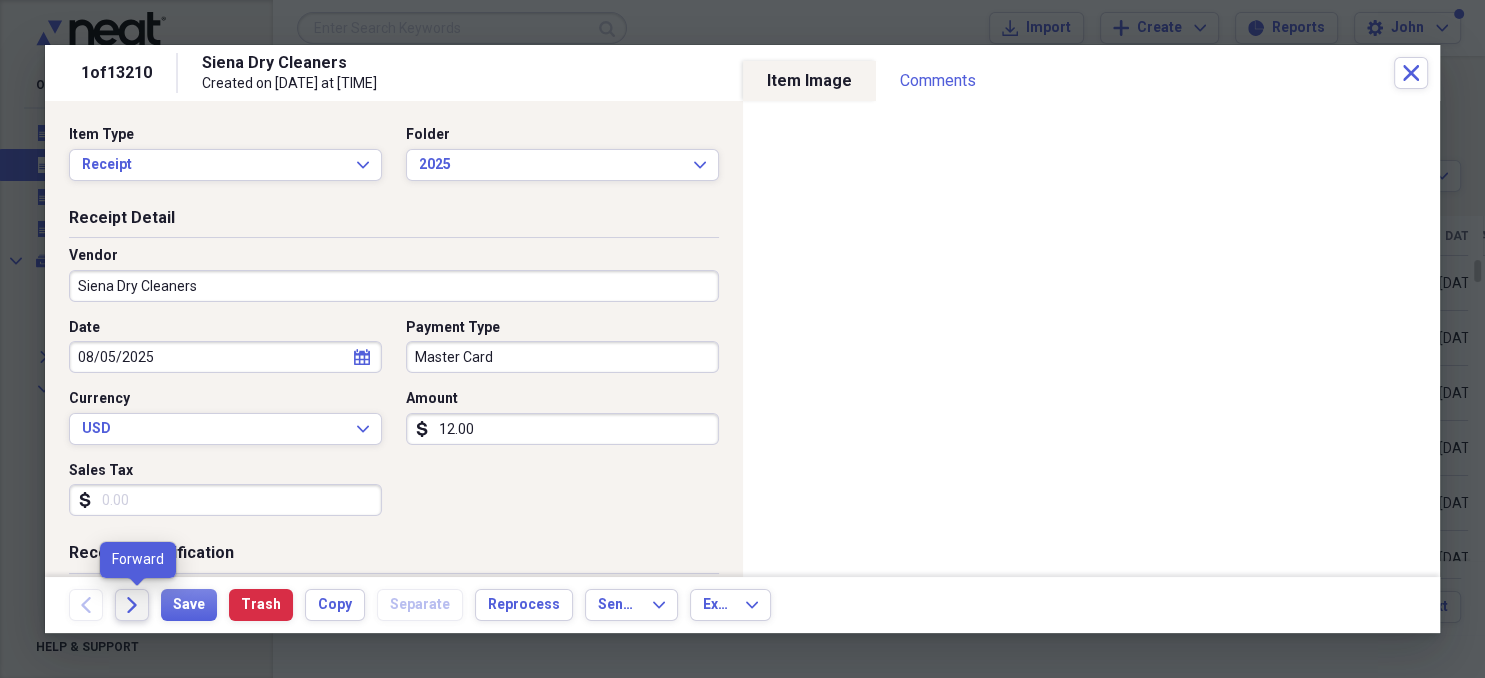 click on "Forward" 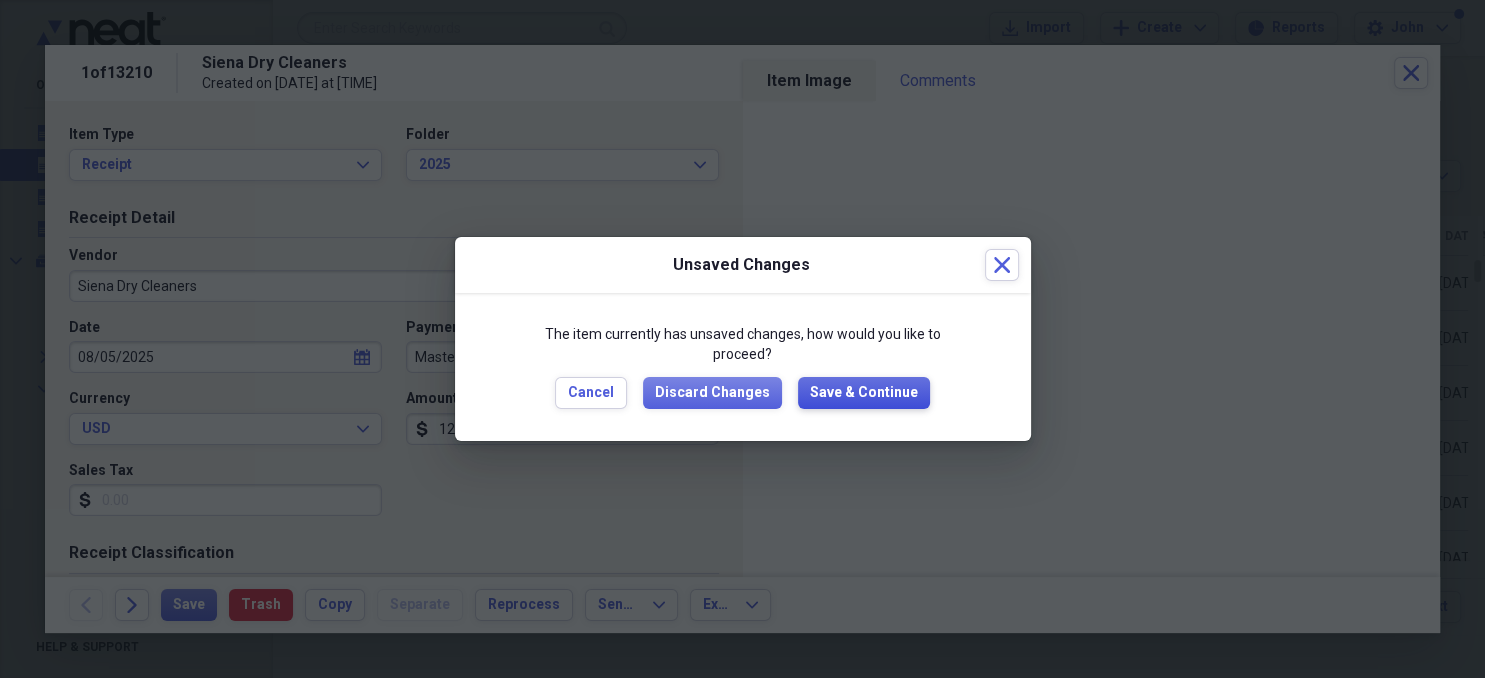 click on "Save & Continue" at bounding box center [864, 393] 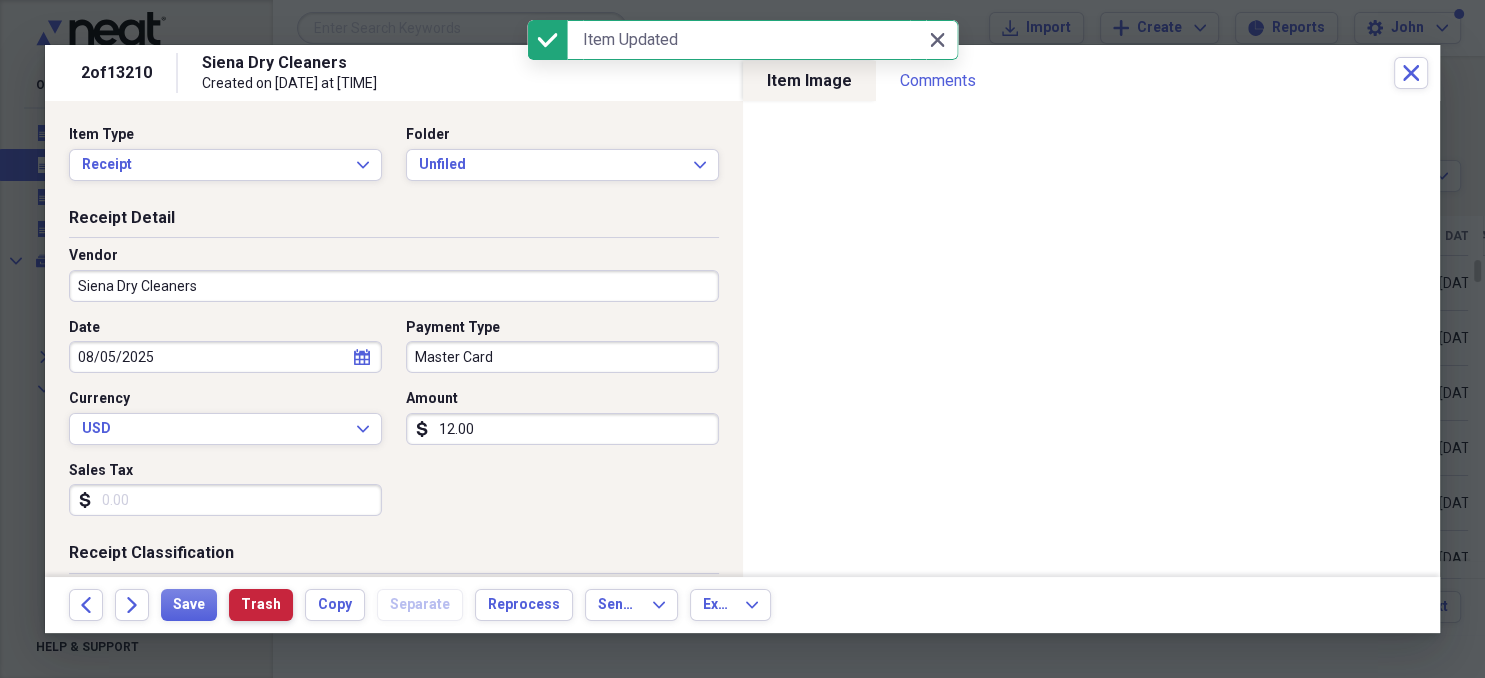 click on "Trash" at bounding box center [261, 605] 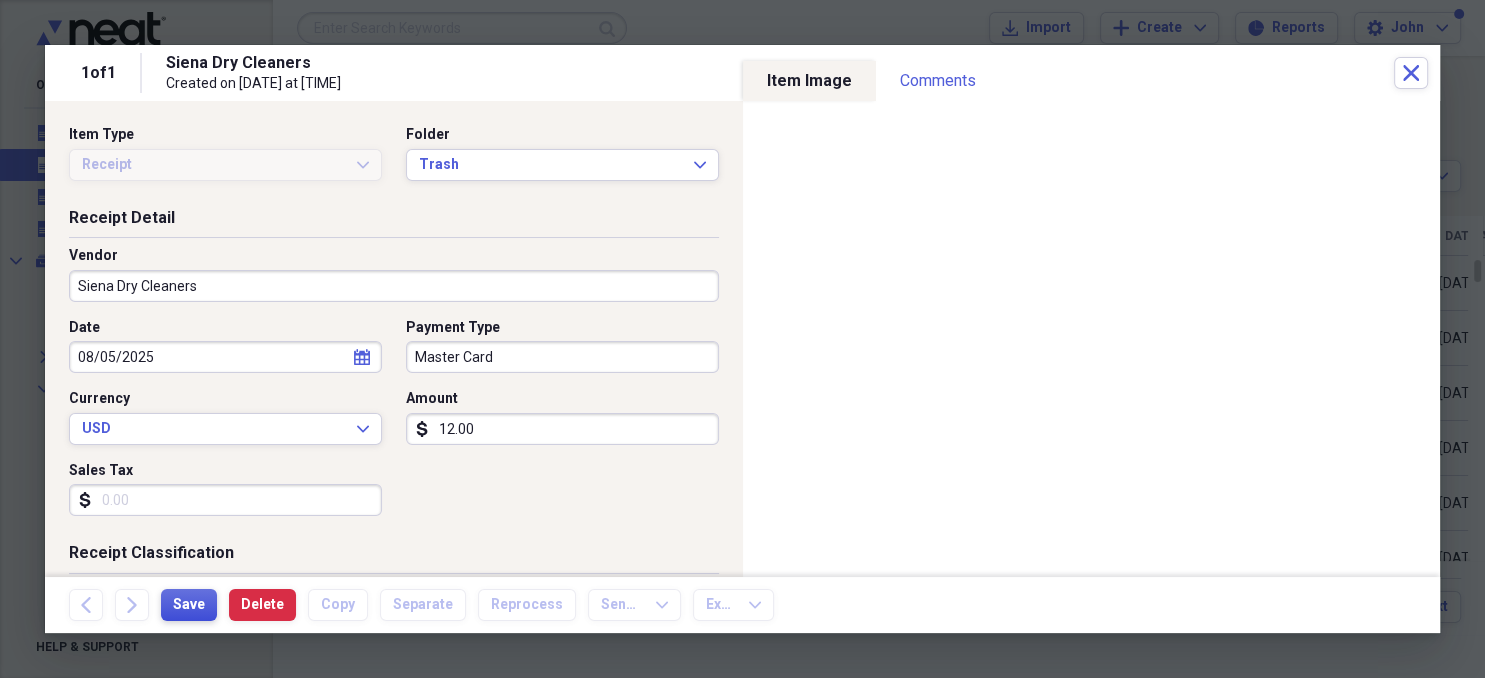 click on "Save" at bounding box center (189, 605) 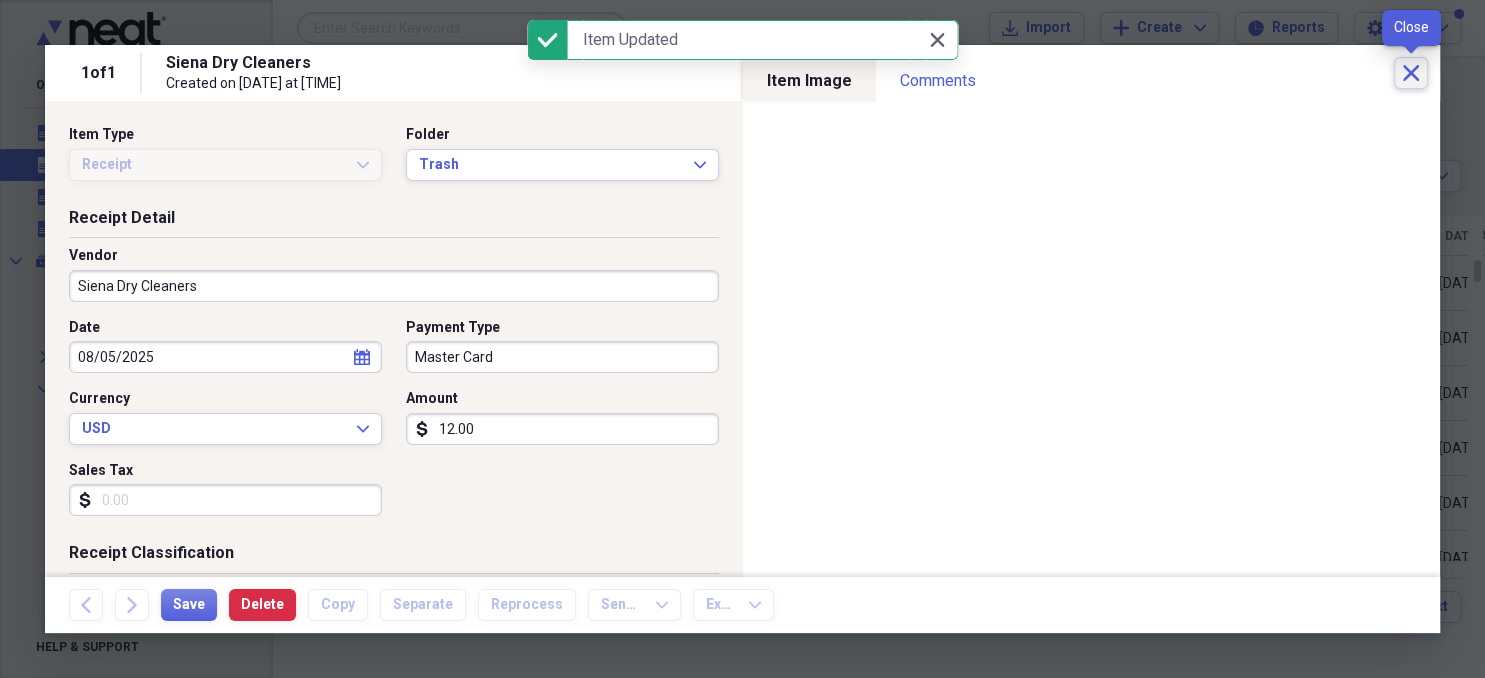 click 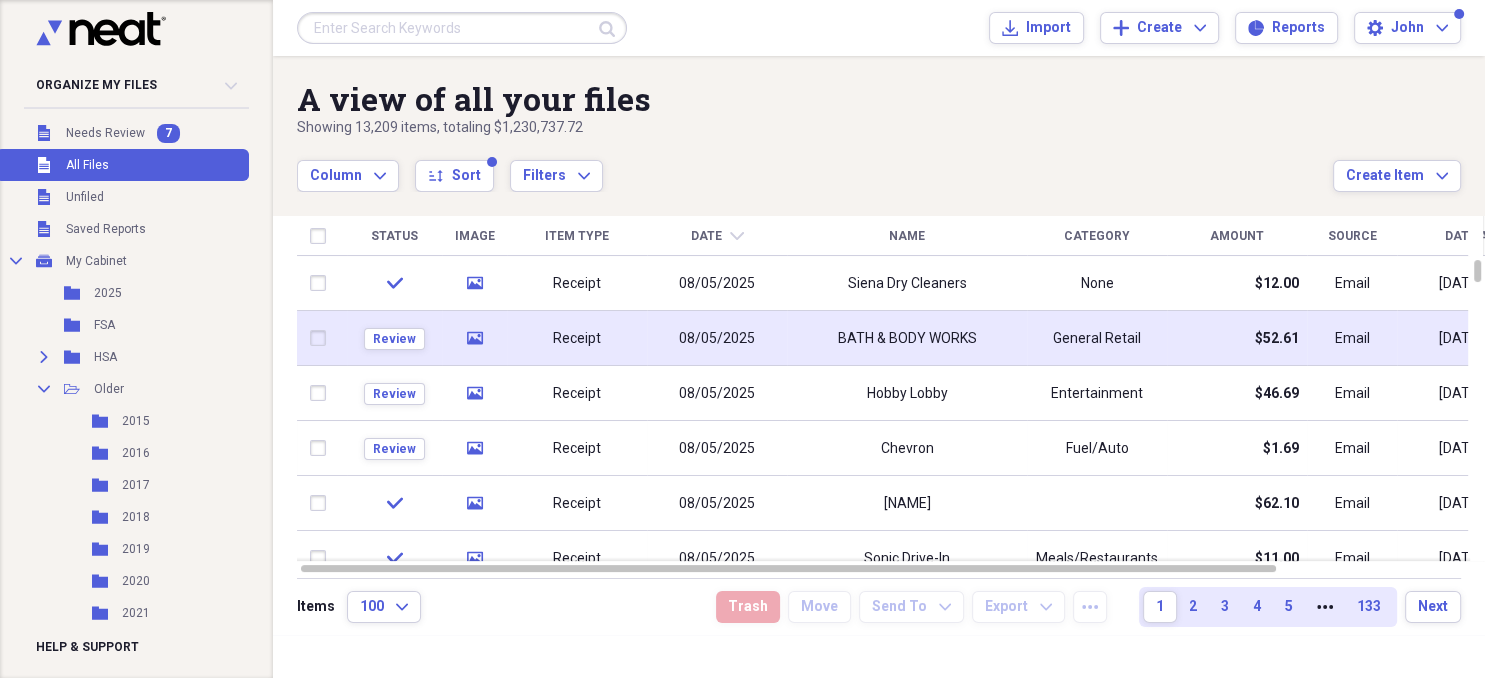 click on "08/05/2025" at bounding box center [717, 339] 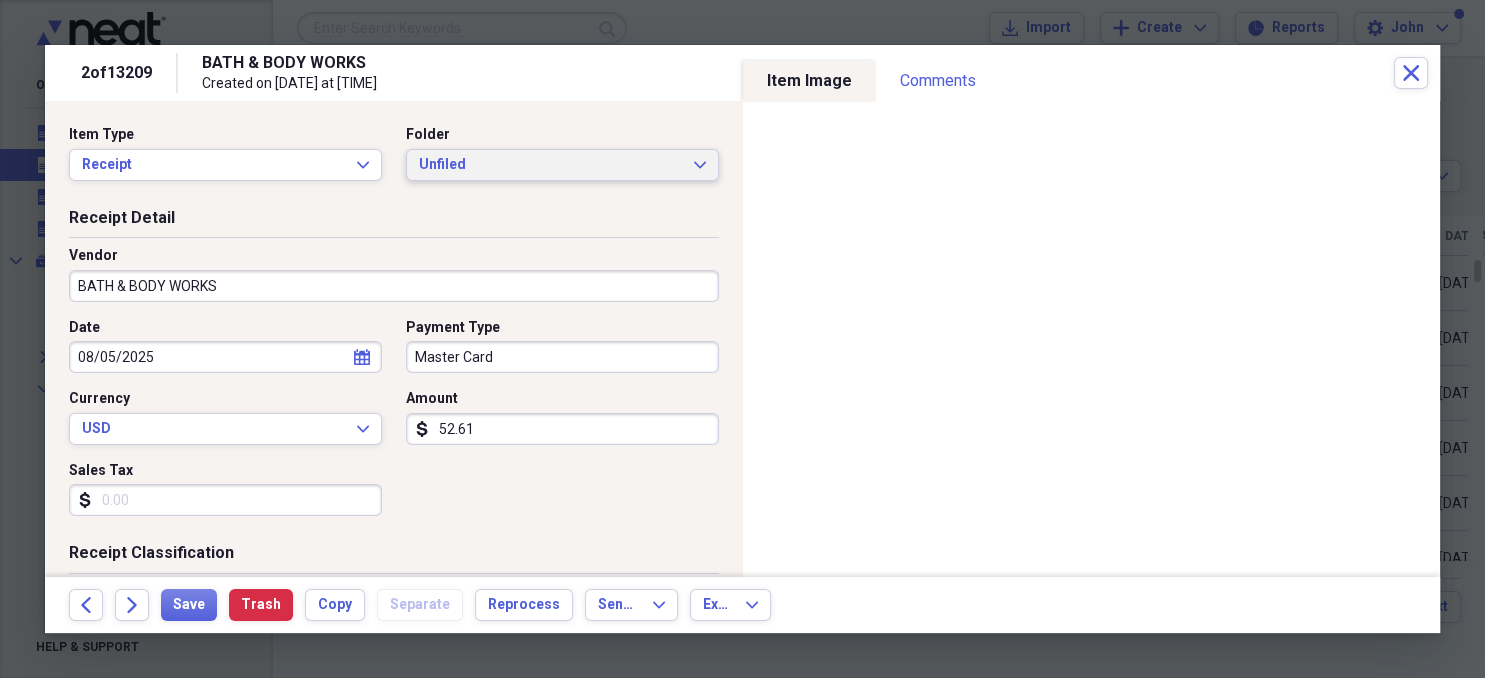 click on "Unfiled" at bounding box center (550, 165) 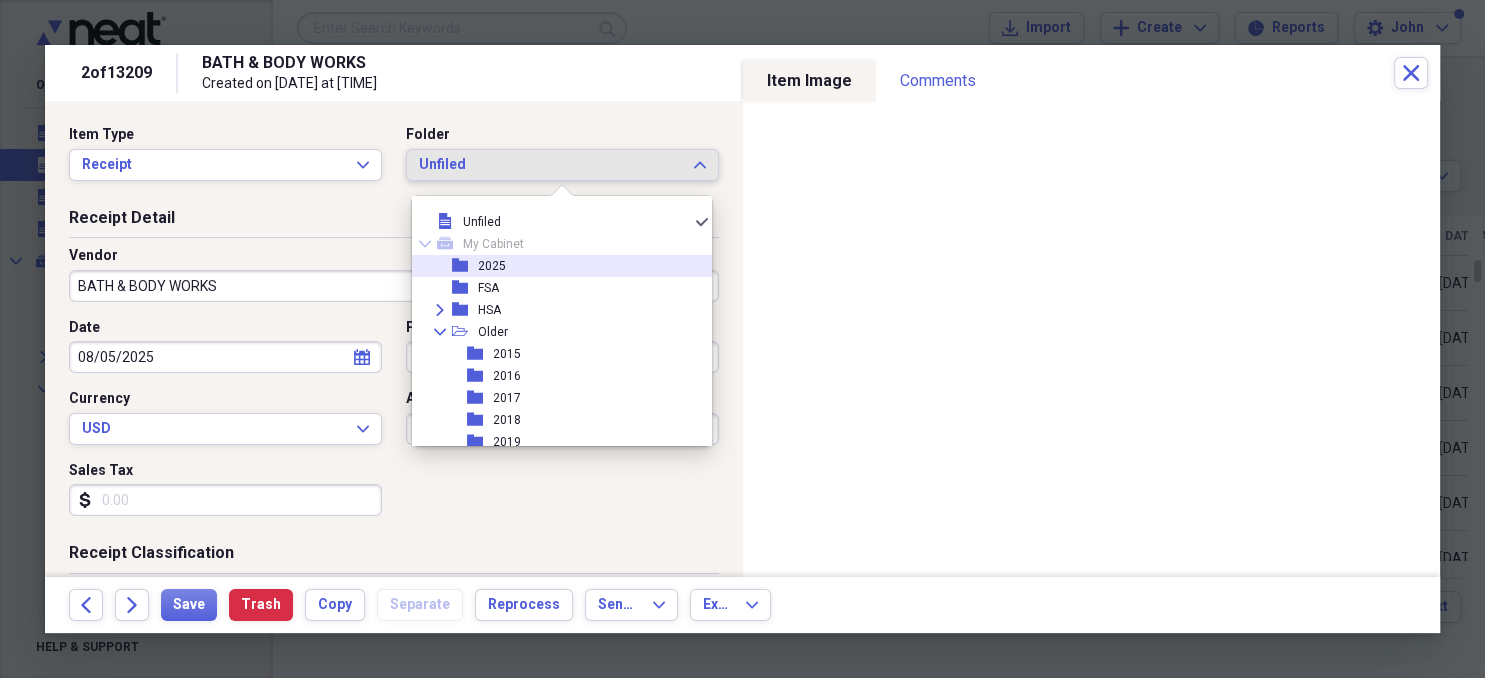 click on "2025" at bounding box center (492, 266) 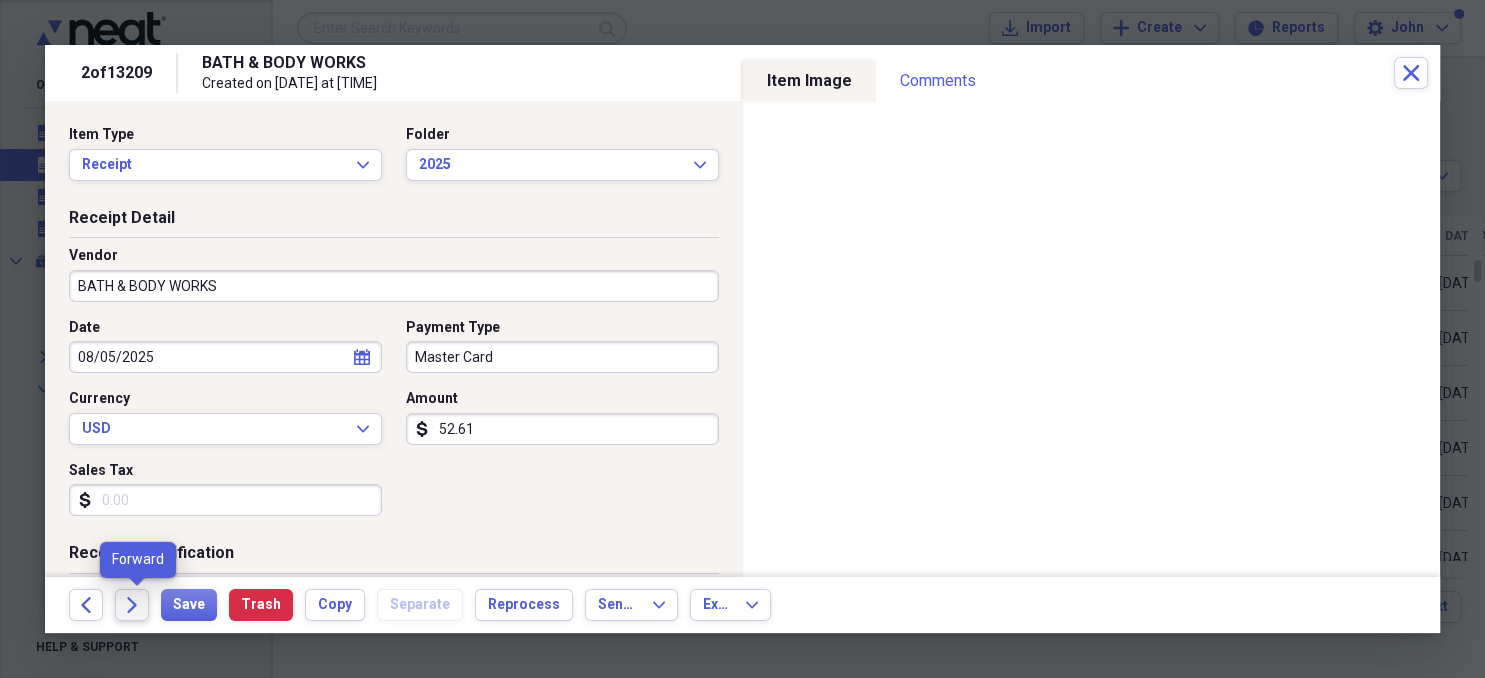 click on "Forward" 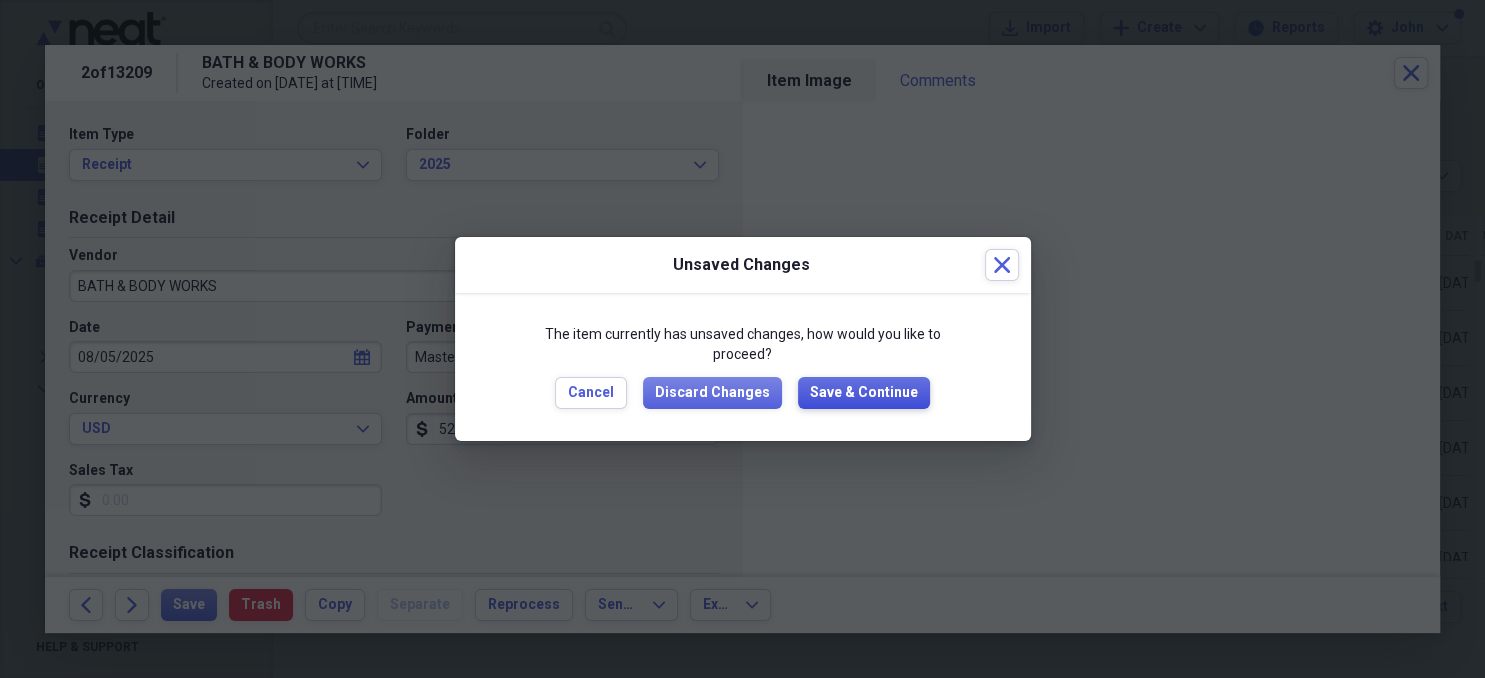 click on "Save & Continue" at bounding box center [864, 393] 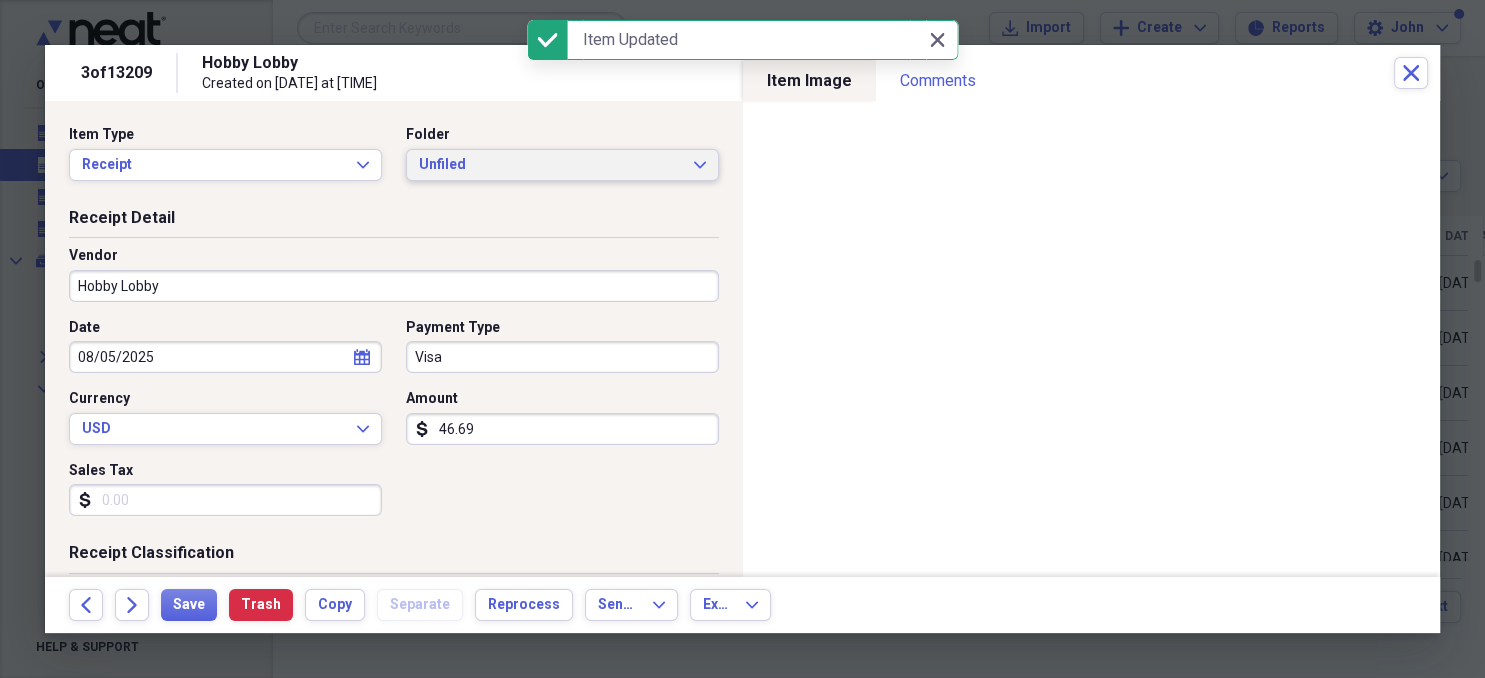 click on "Unfiled" at bounding box center (550, 165) 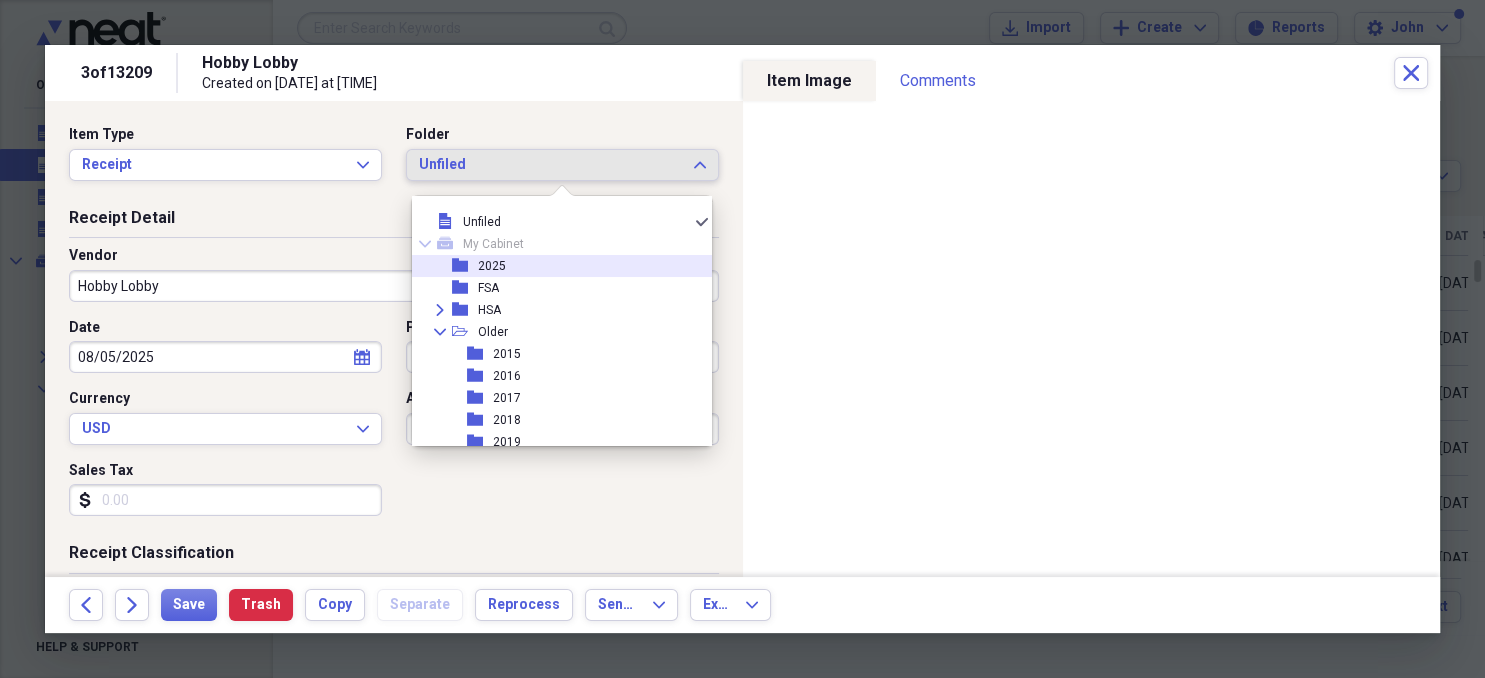 click on "2025" at bounding box center [492, 266] 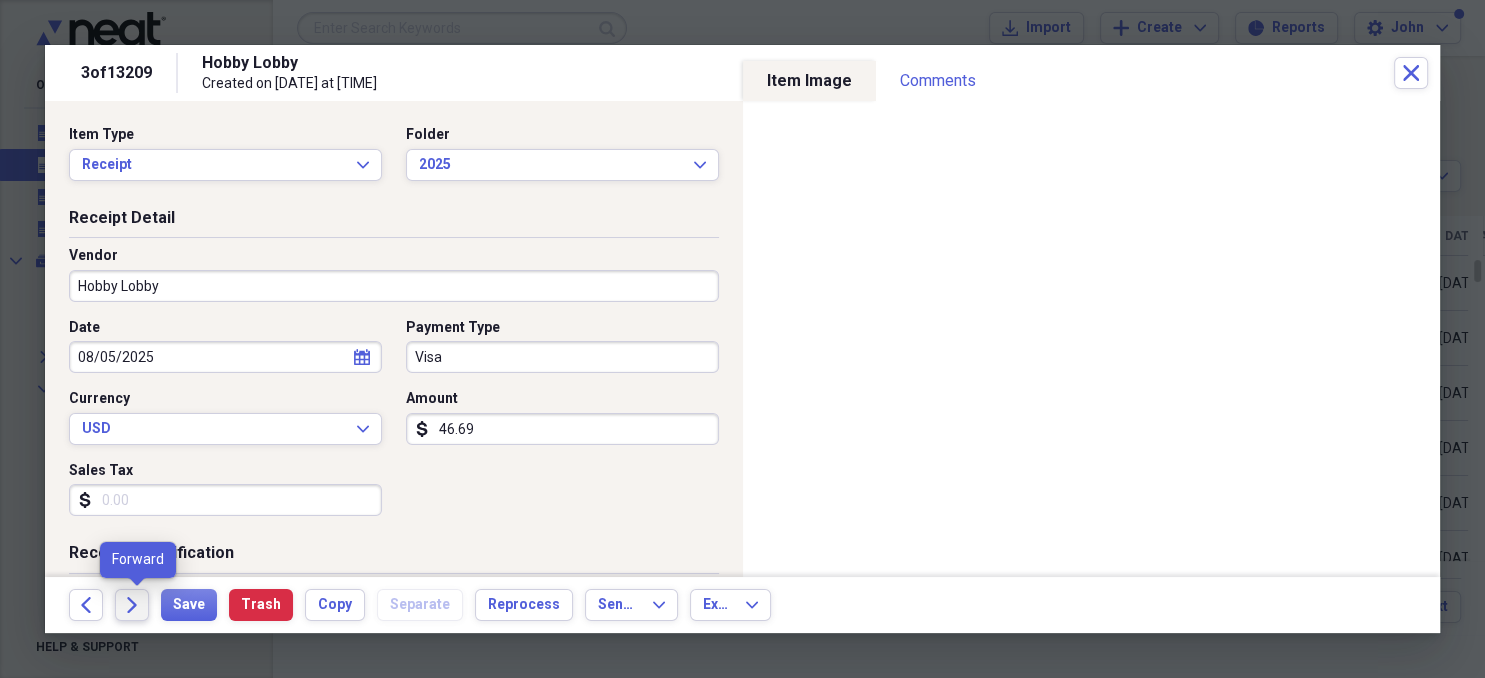click on "Forward" 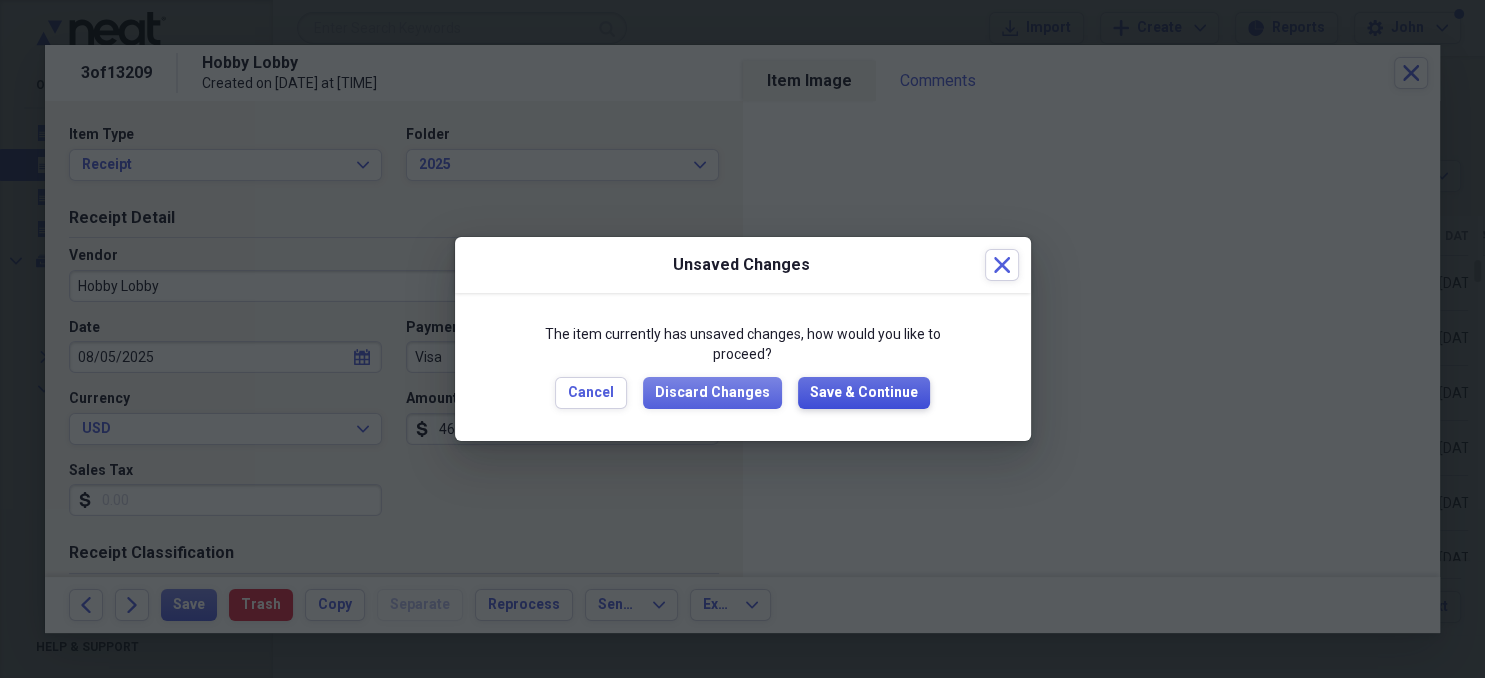 click on "Save & Continue" at bounding box center (864, 393) 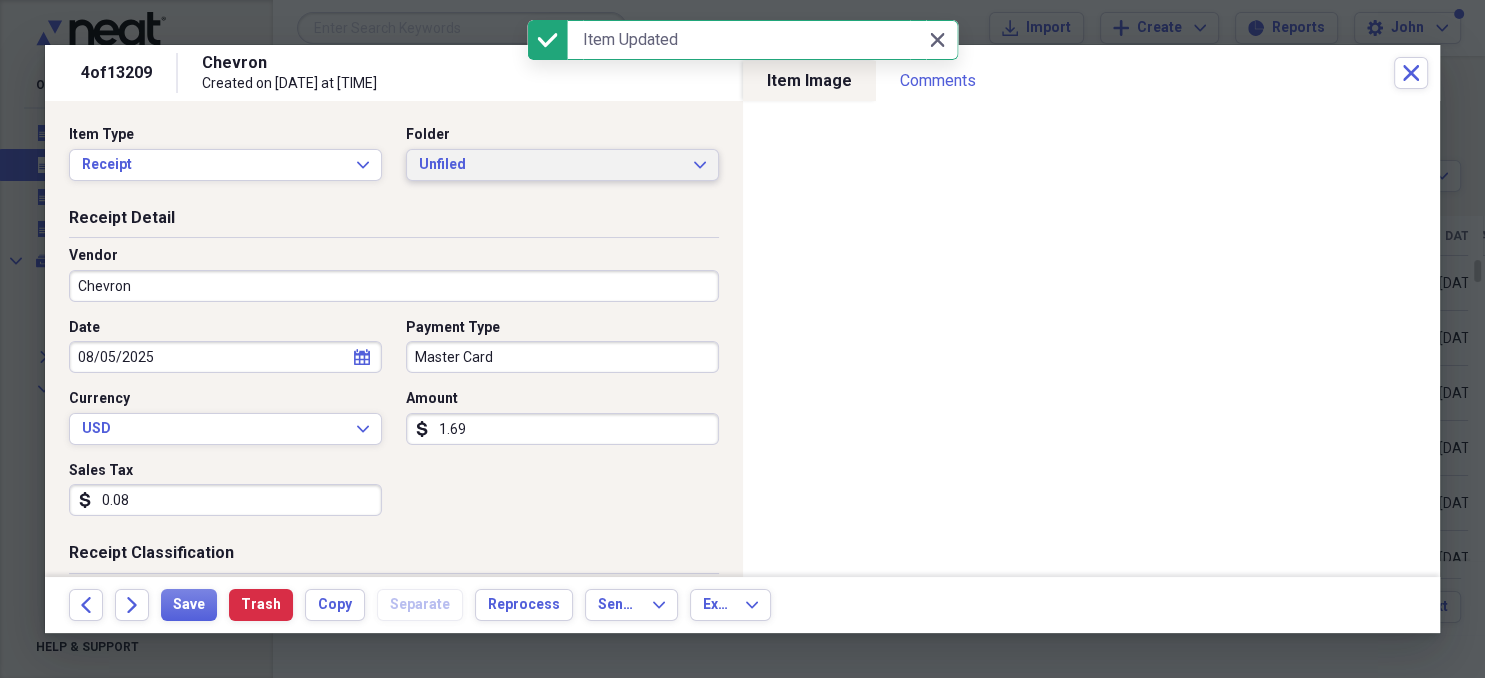 click on "Unfiled" at bounding box center [550, 165] 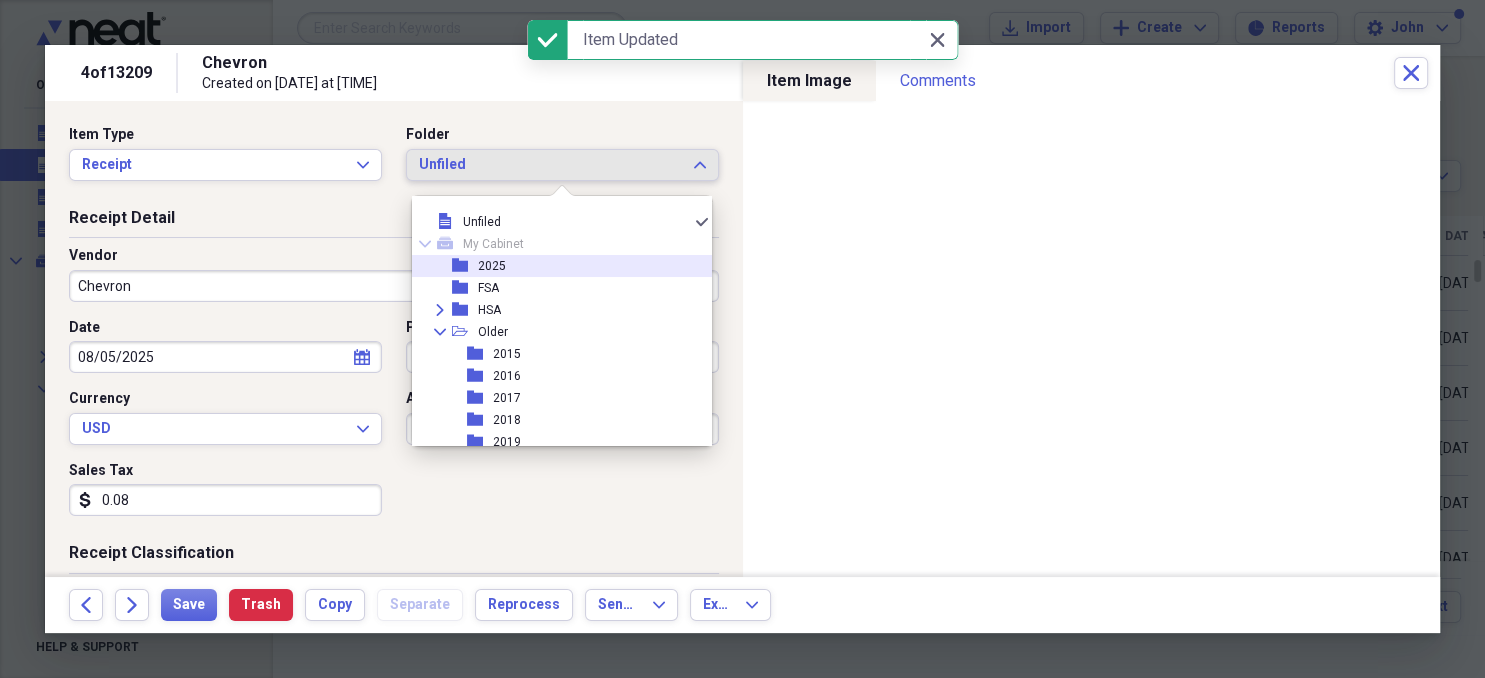 click on "2025" at bounding box center [492, 266] 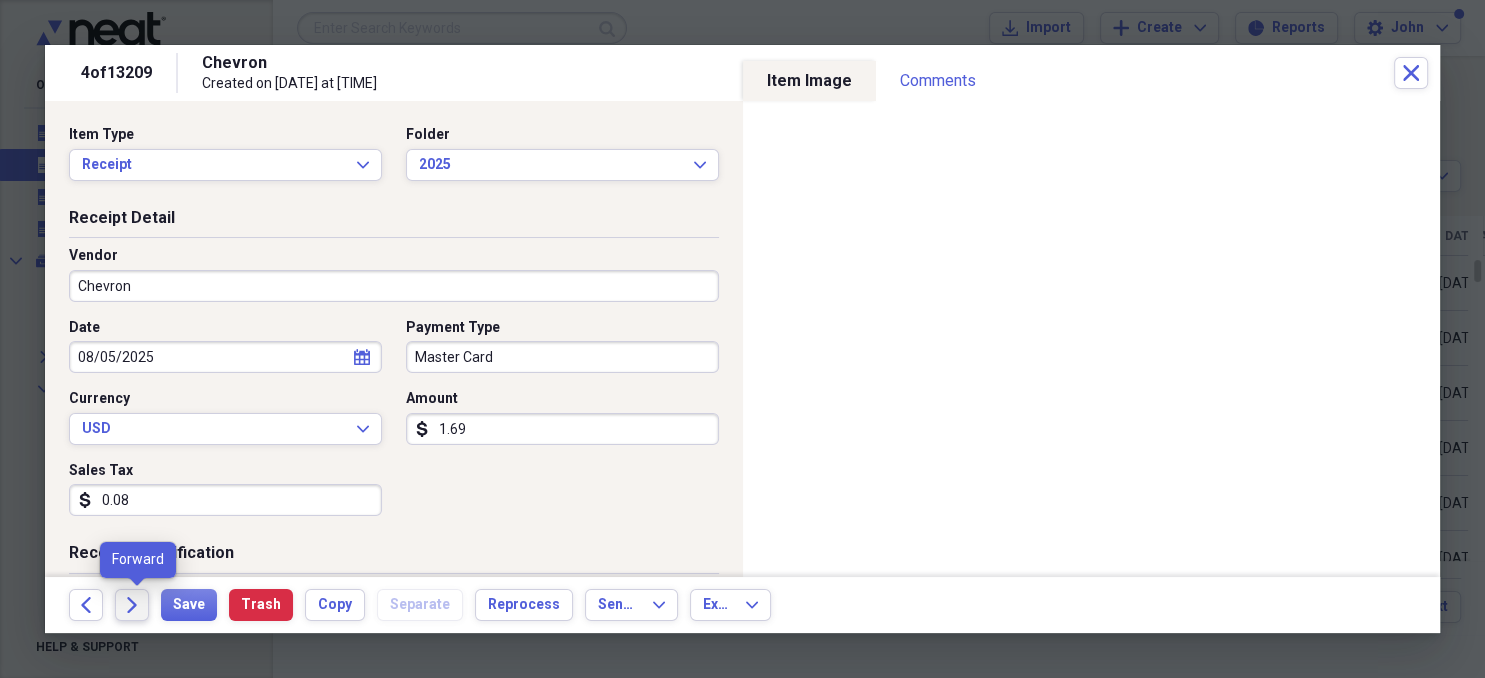 click on "Forward" 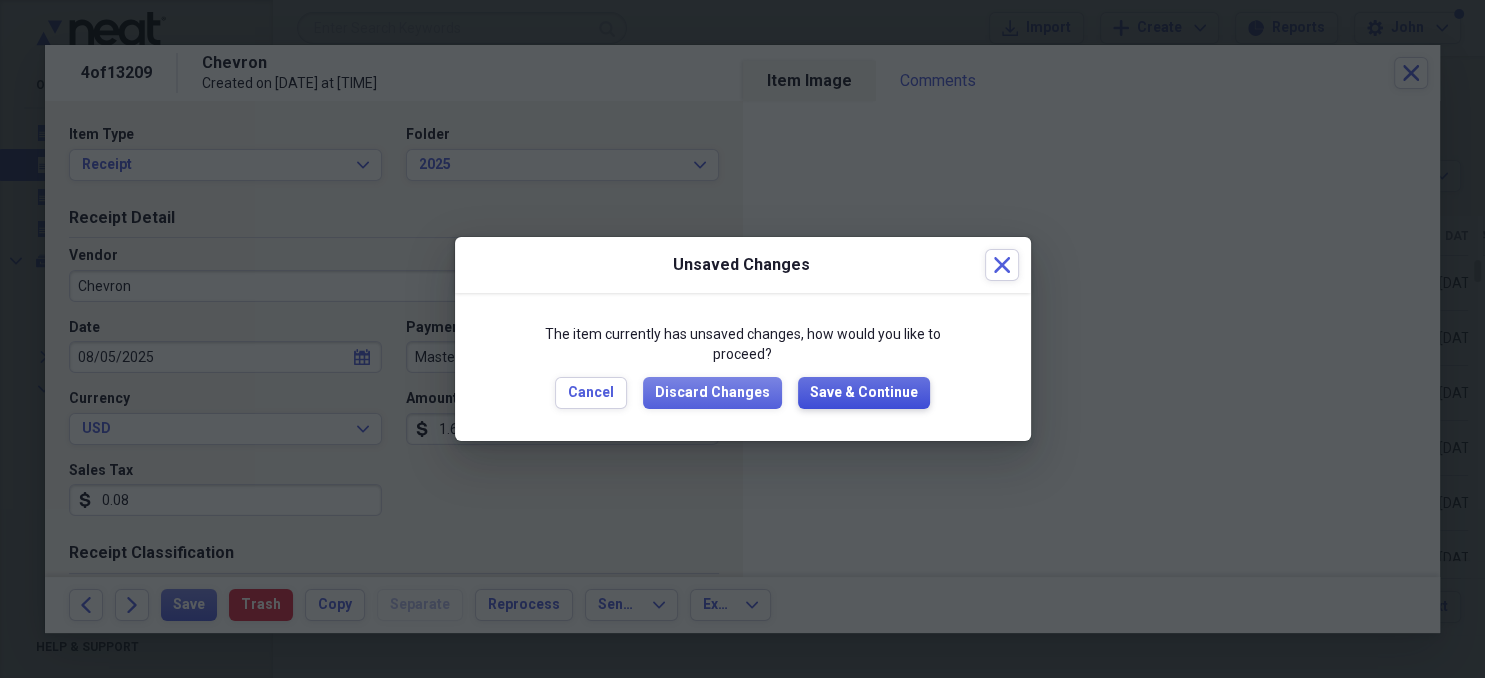 click on "Save & Continue" at bounding box center [864, 393] 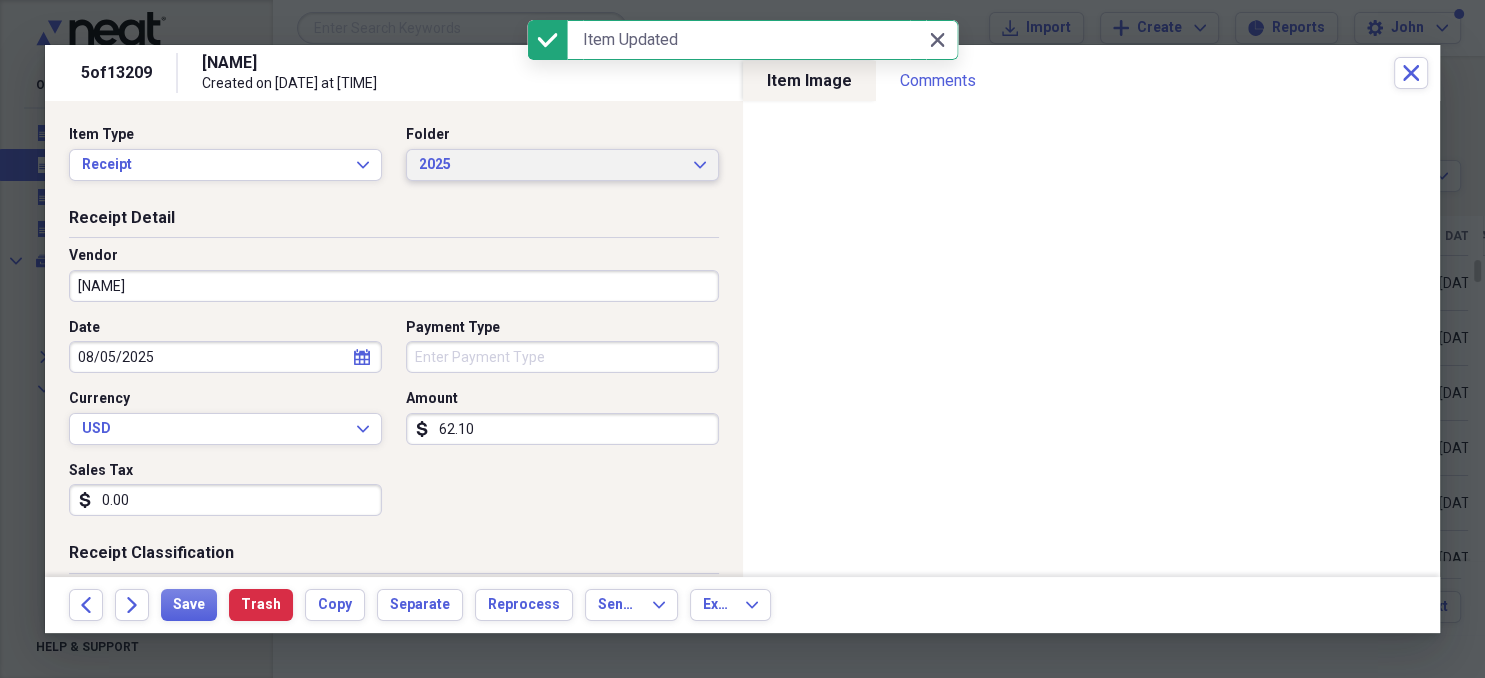 click on "2025" at bounding box center [550, 165] 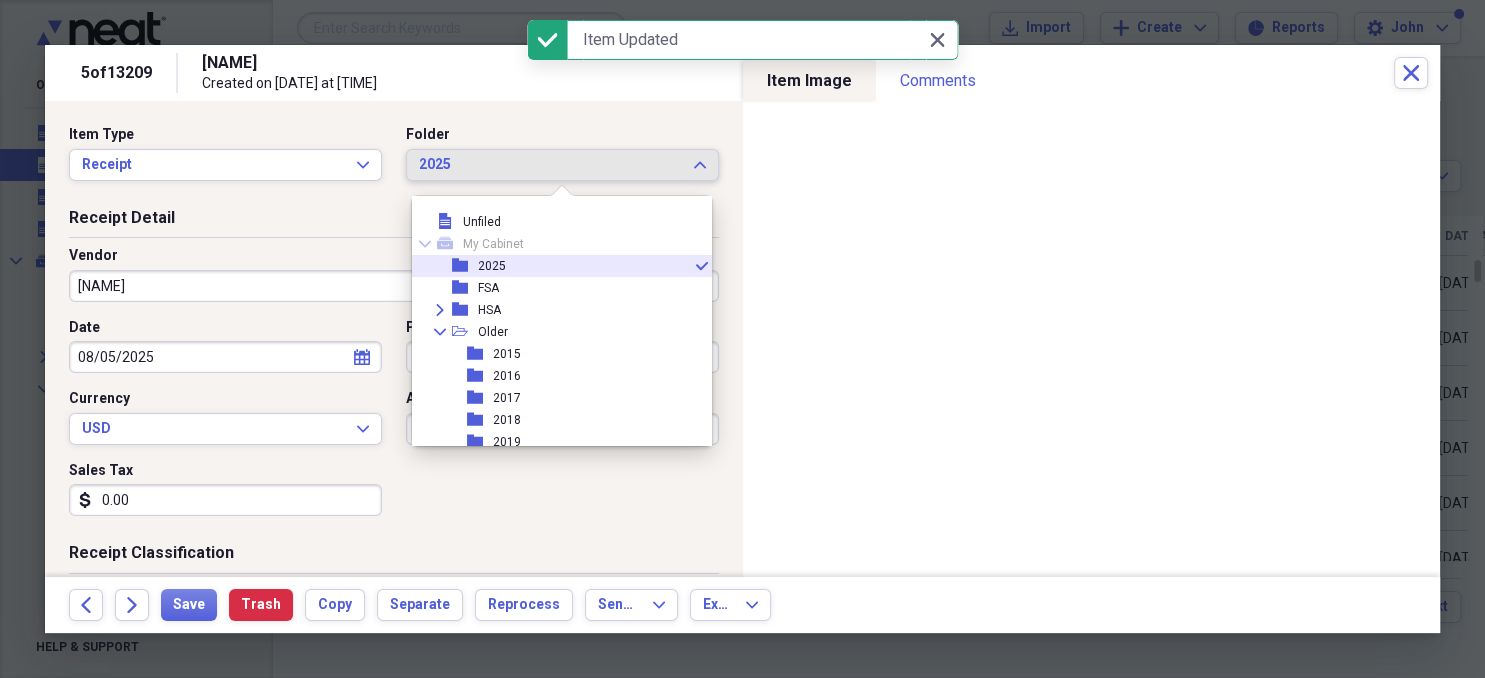 click on "2025" at bounding box center [492, 266] 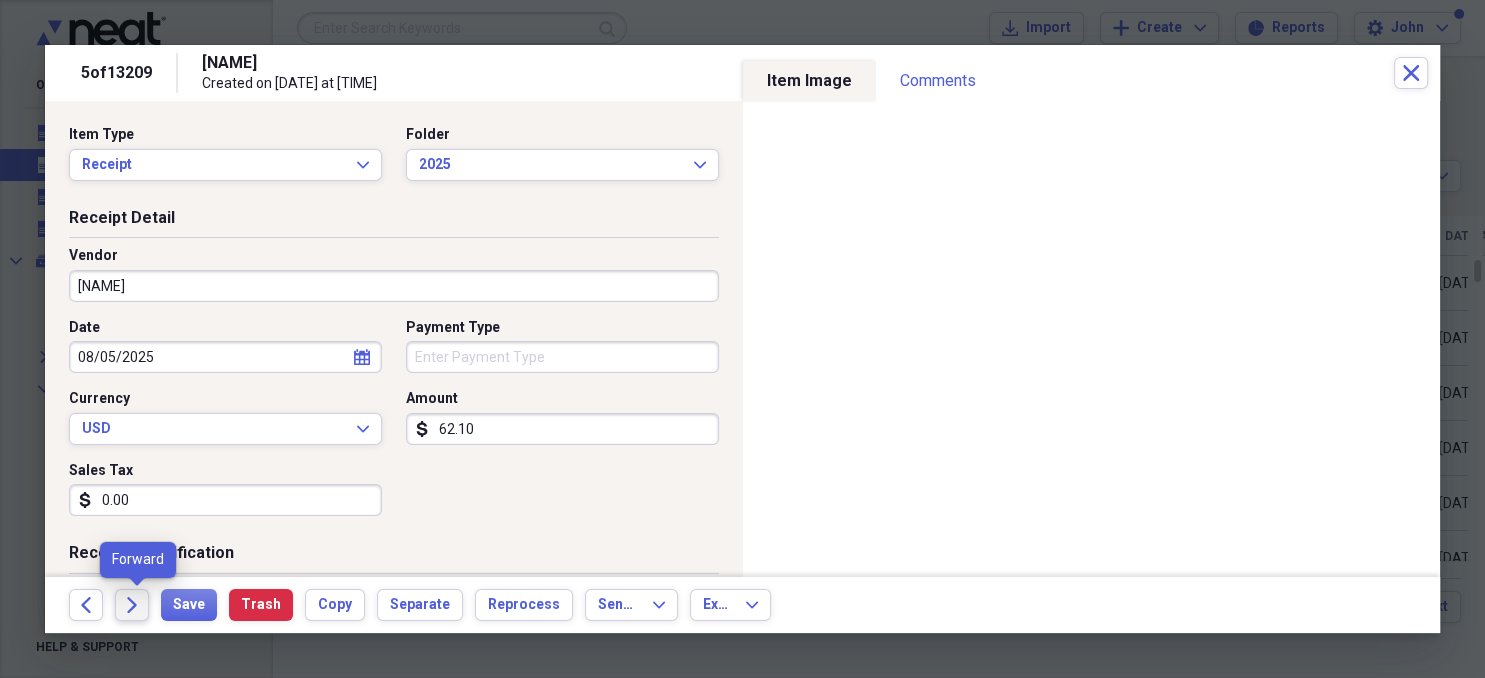 click on "Forward" at bounding box center (132, 605) 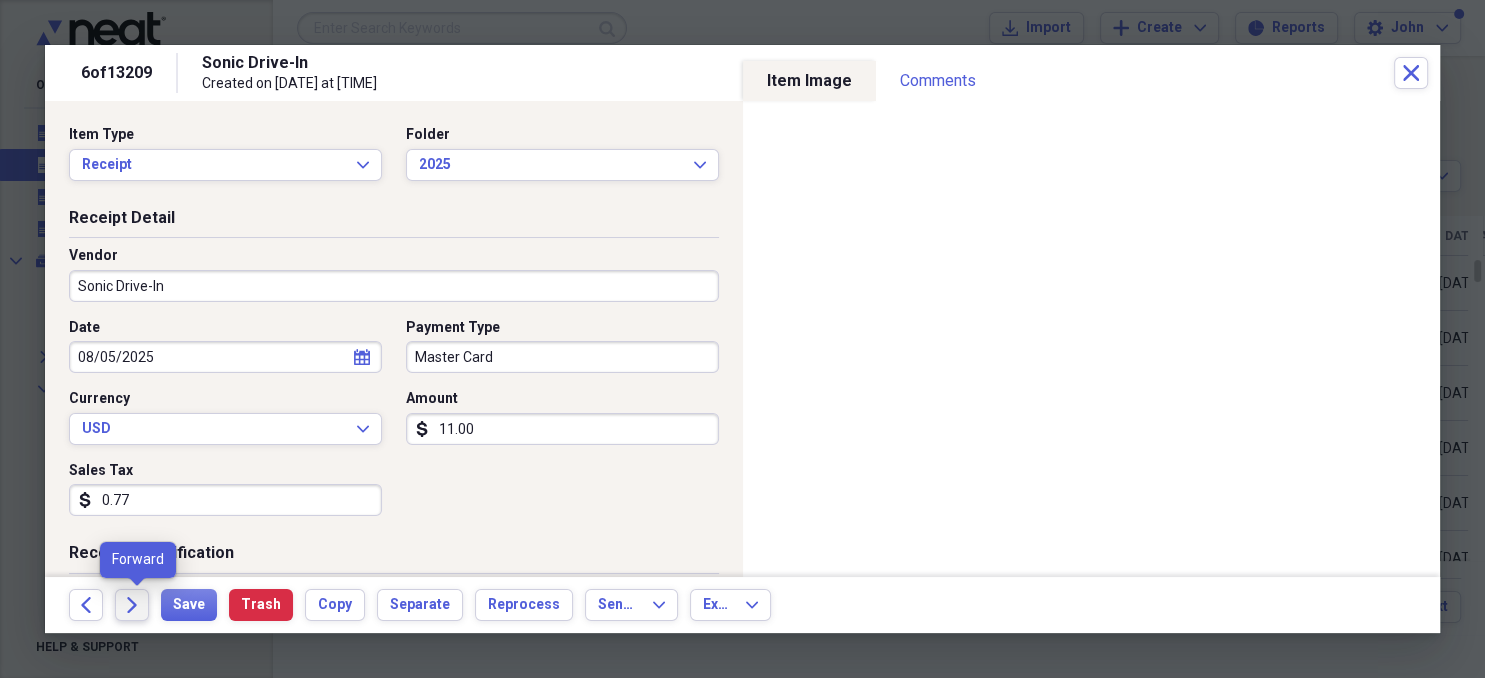 click 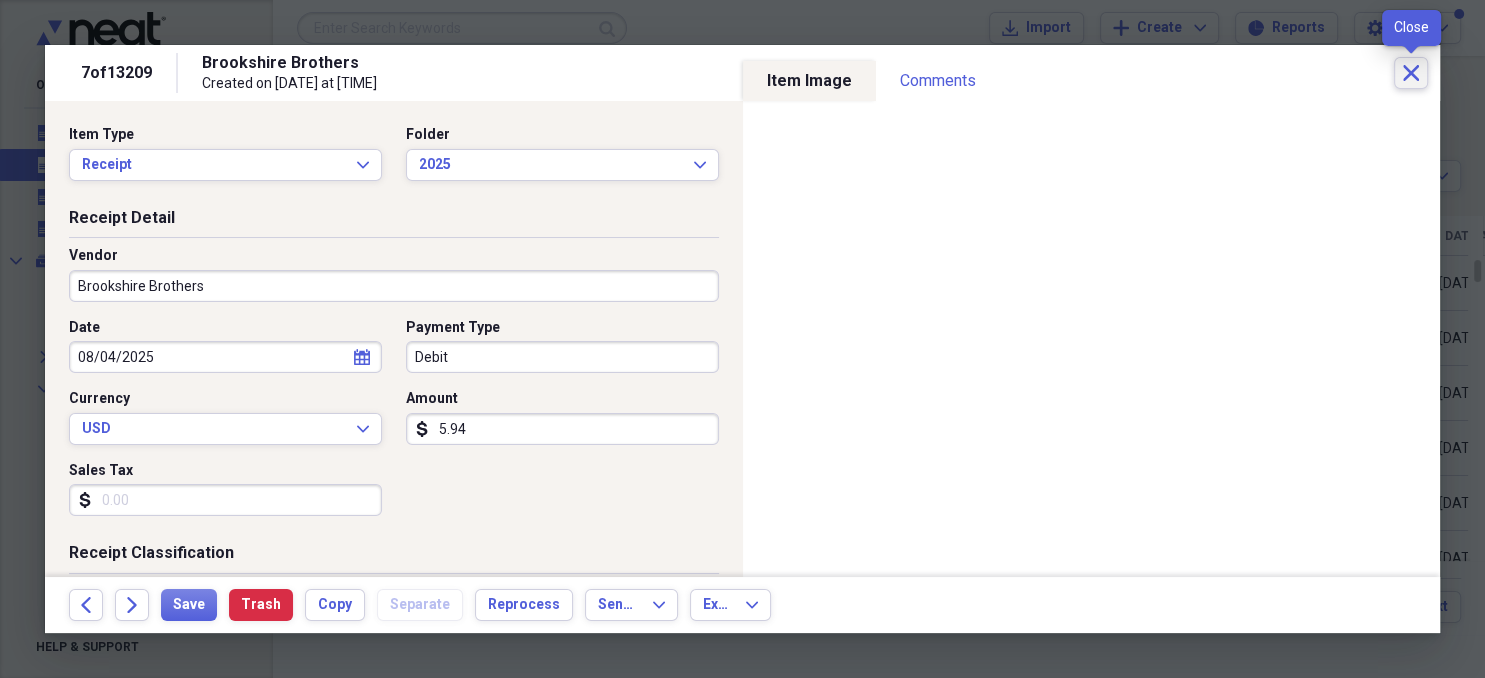 click 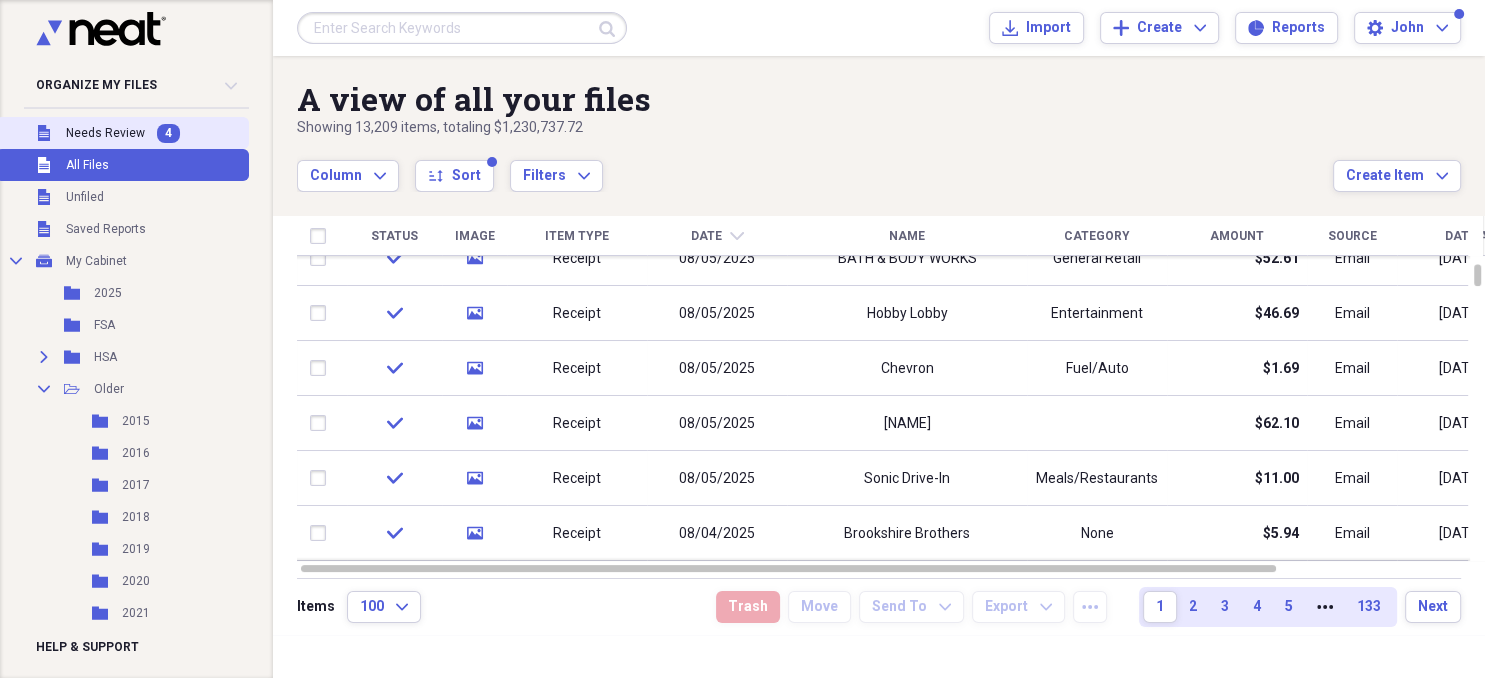 click on "Needs Review" at bounding box center (105, 133) 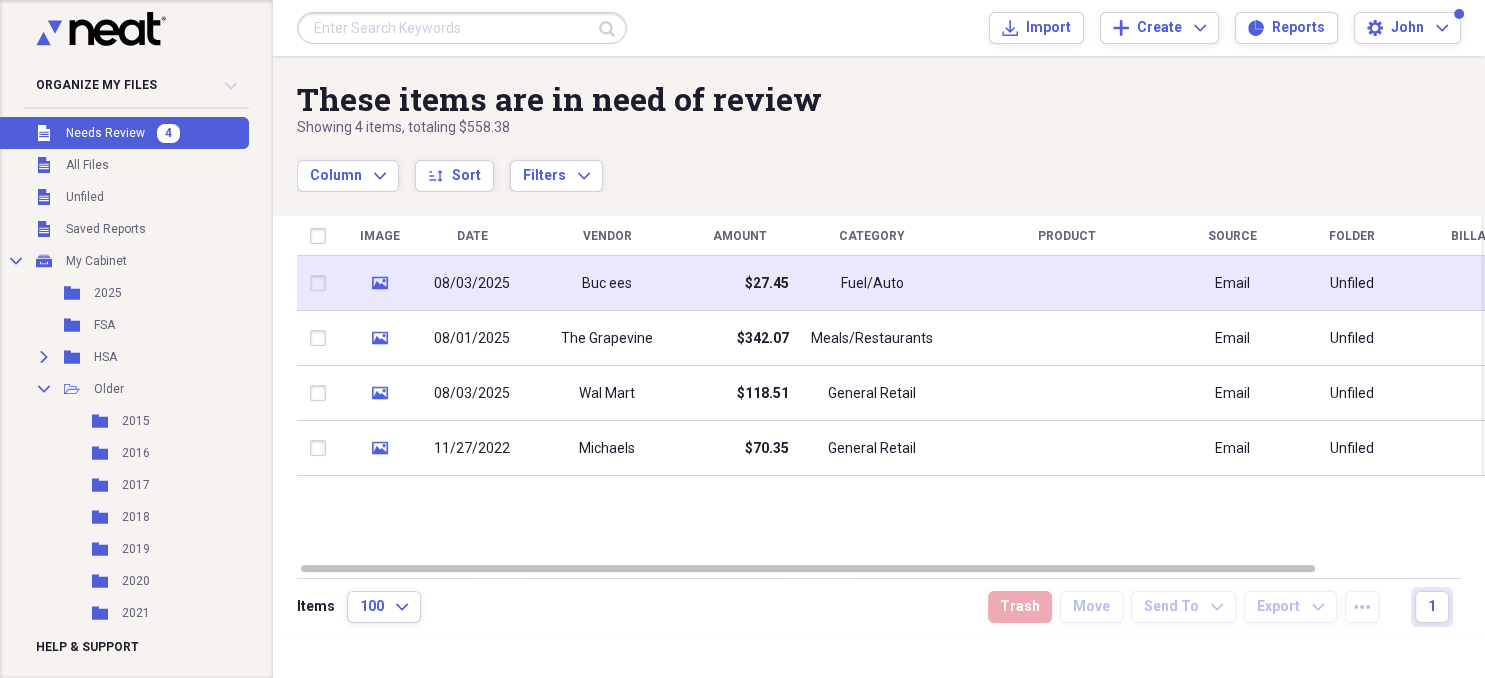 click on "Buc ees" at bounding box center [607, 284] 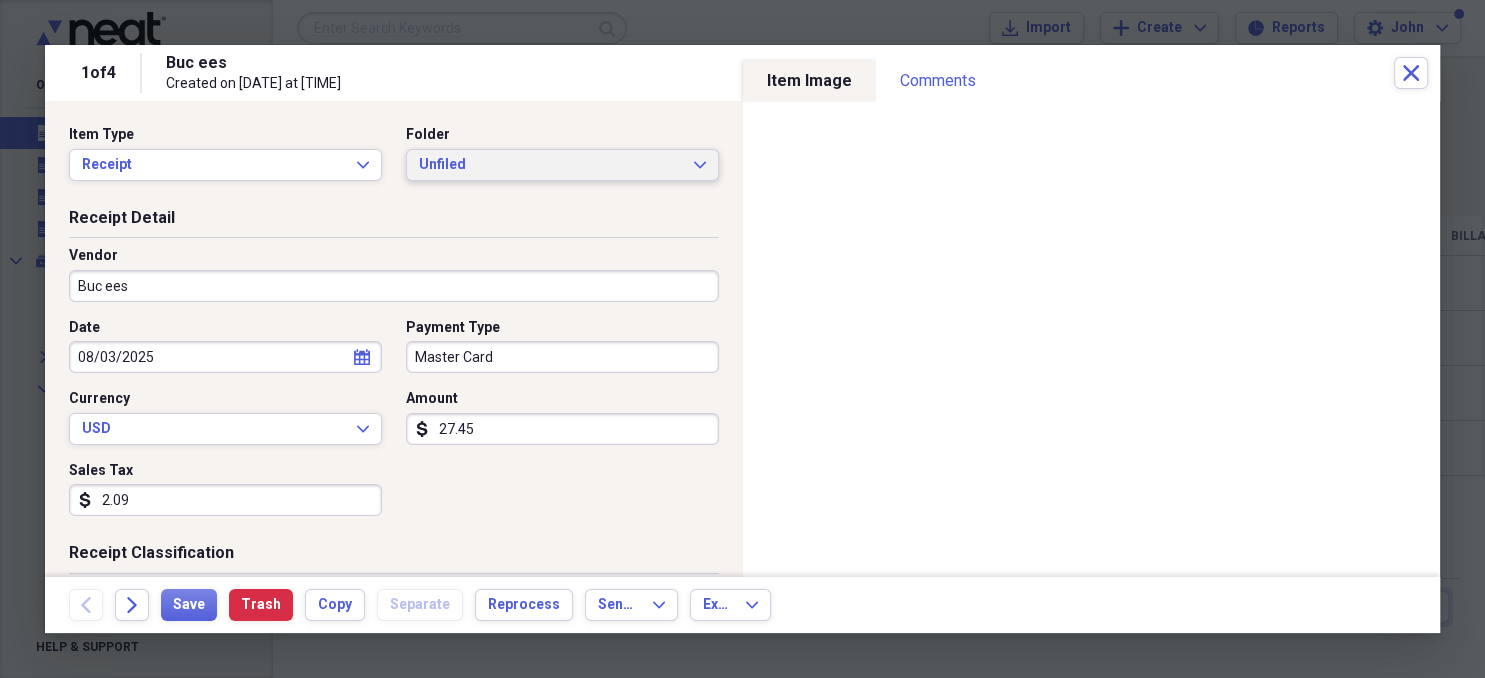 click on "Unfiled Expand" at bounding box center [562, 165] 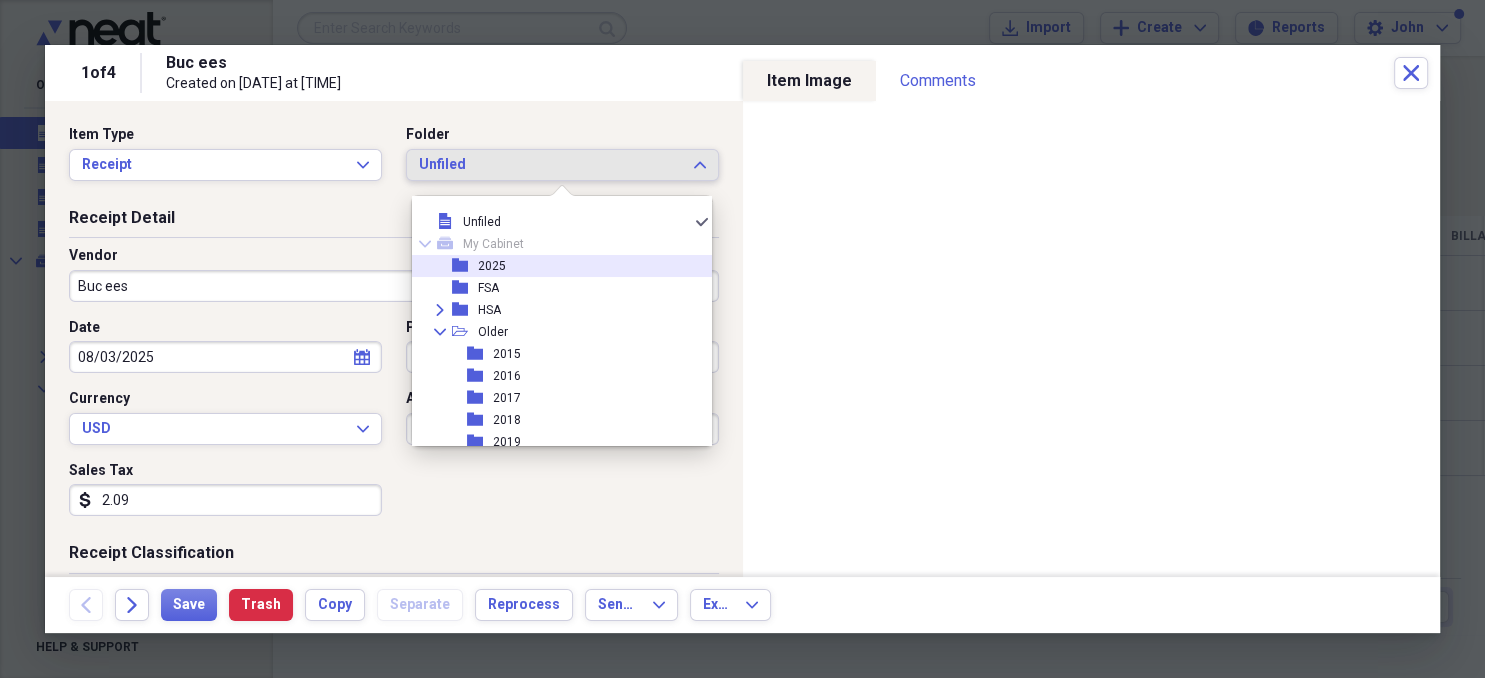 click on "2025" at bounding box center [492, 266] 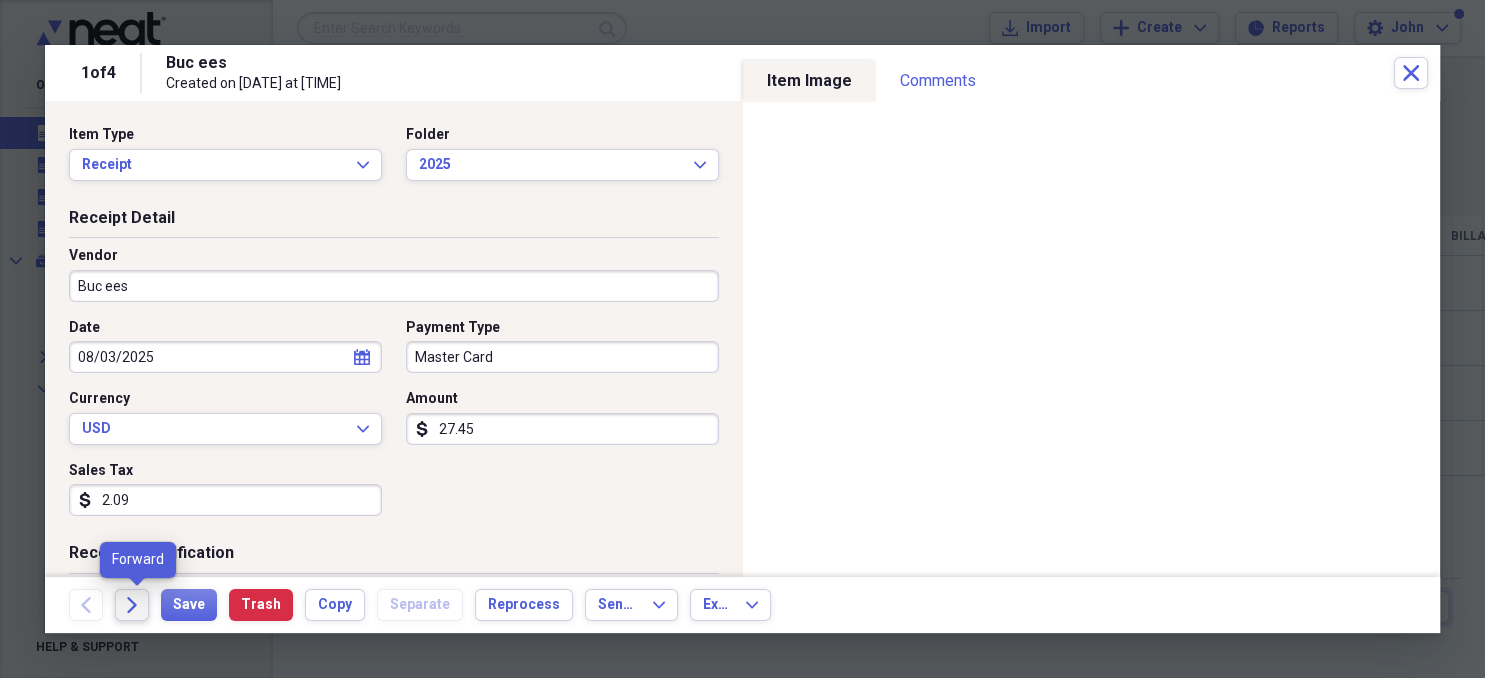 click on "Forward" at bounding box center (132, 605) 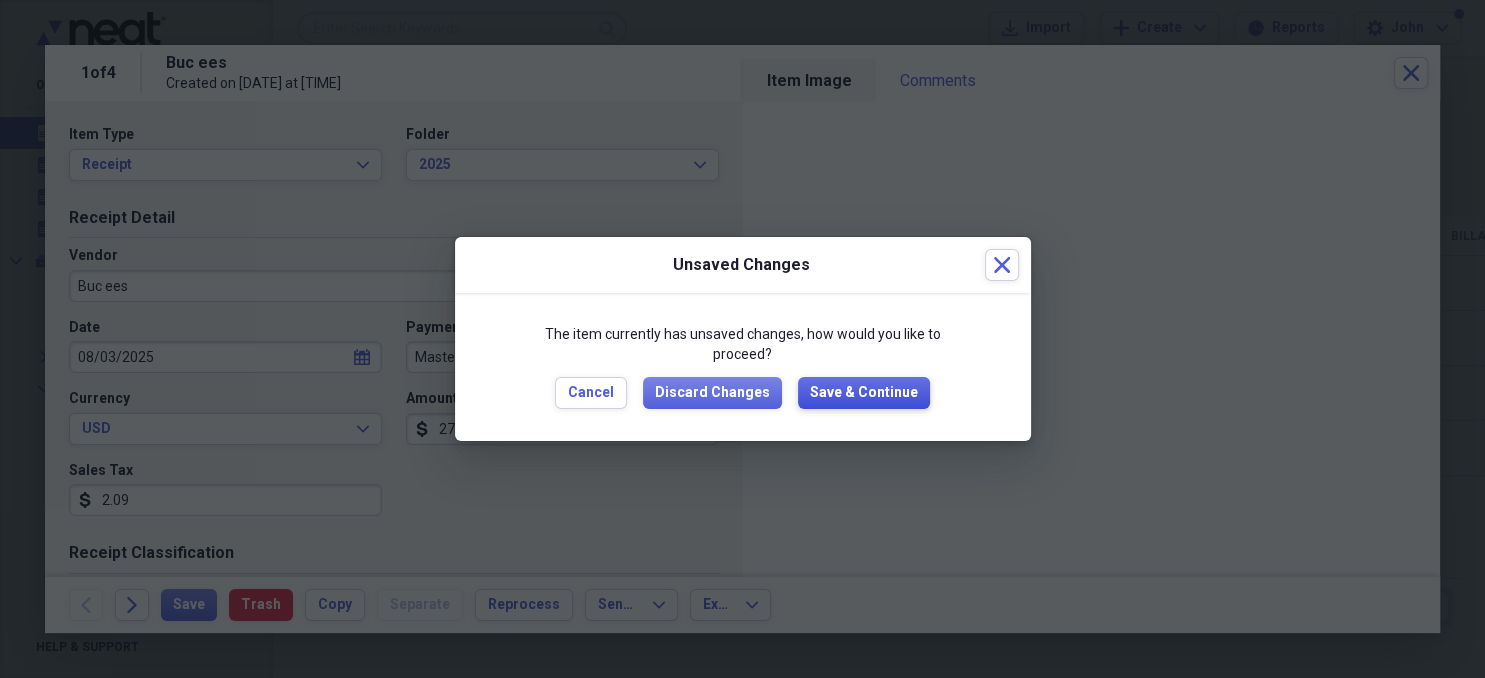 click on "Save & Continue" at bounding box center [864, 393] 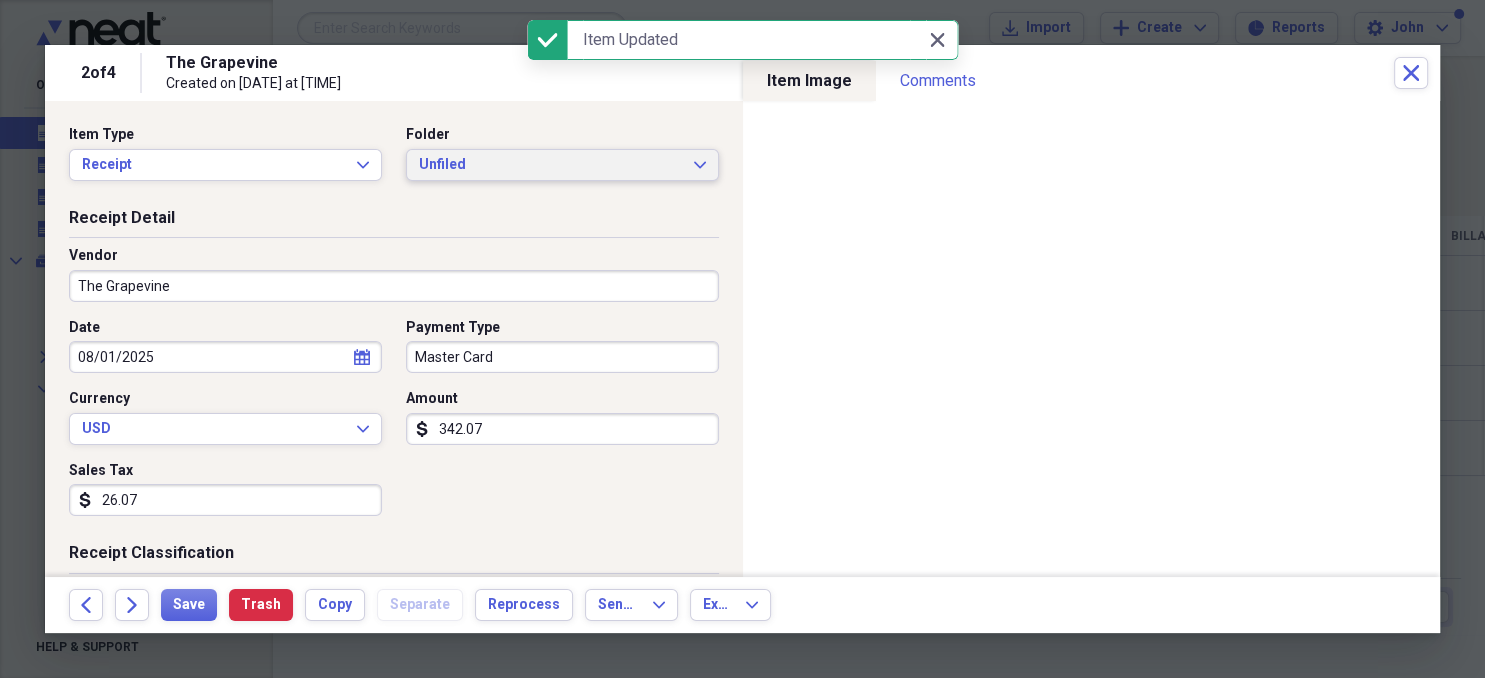 click on "Unfiled" at bounding box center [550, 165] 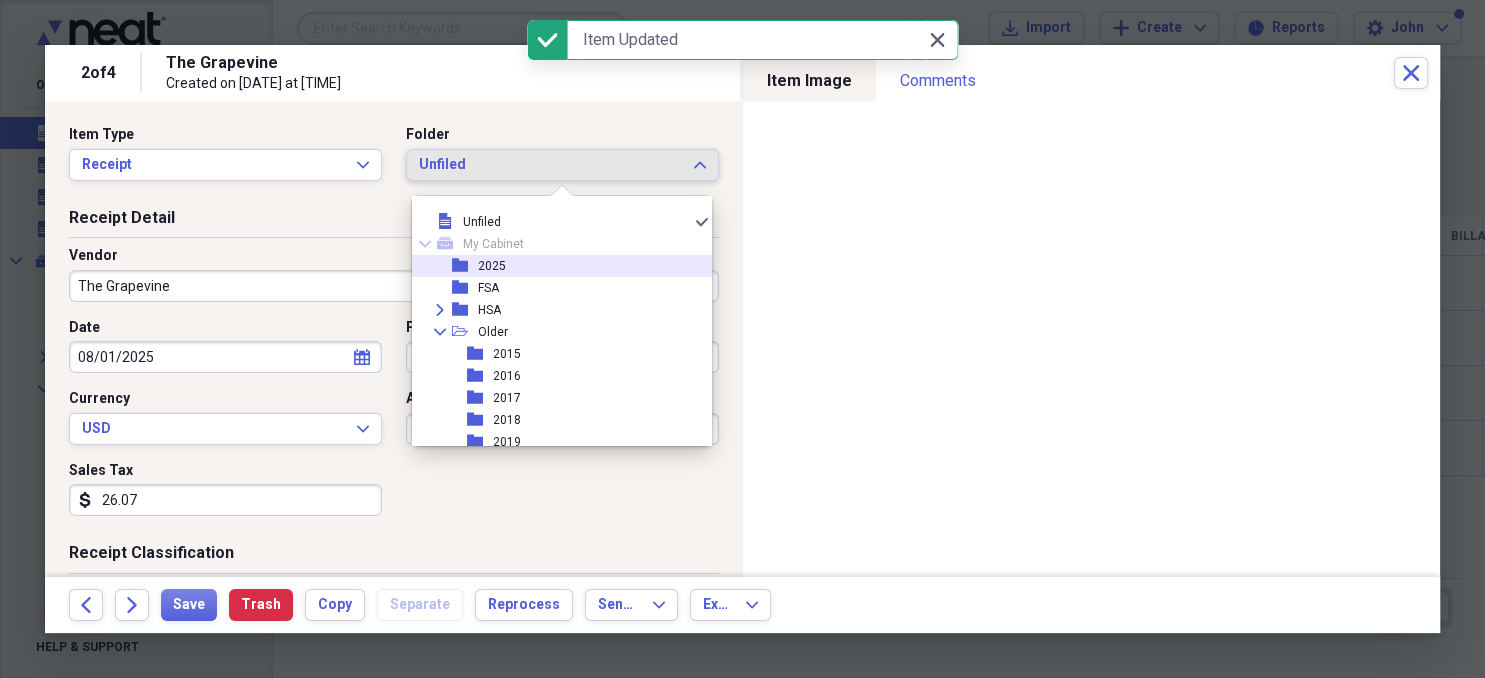 click on "2025" at bounding box center [492, 266] 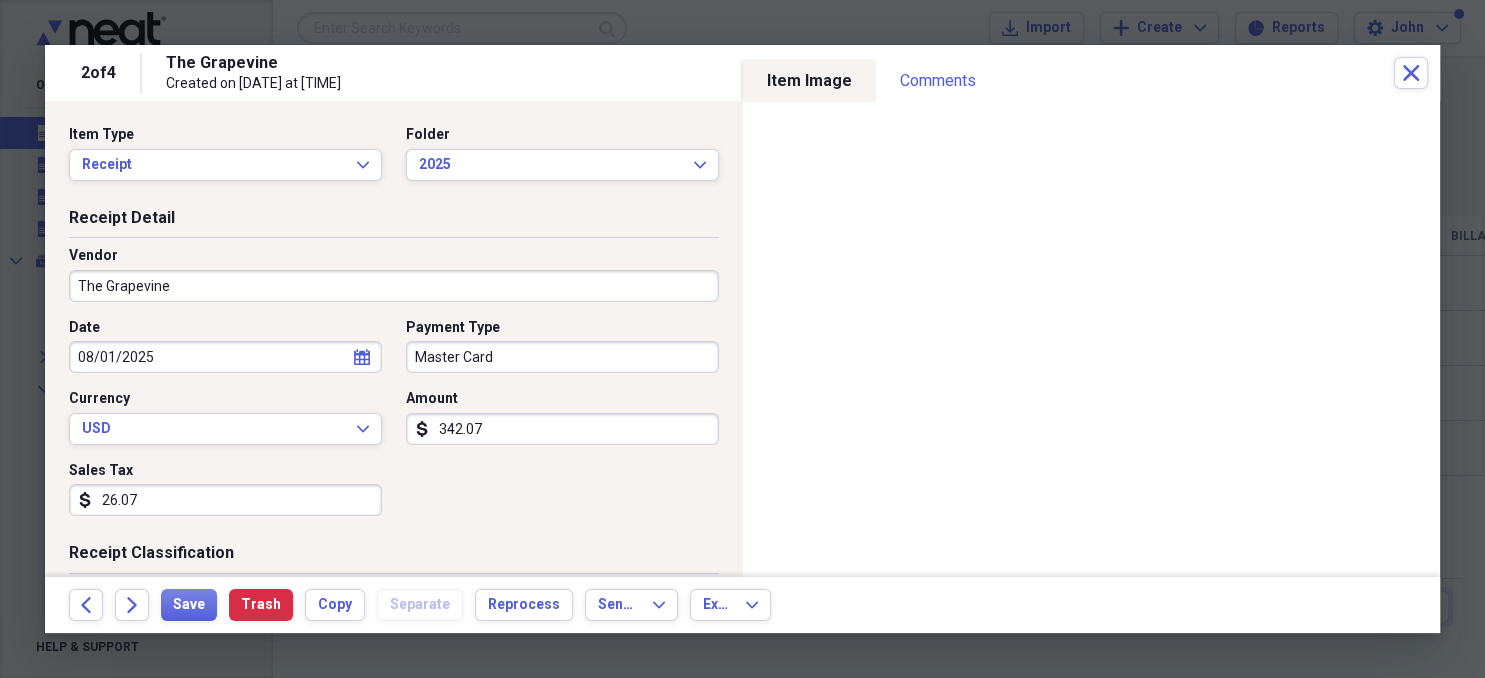 drag, startPoint x: 511, startPoint y: 428, endPoint x: 530, endPoint y: 438, distance: 21.470911 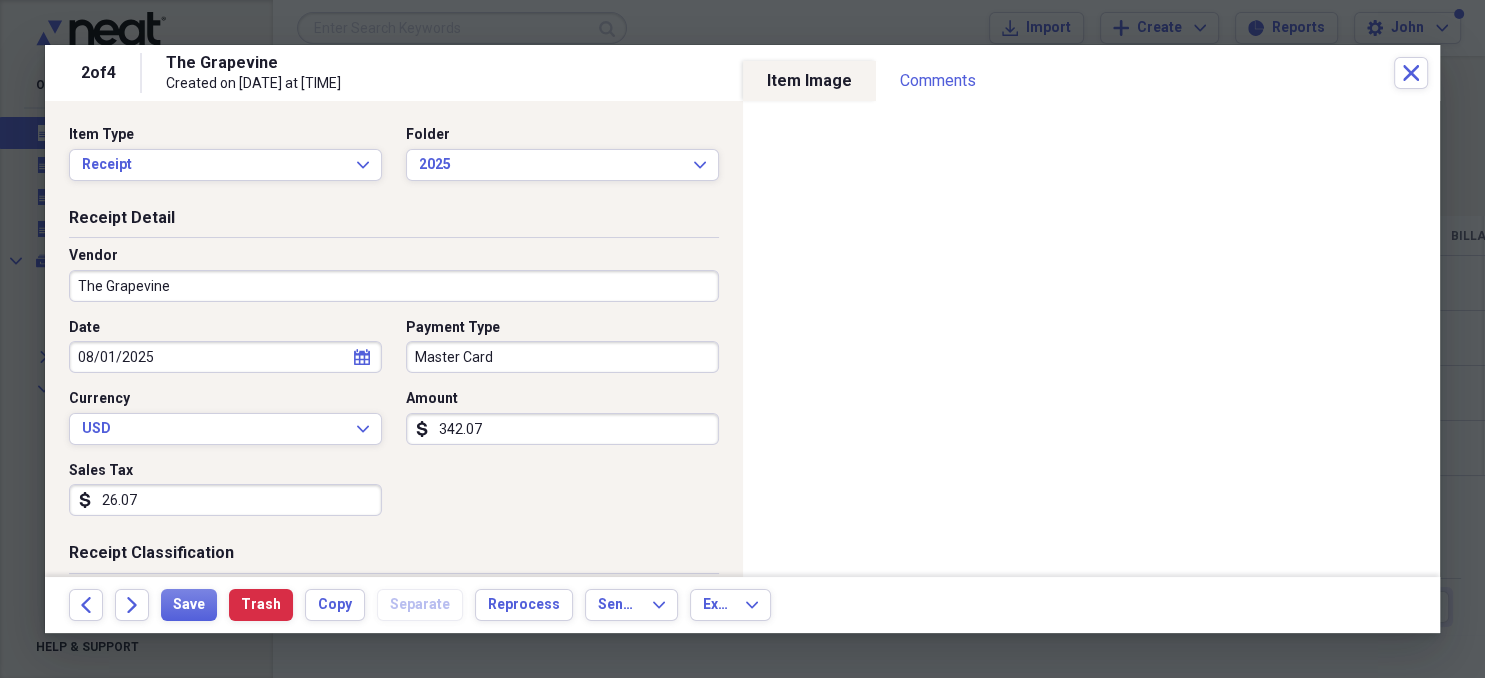 click on "342.07" at bounding box center [562, 429] 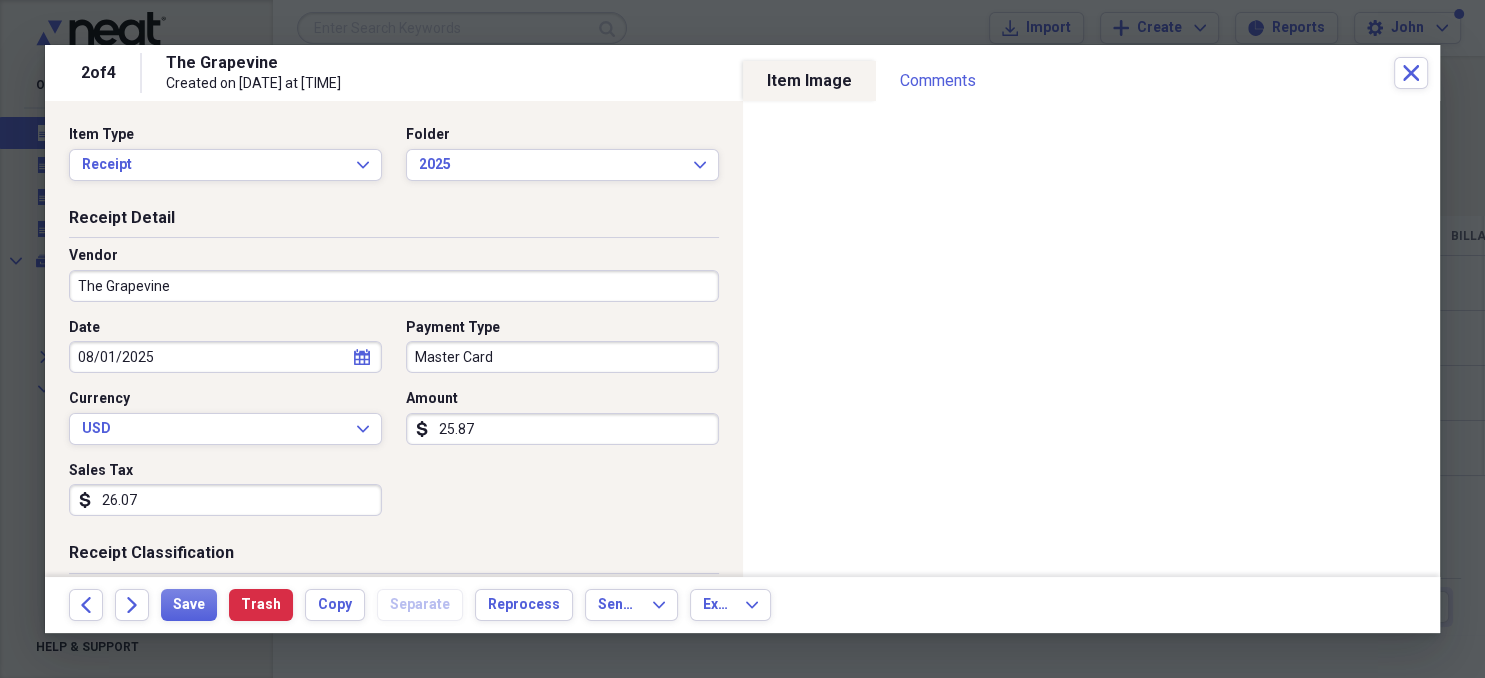 type on "258.75" 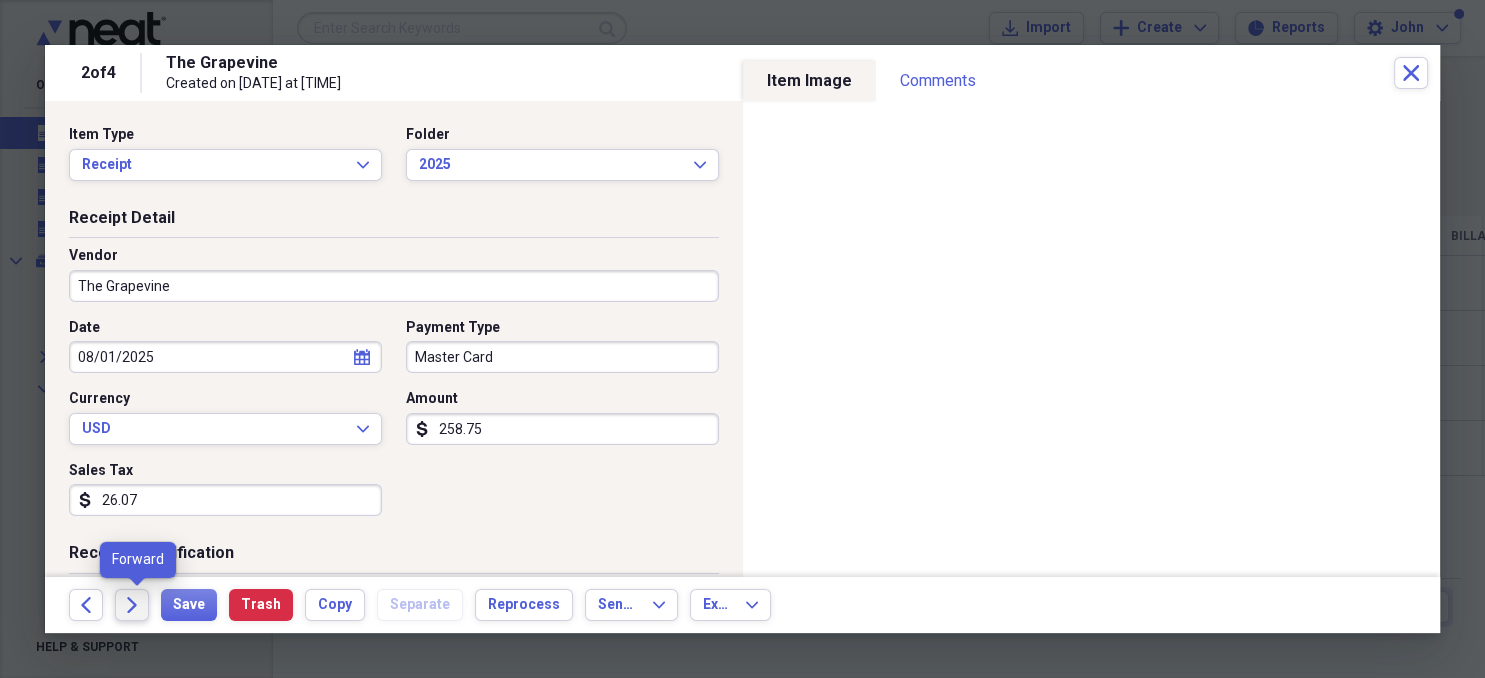 click on "Forward" 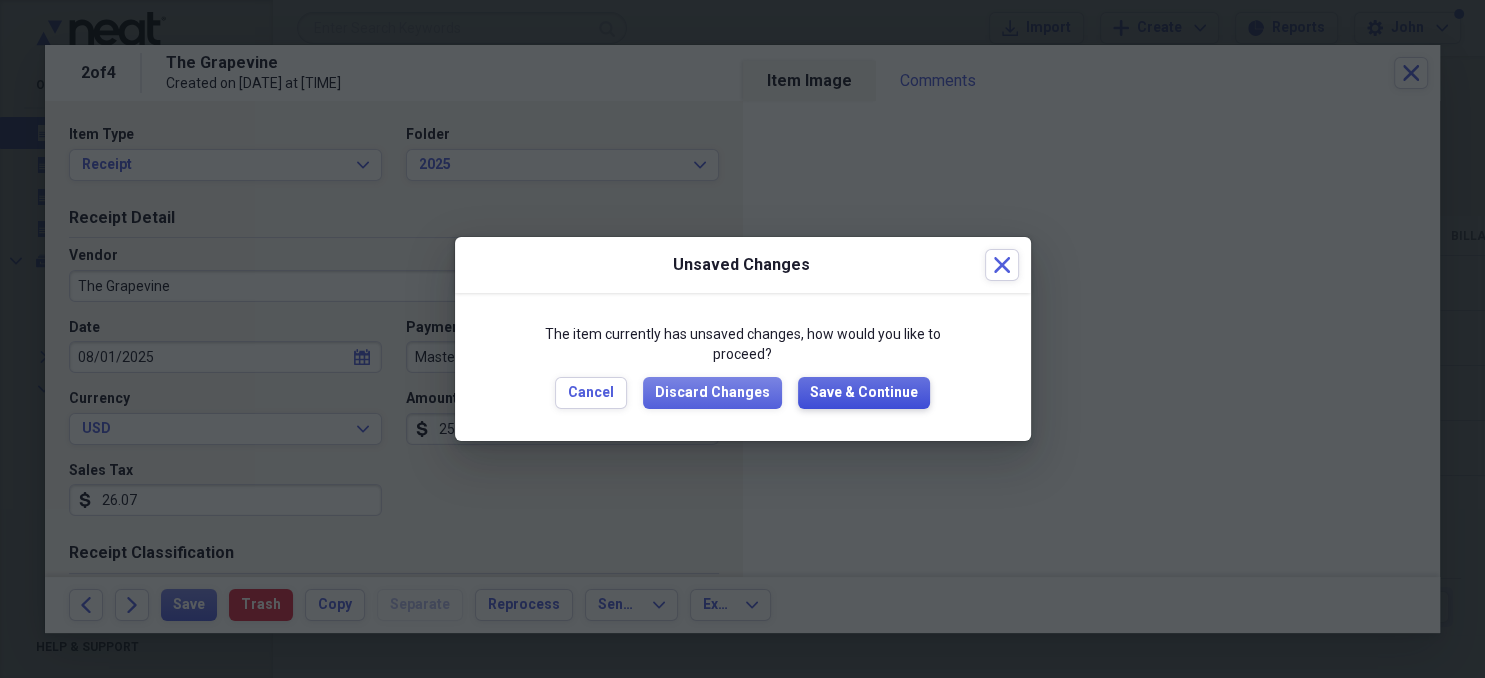 click on "Save & Continue" at bounding box center [864, 393] 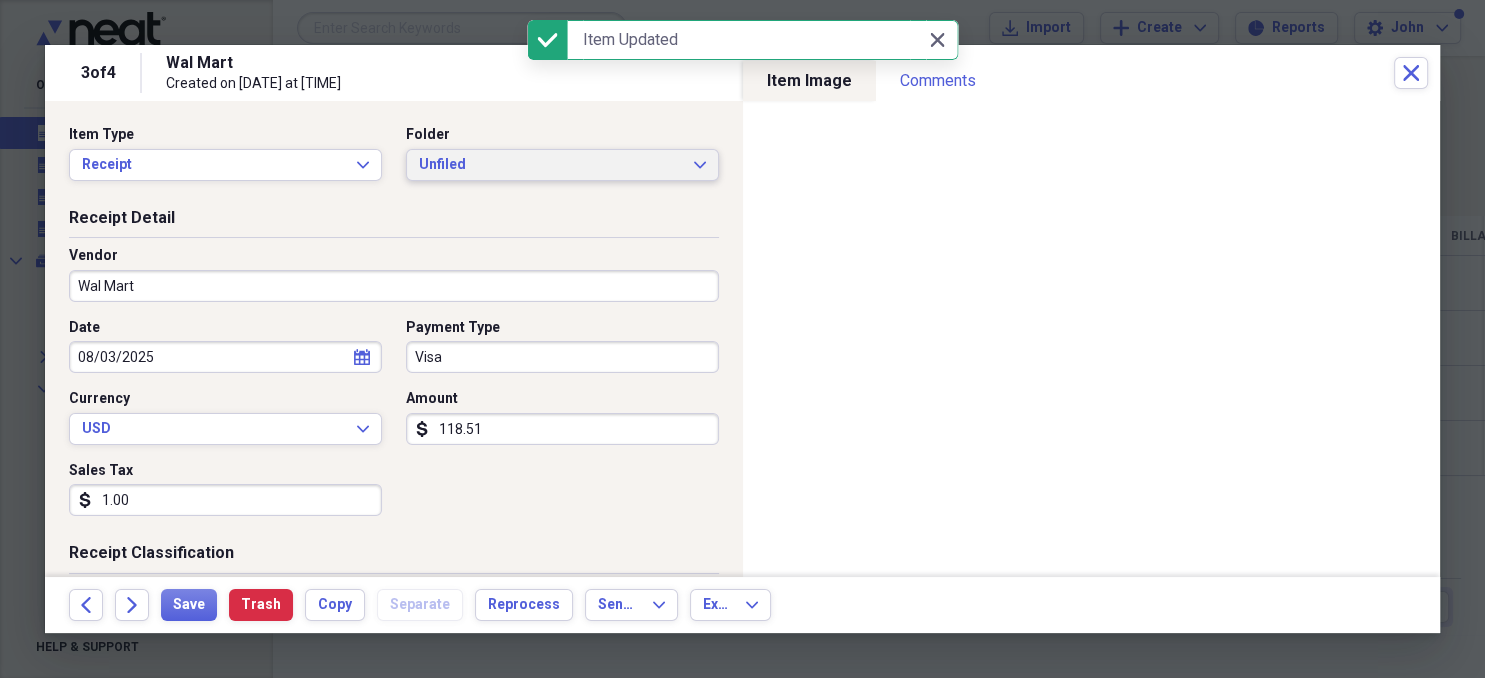 click on "Unfiled" at bounding box center (550, 165) 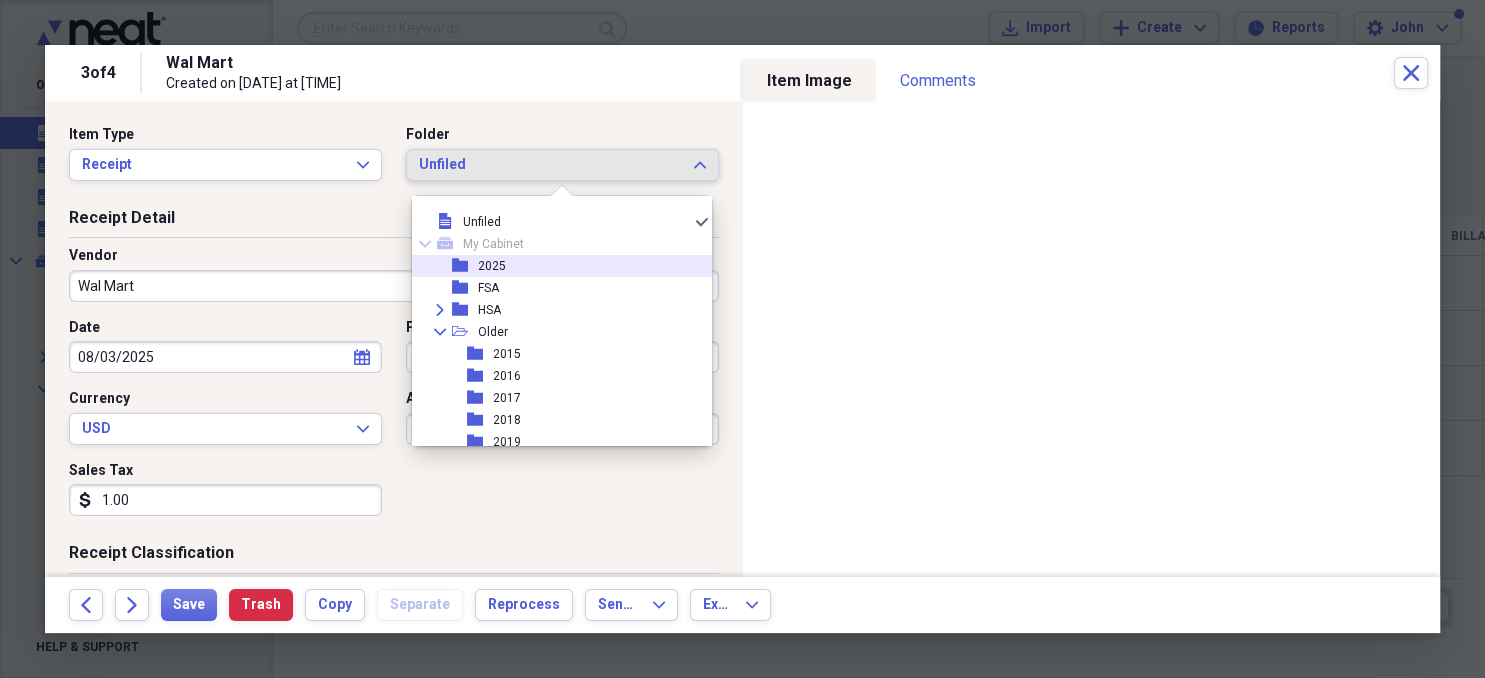 click on "2025" at bounding box center [492, 266] 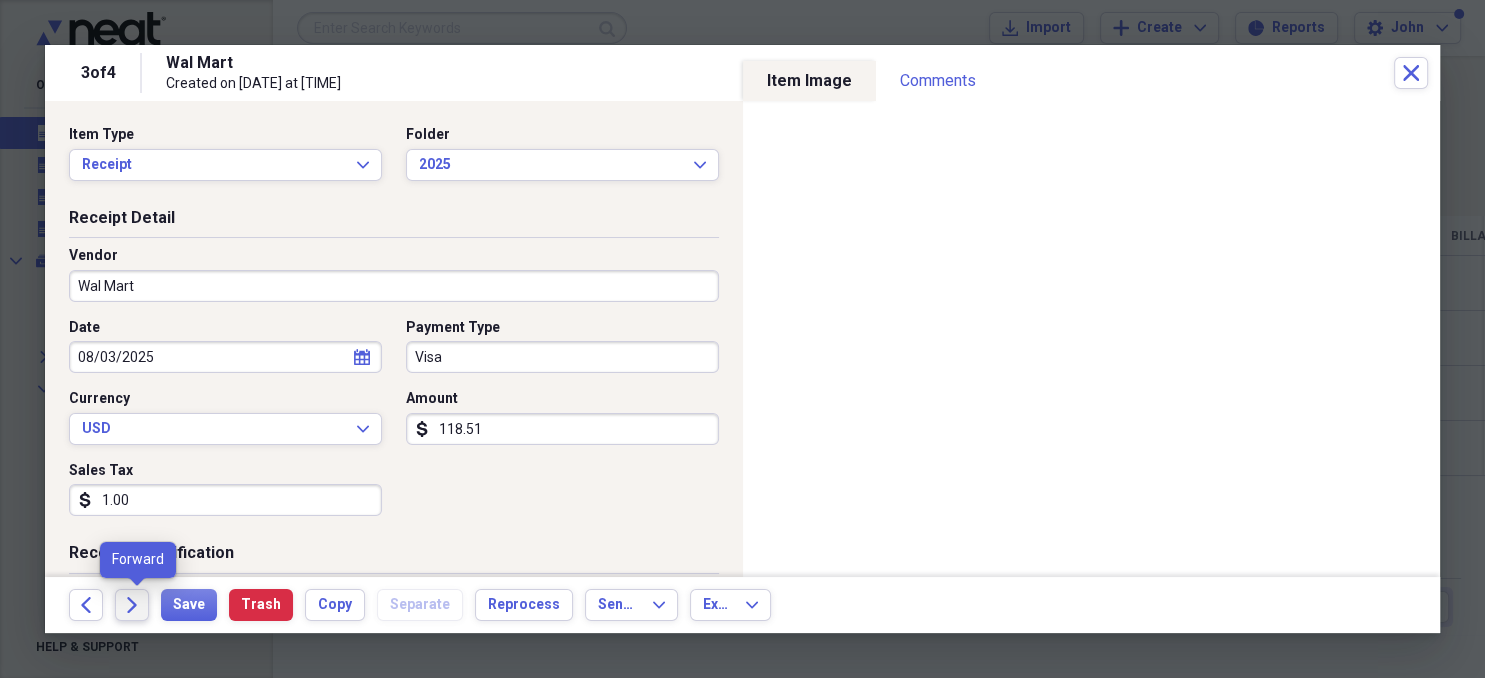 click on "Forward" 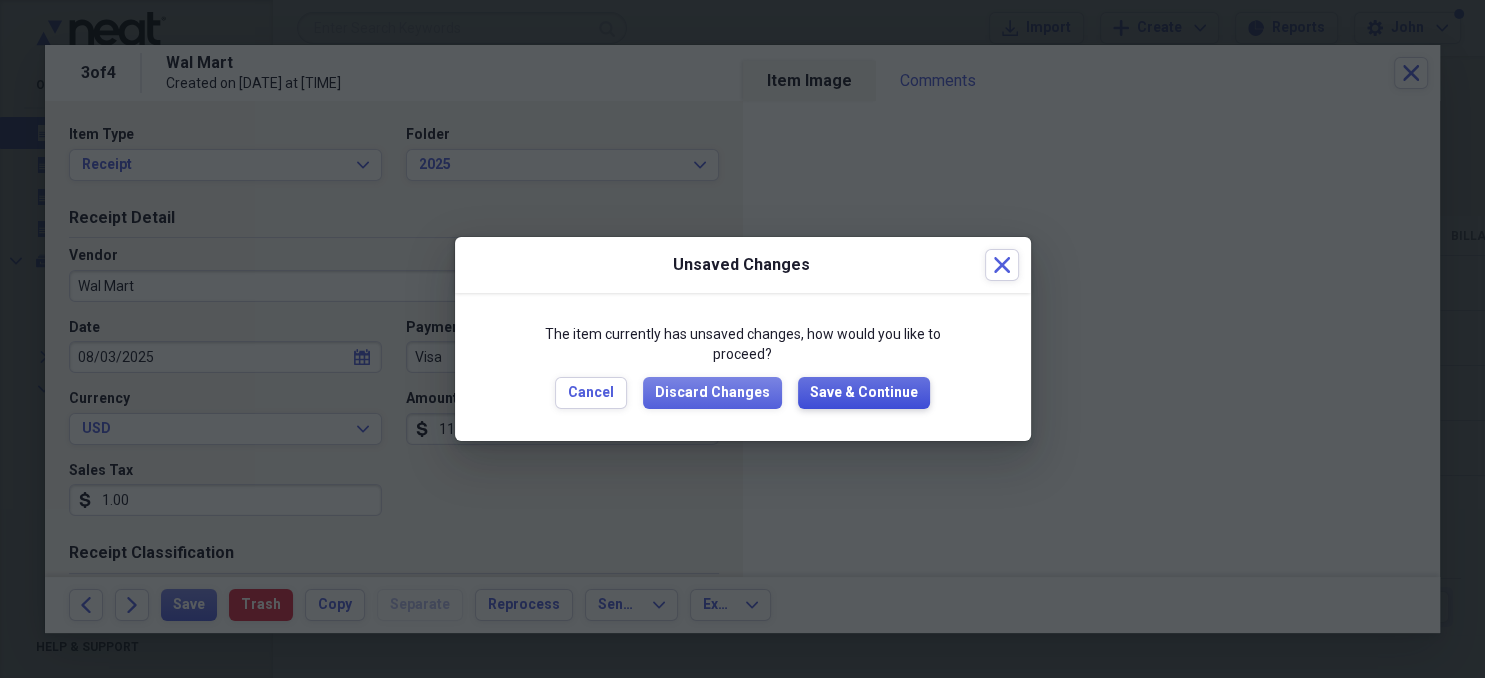 click on "Save & Continue" at bounding box center [864, 393] 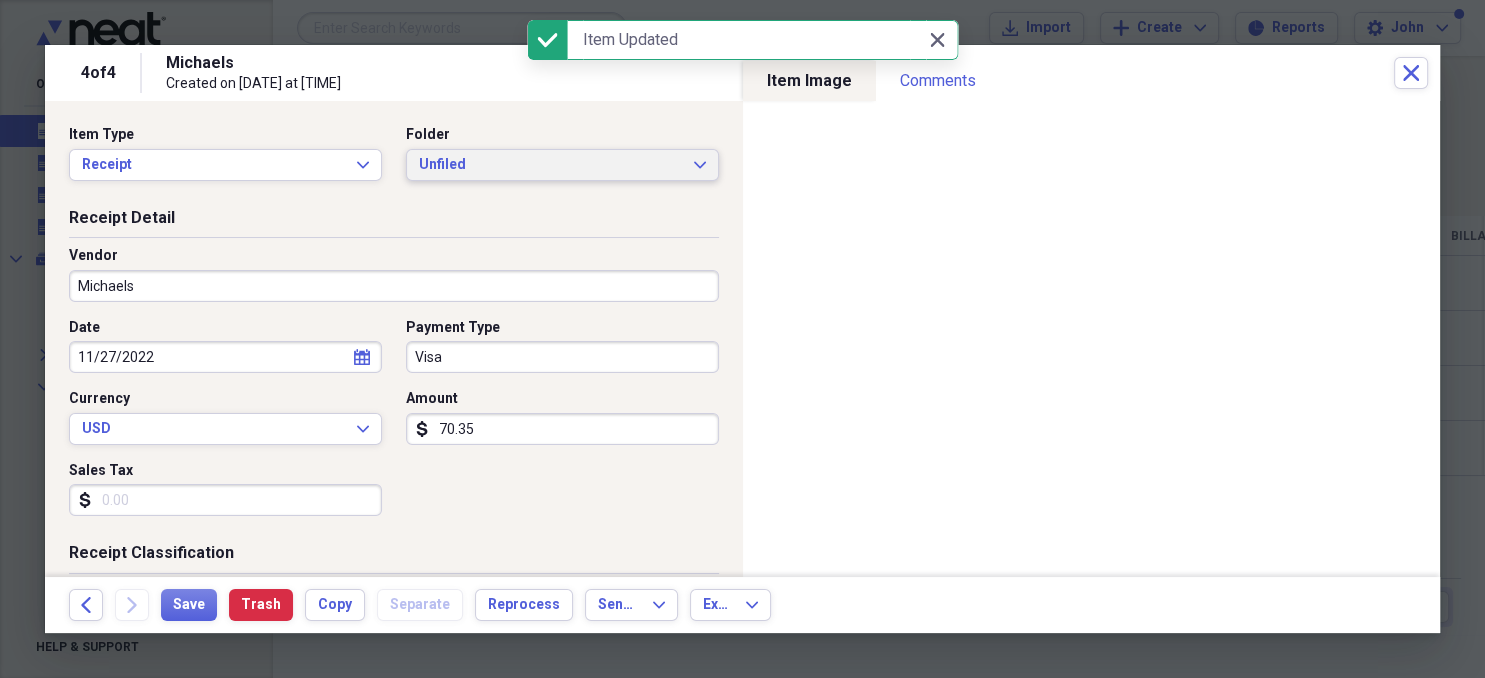 click on "Unfiled" at bounding box center (550, 165) 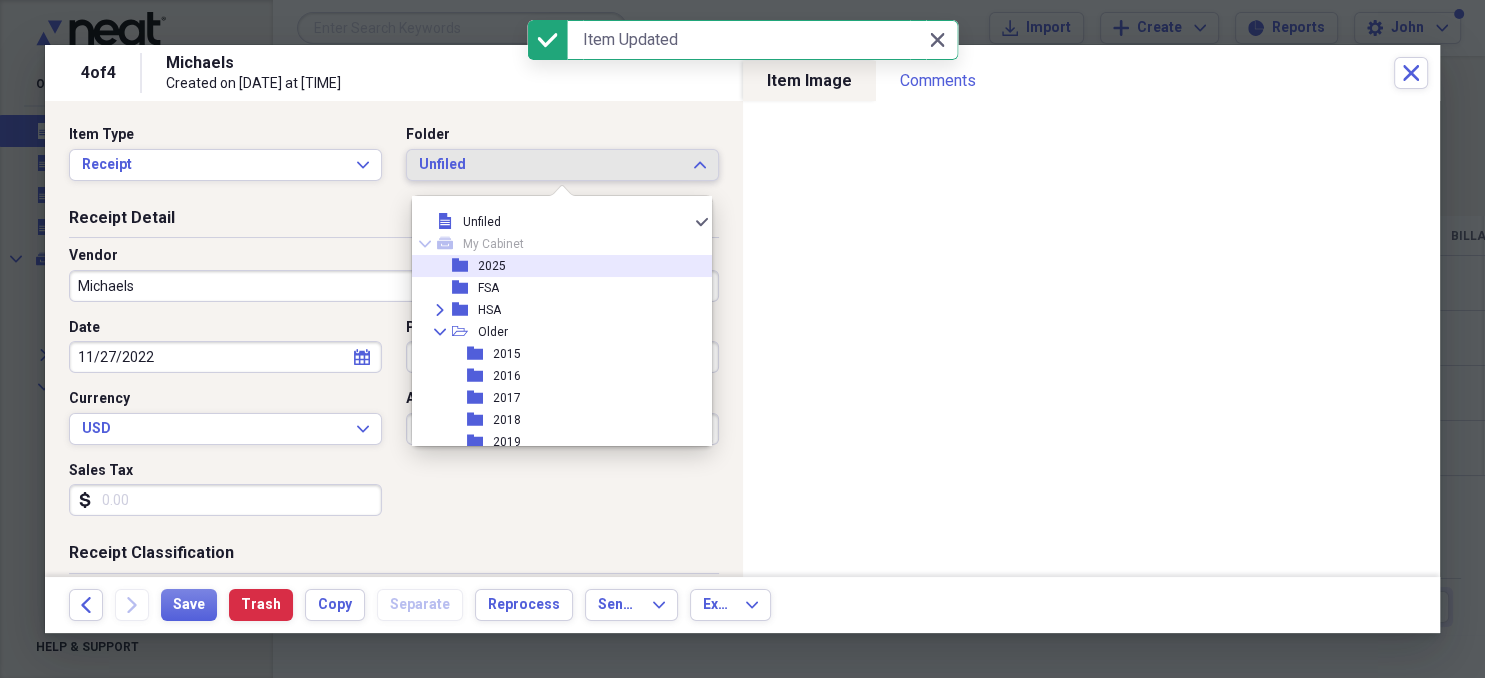 click on "folder 2025" at bounding box center [554, 266] 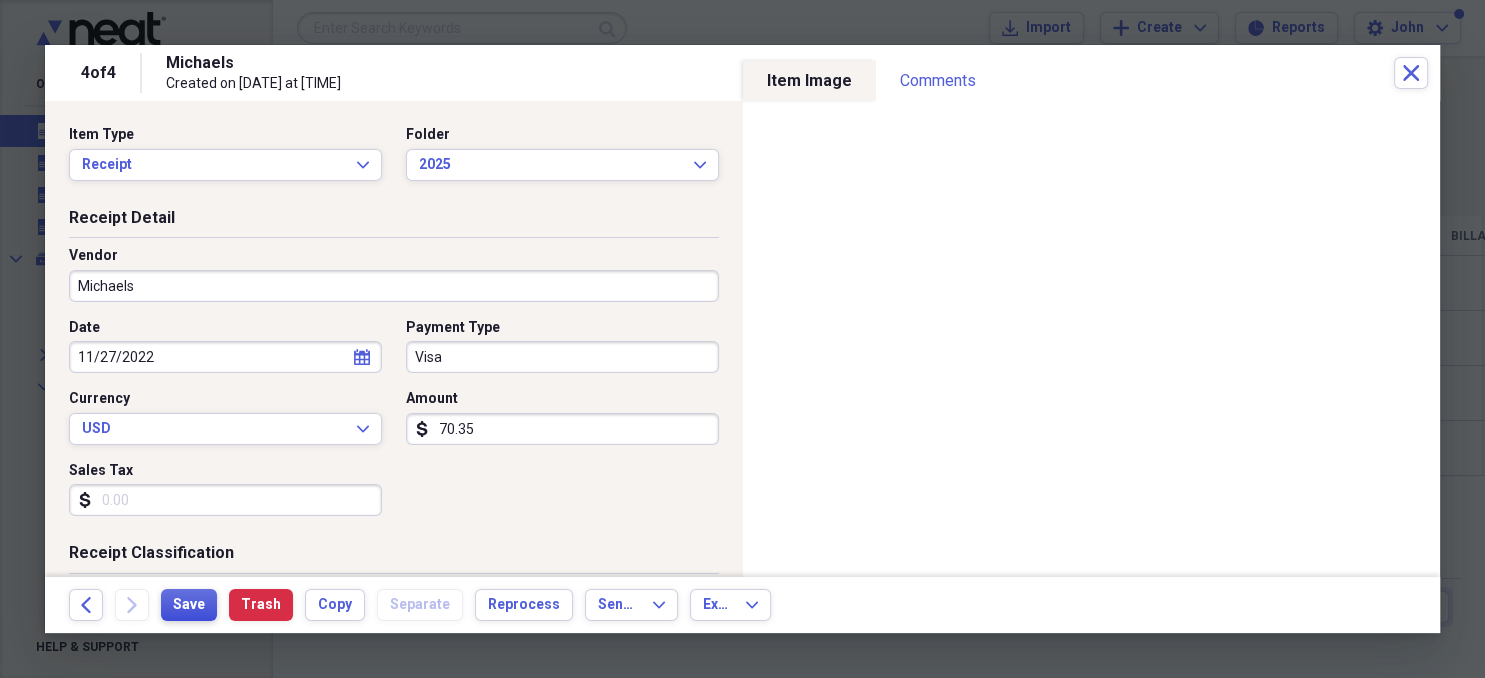 click on "Save" at bounding box center [189, 605] 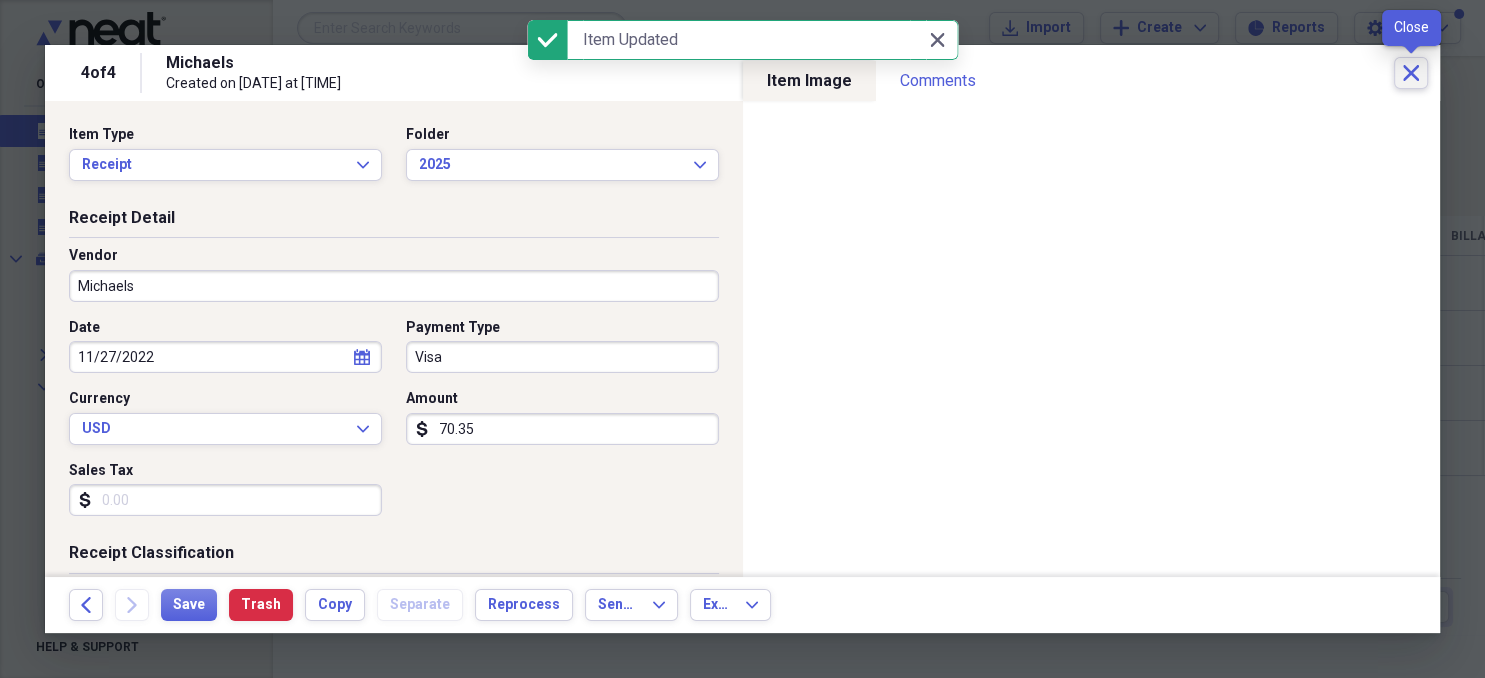 click on "Close" 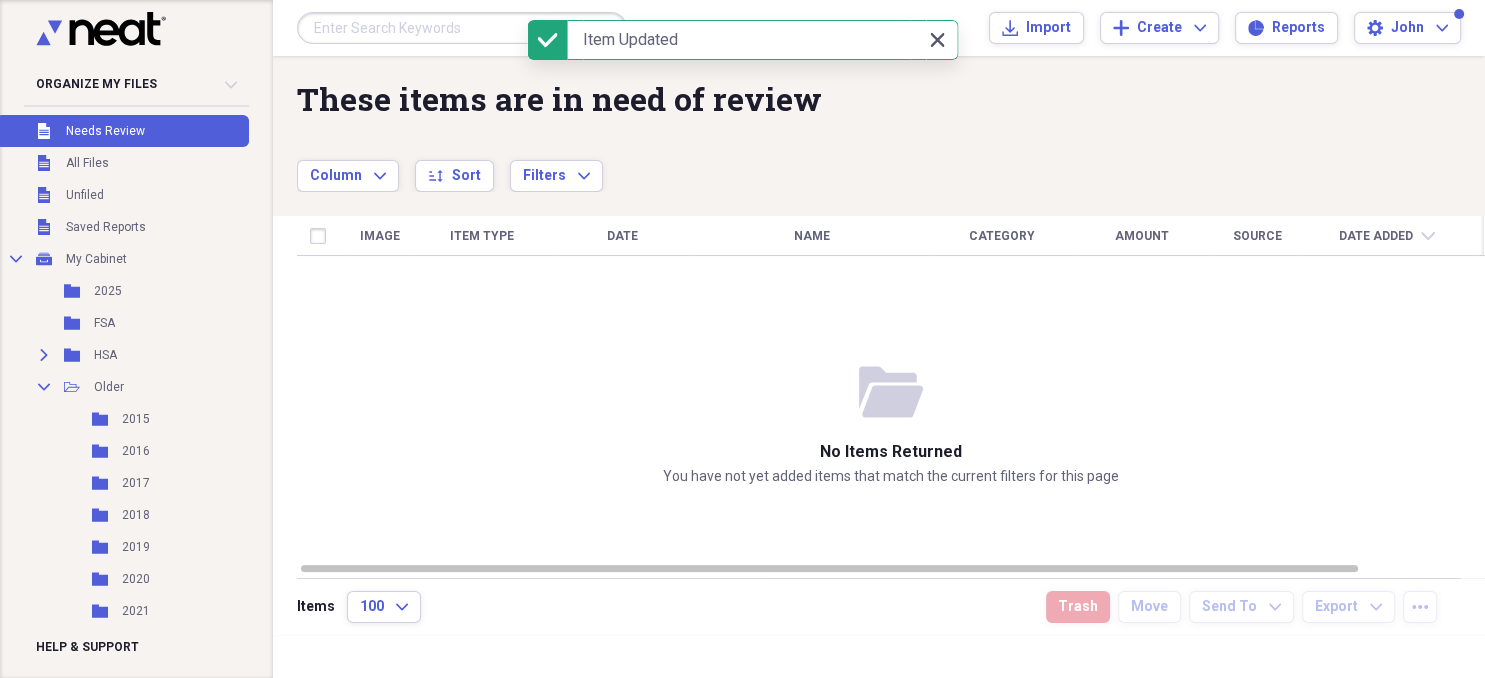 click on "Close" 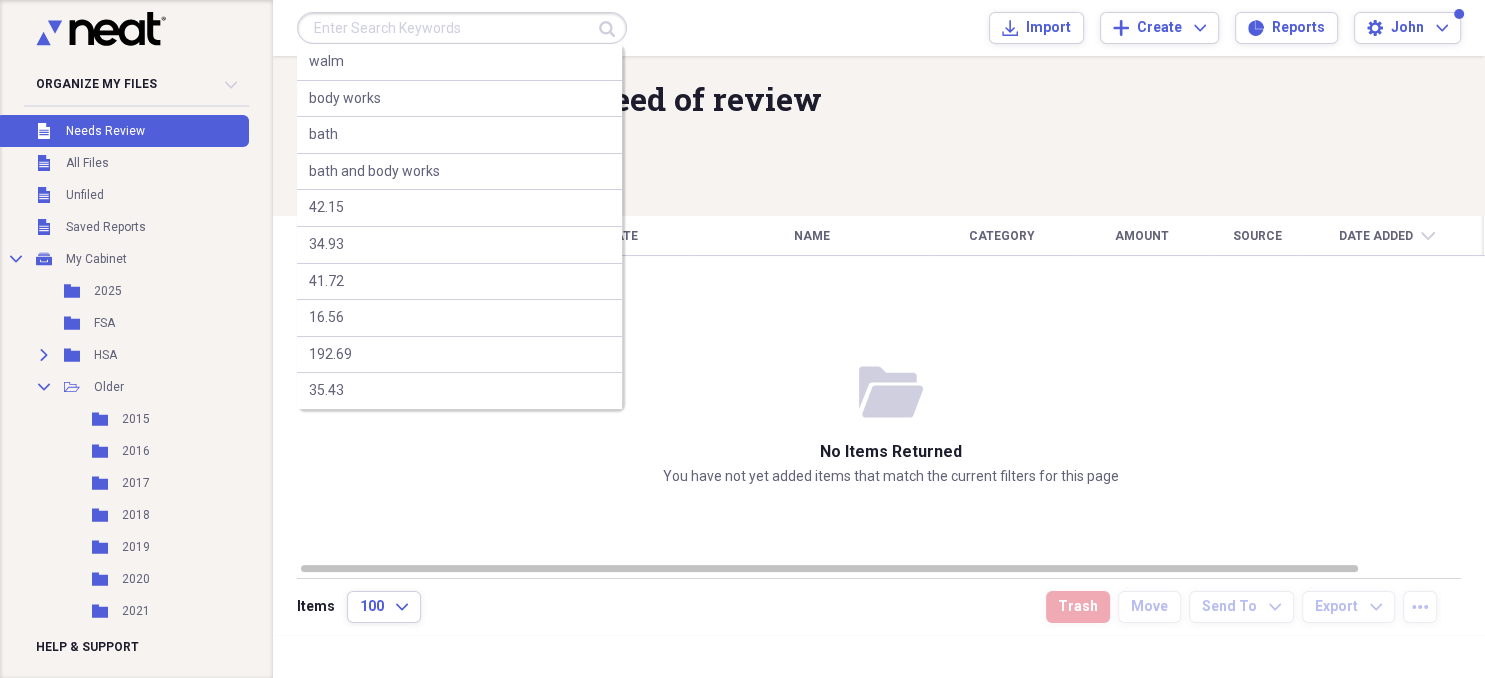 click at bounding box center (462, 28) 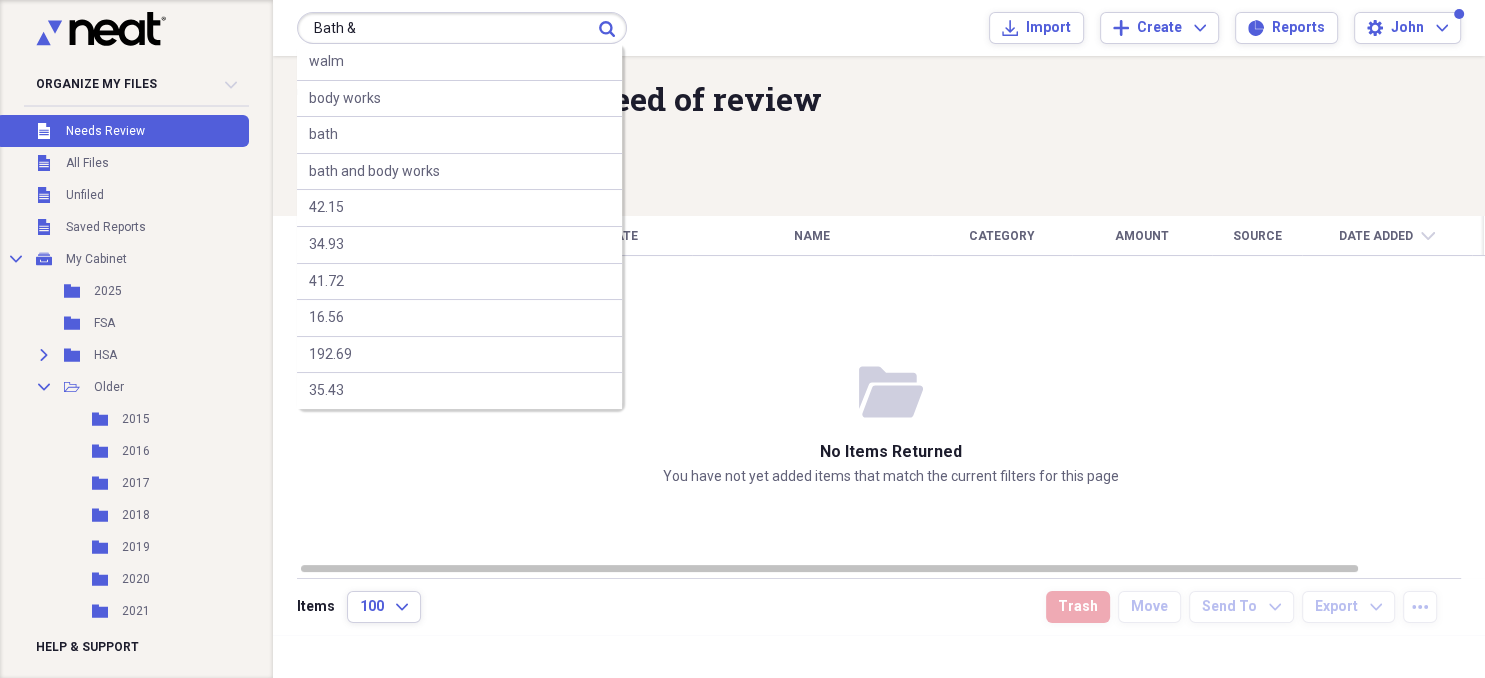 type on "Bath &" 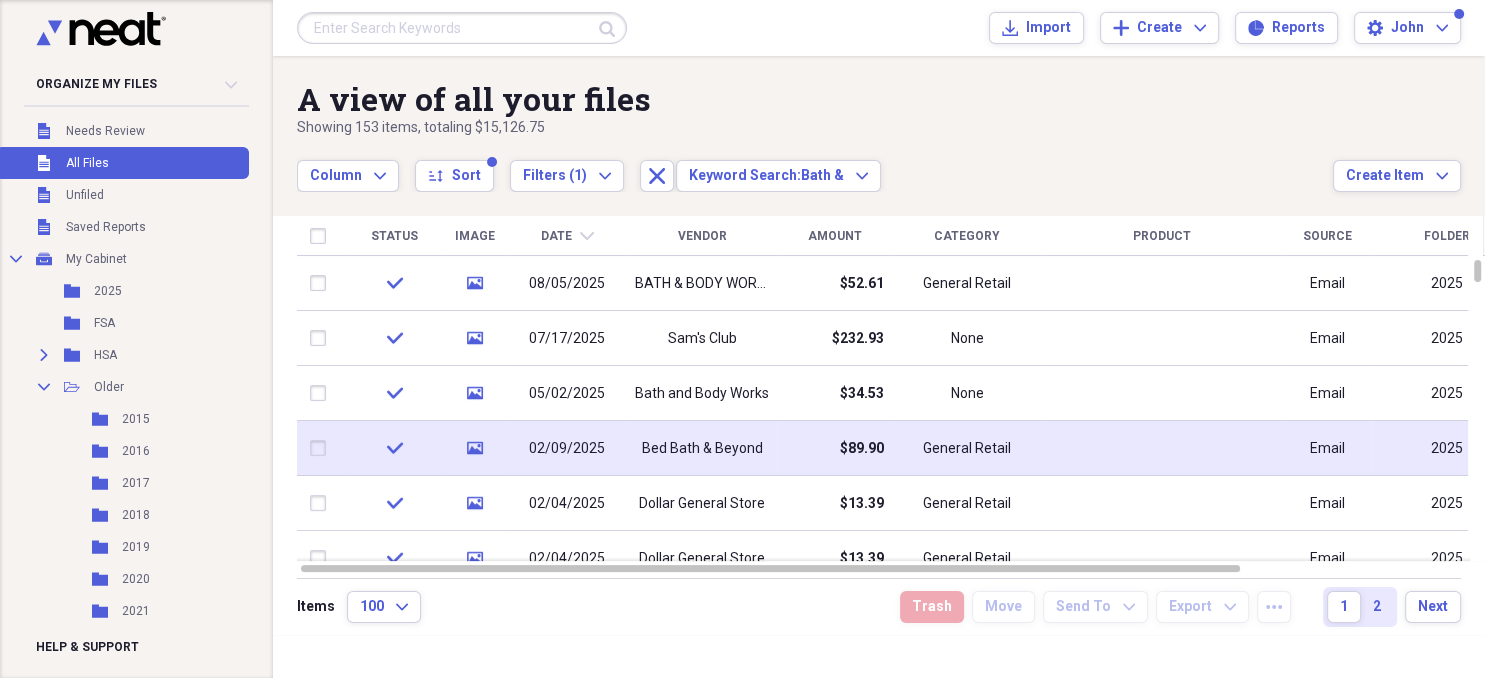 click on "02/09/2025" at bounding box center (567, 449) 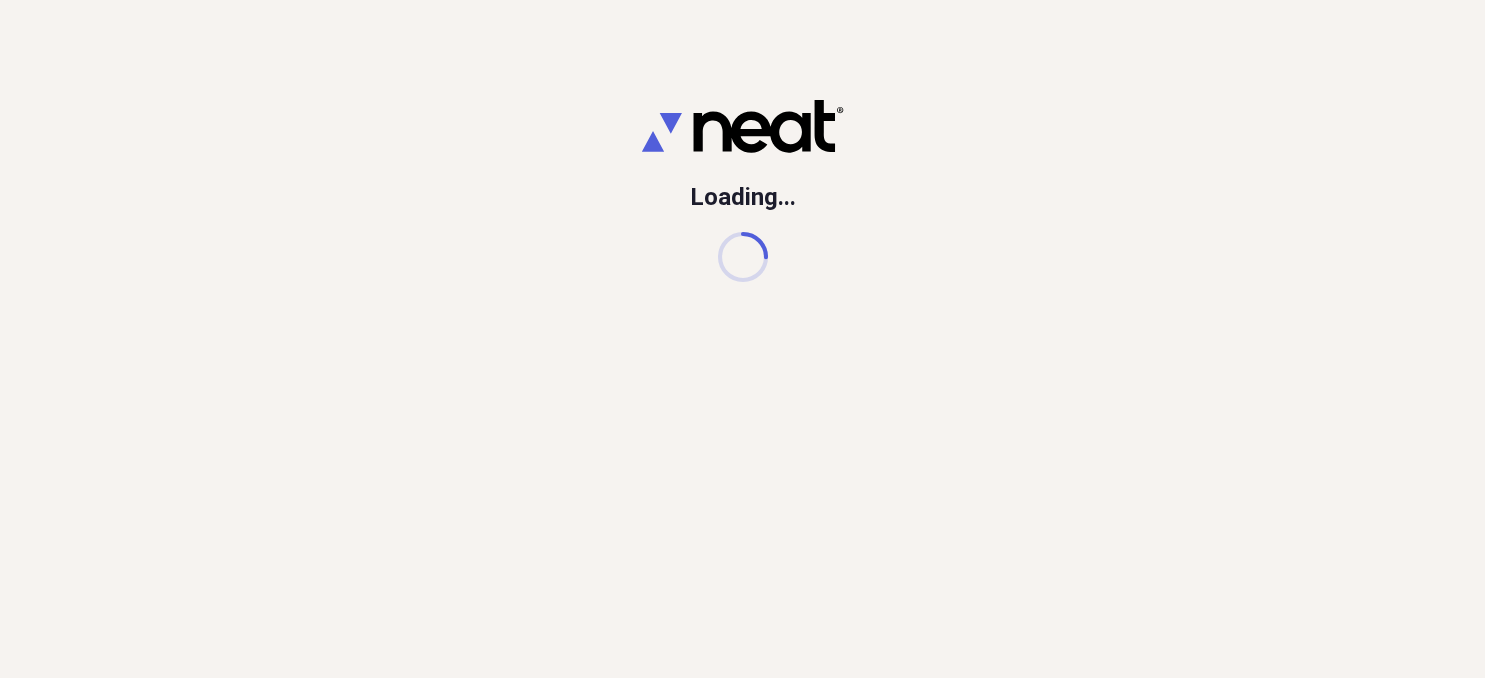 scroll, scrollTop: 0, scrollLeft: 0, axis: both 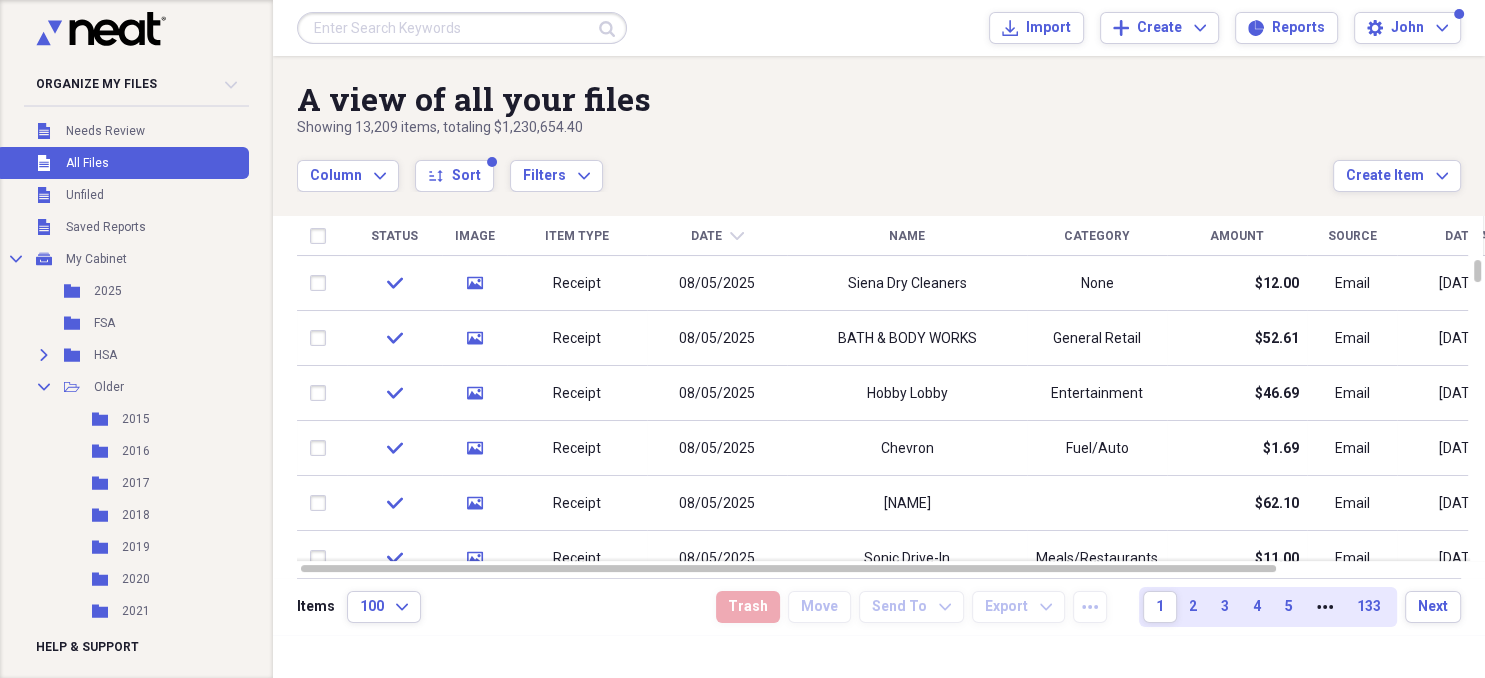click at bounding box center (462, 28) 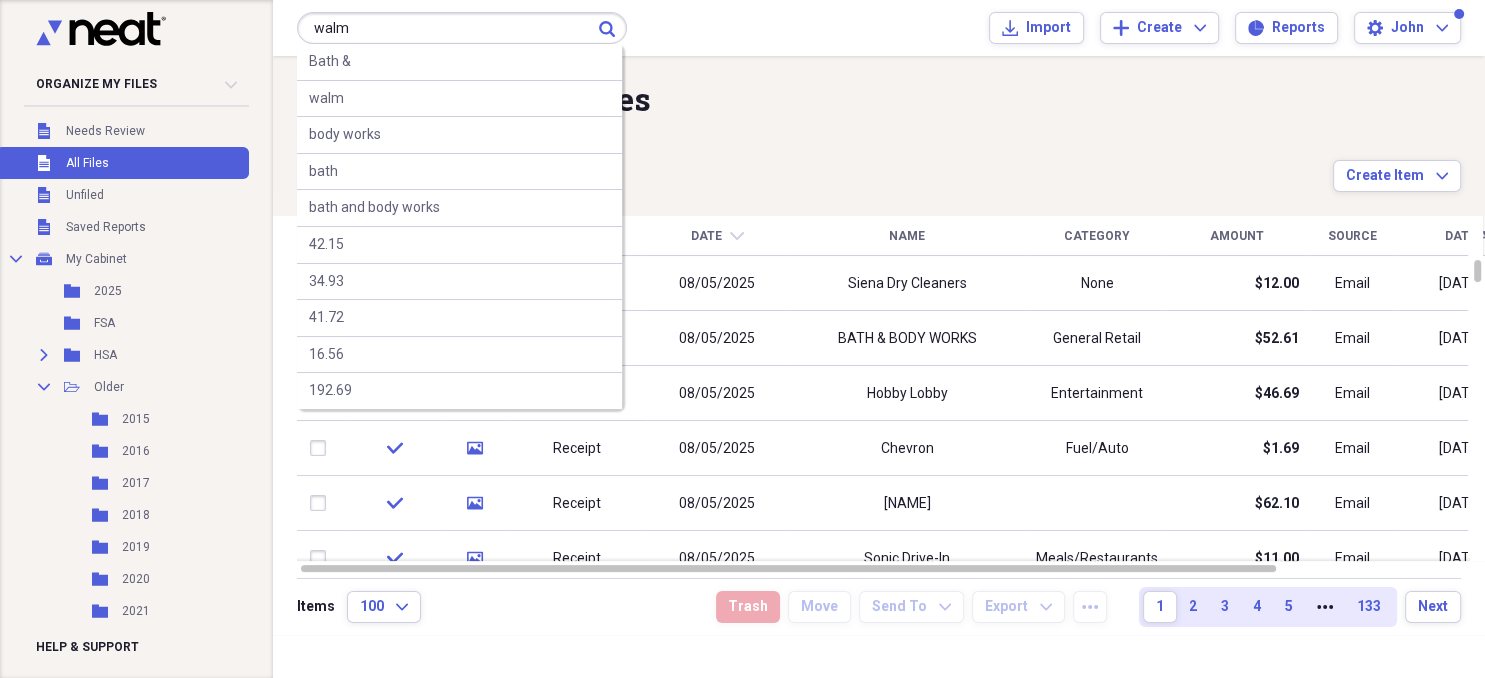 type on "walm" 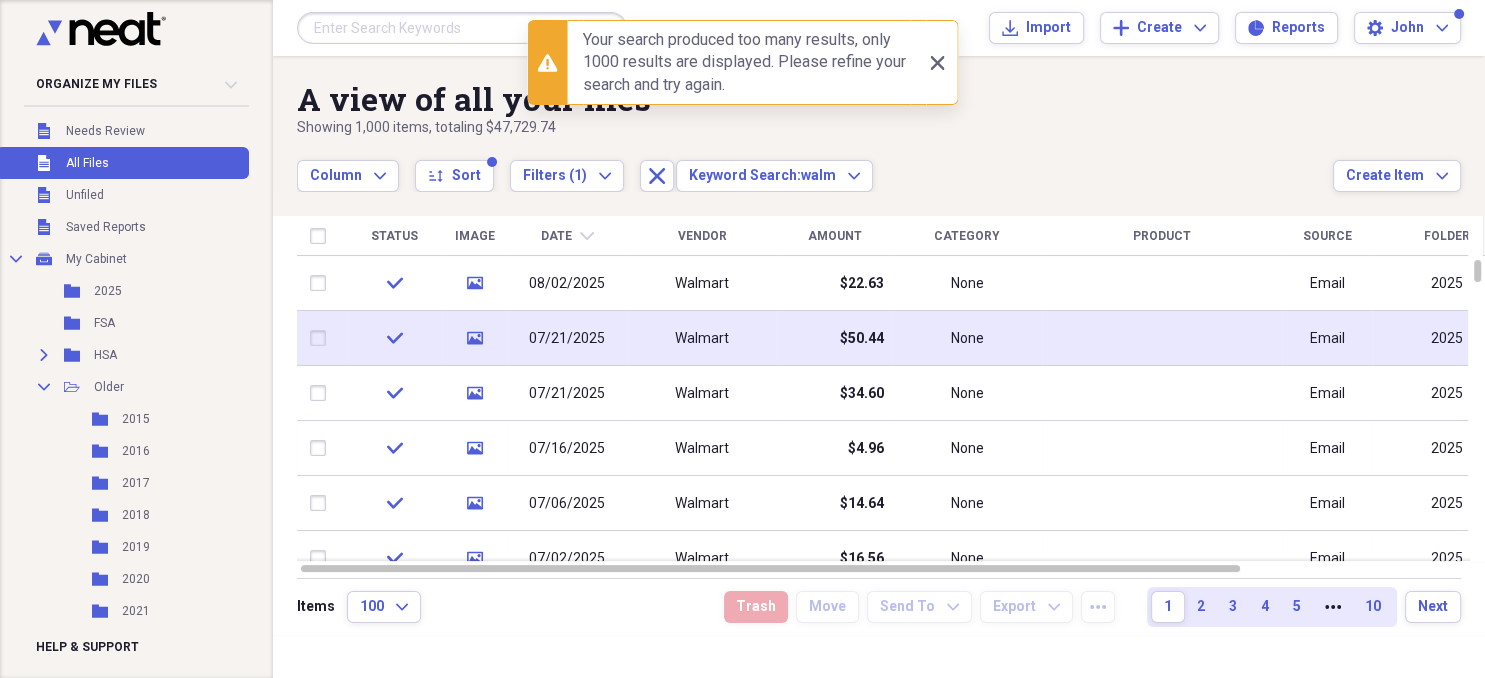click on "Walmart" at bounding box center [702, 338] 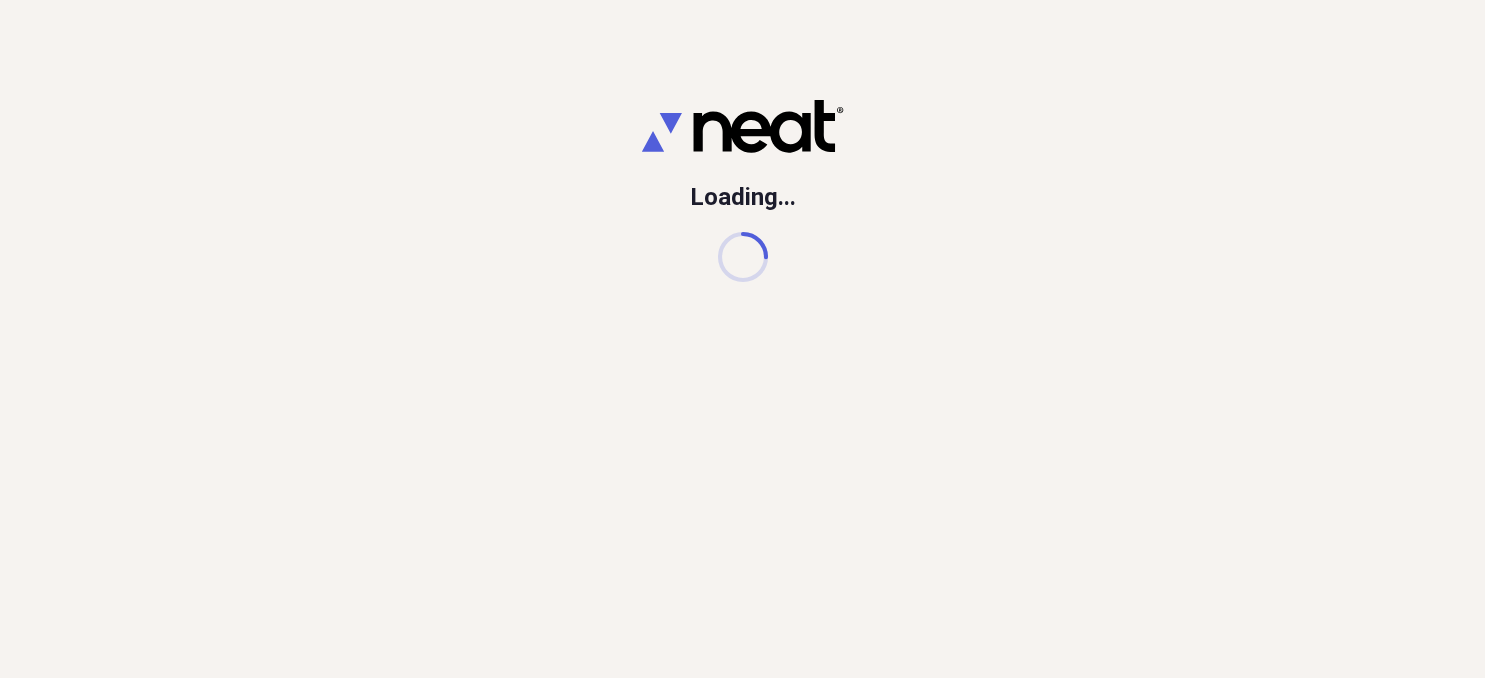 scroll, scrollTop: 0, scrollLeft: 0, axis: both 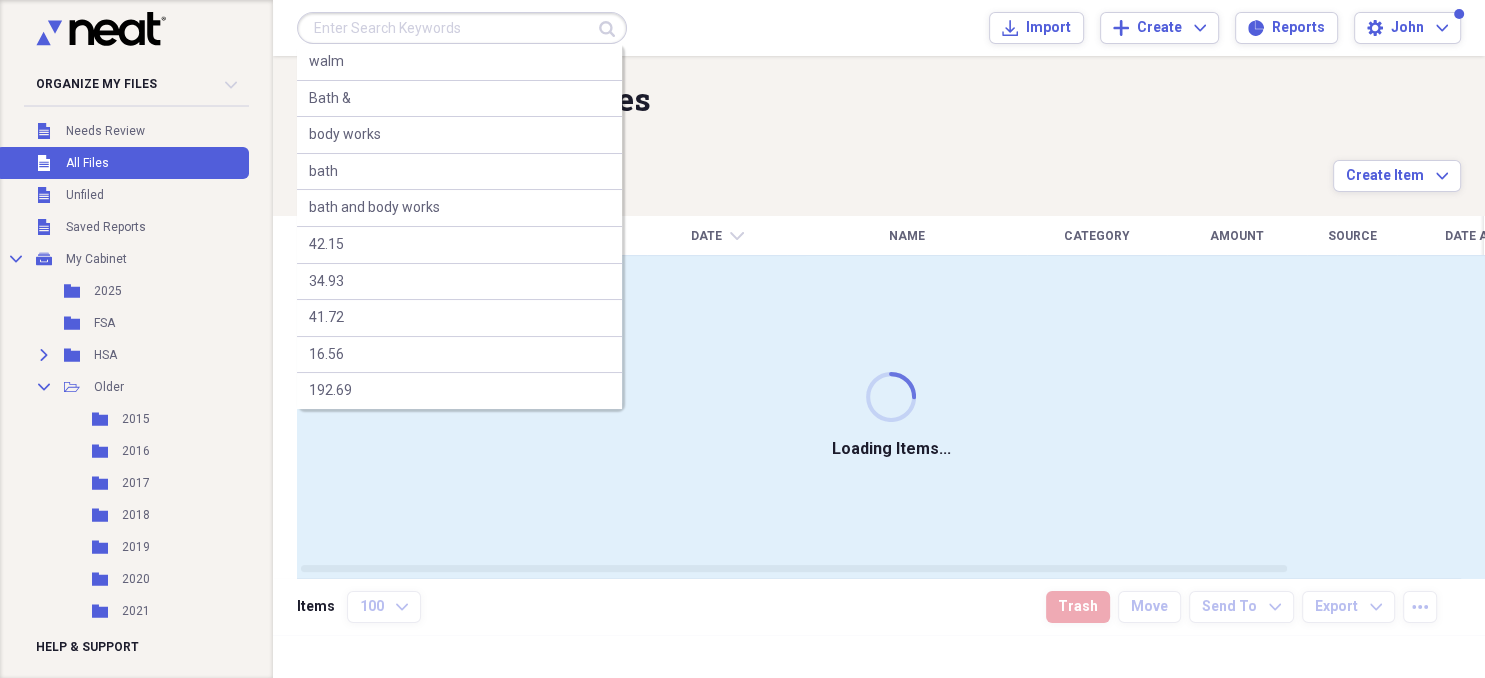 click at bounding box center [462, 28] 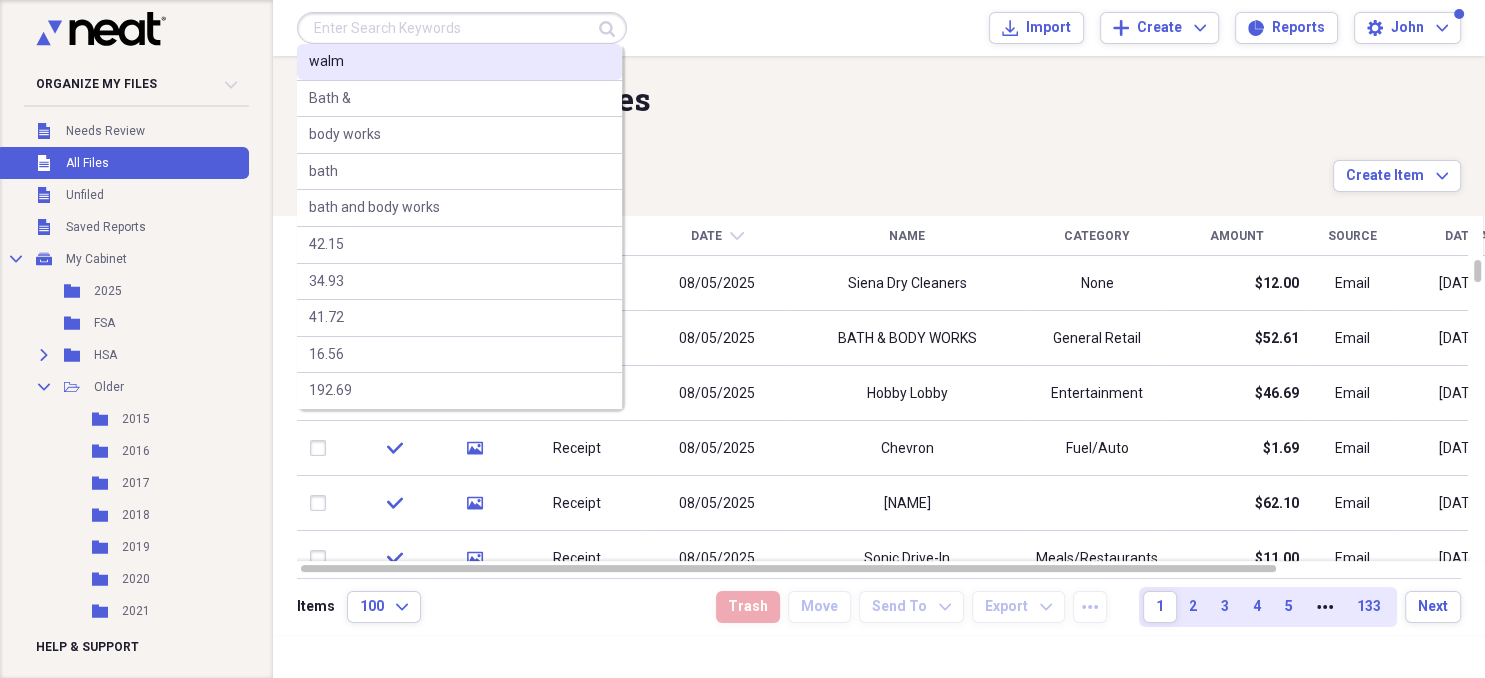 click on "walm" at bounding box center (326, 62) 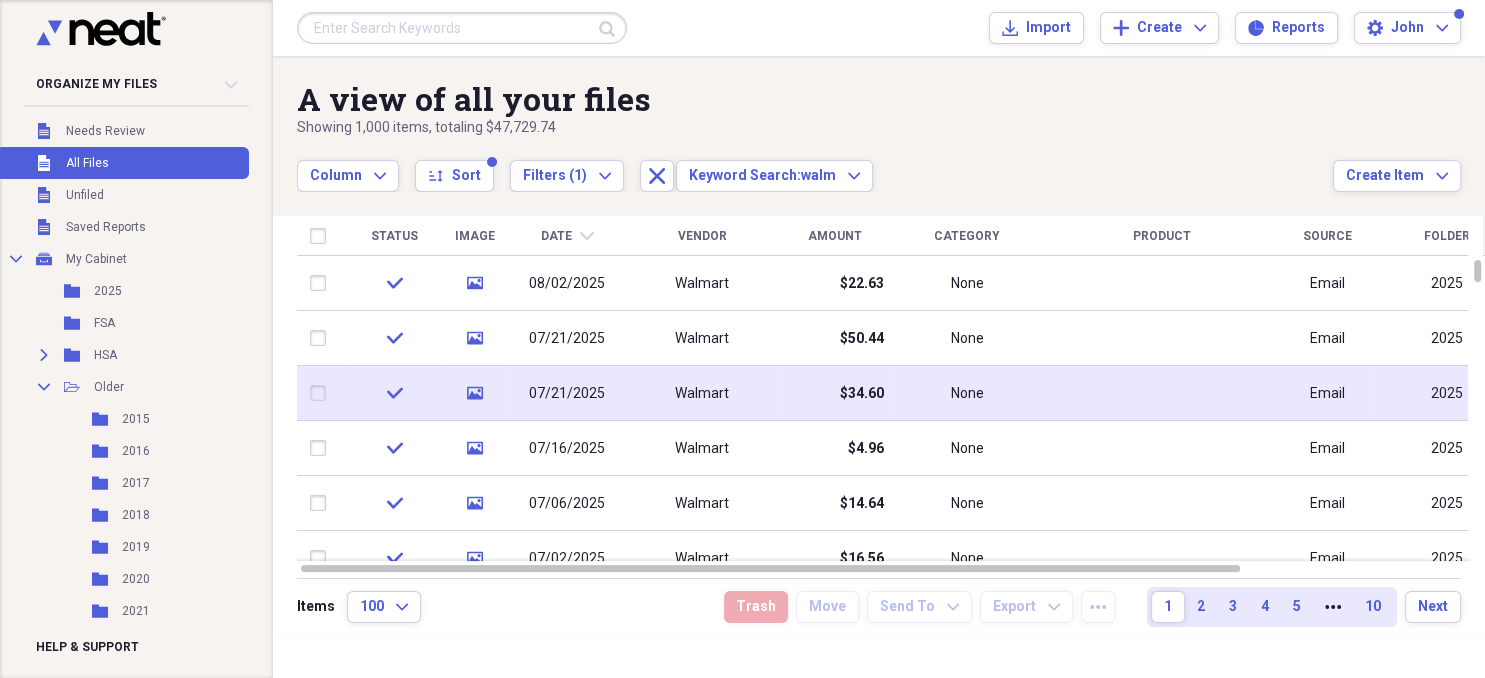 click on "Walmart" at bounding box center [702, 394] 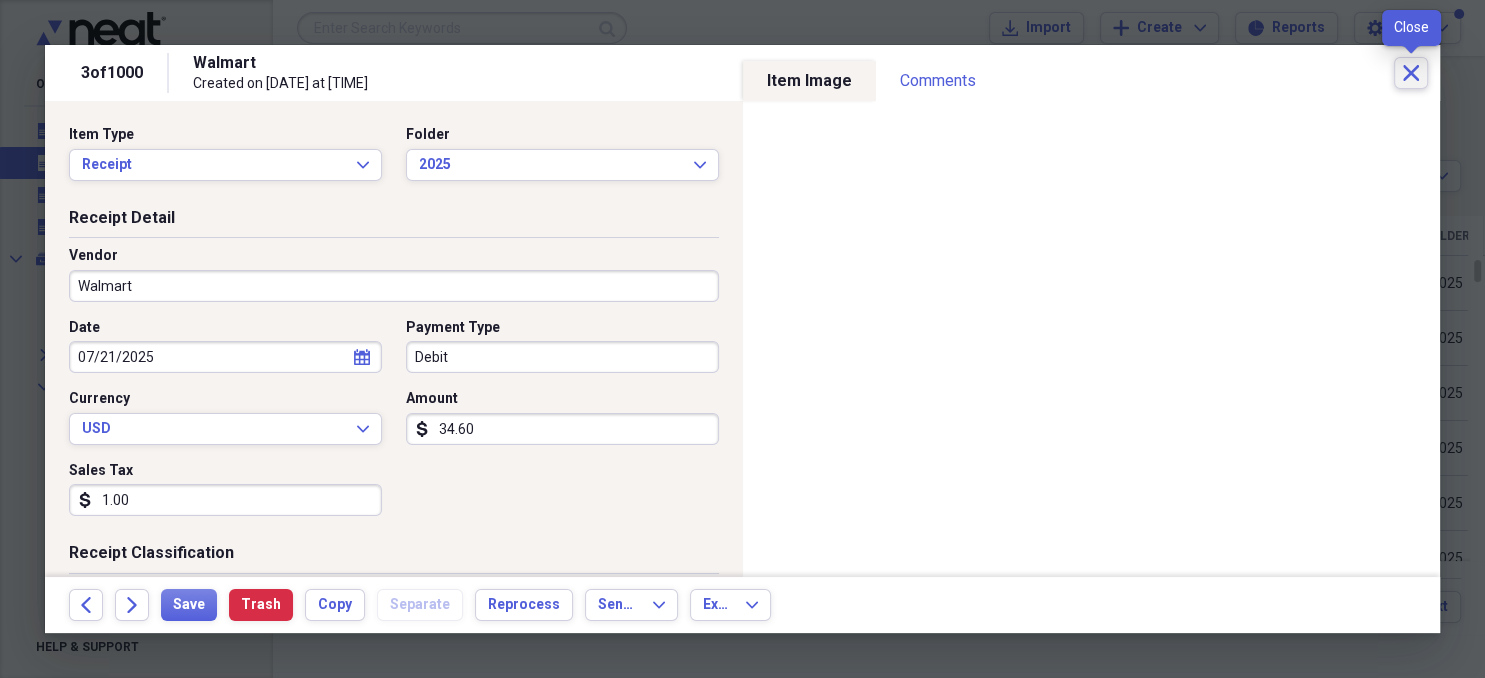 click on "Close" 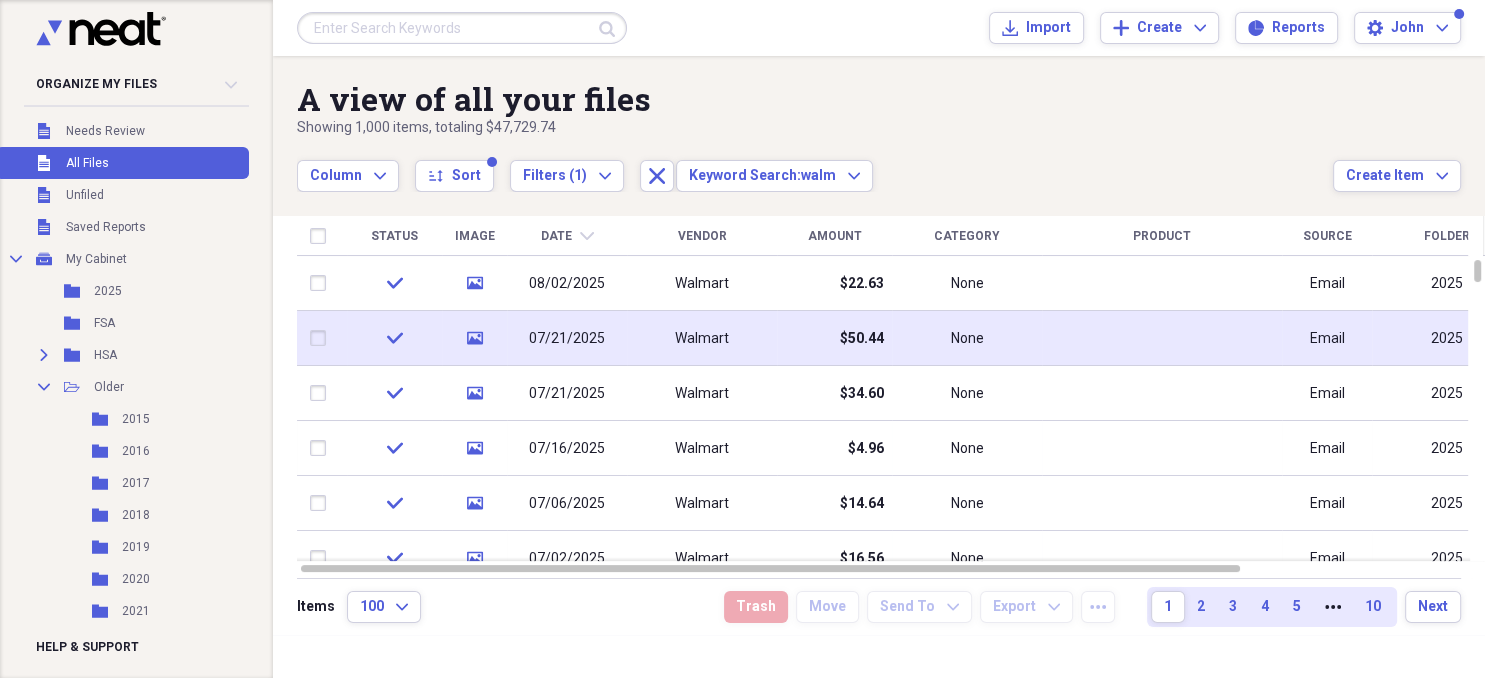 click on "$50.44" at bounding box center (834, 338) 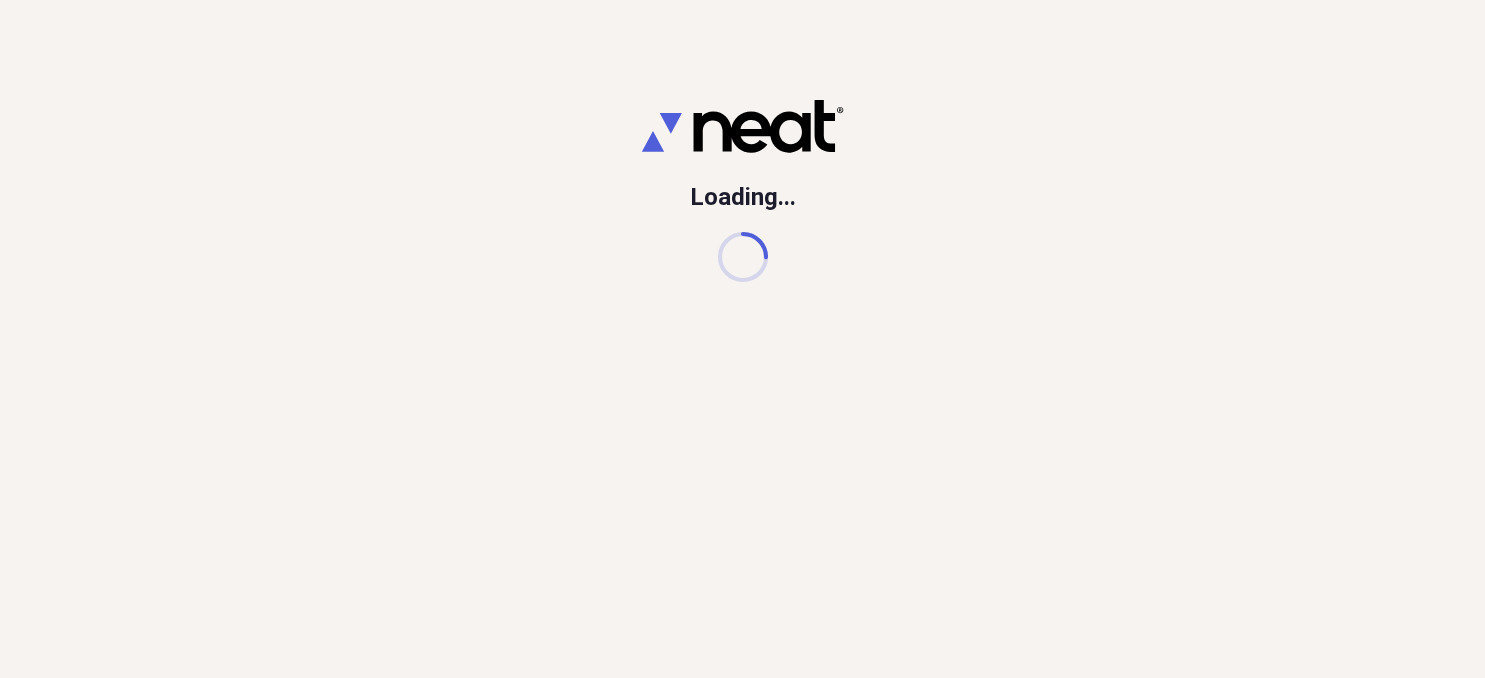 scroll, scrollTop: 0, scrollLeft: 0, axis: both 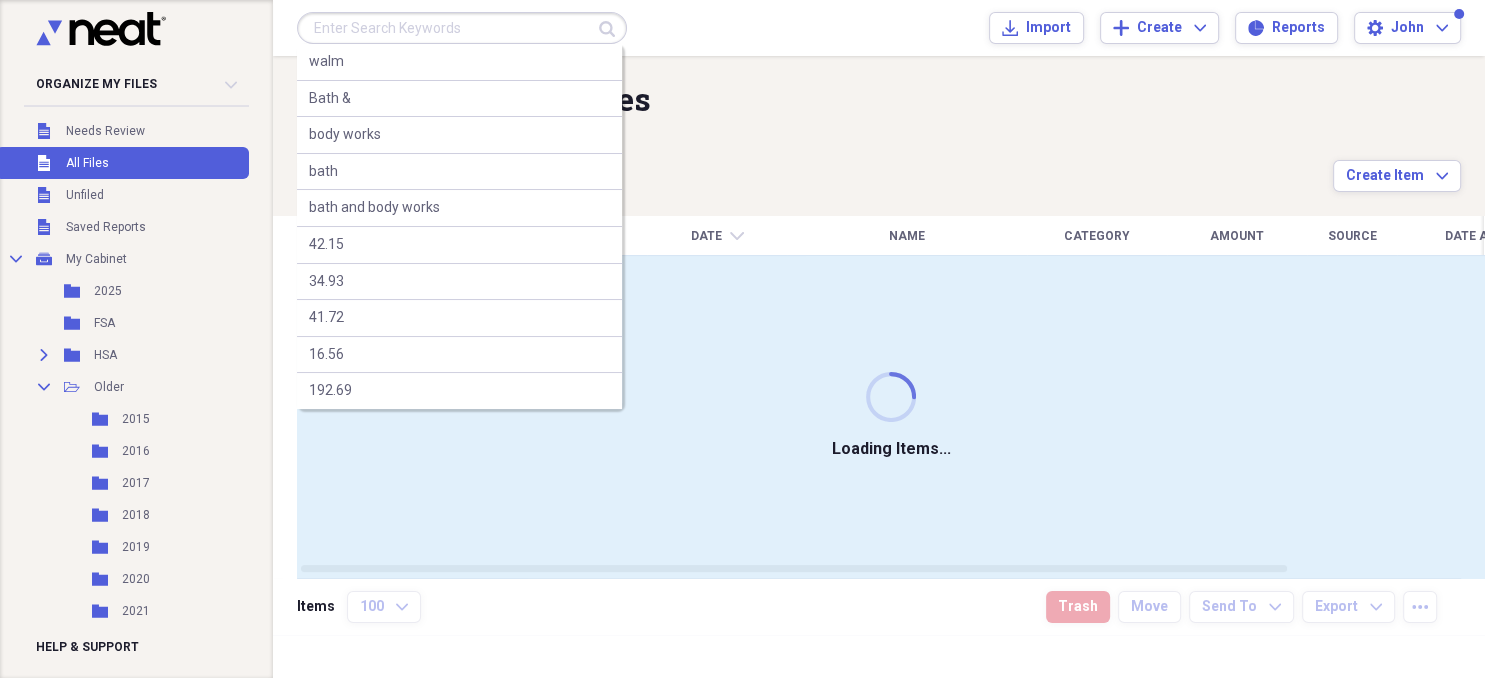 click at bounding box center [462, 28] 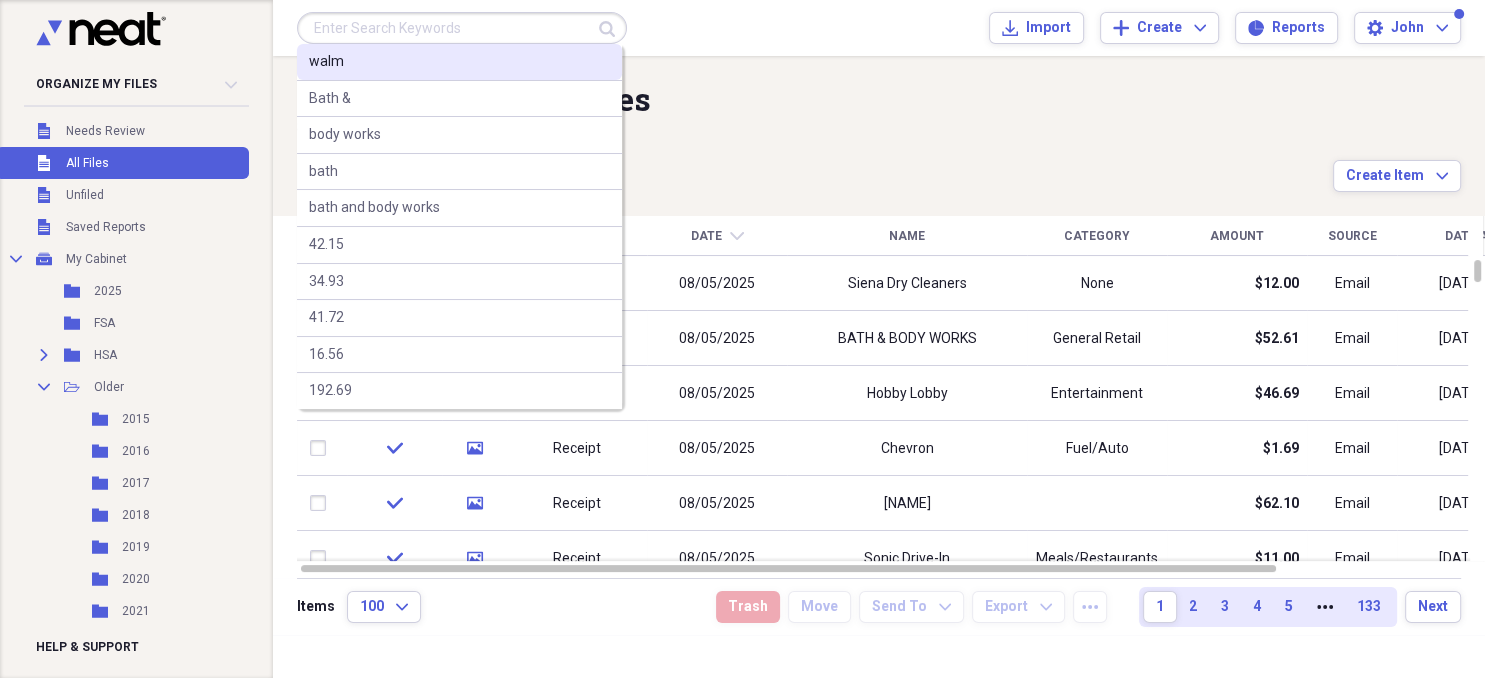click on "walm" at bounding box center [459, 62] 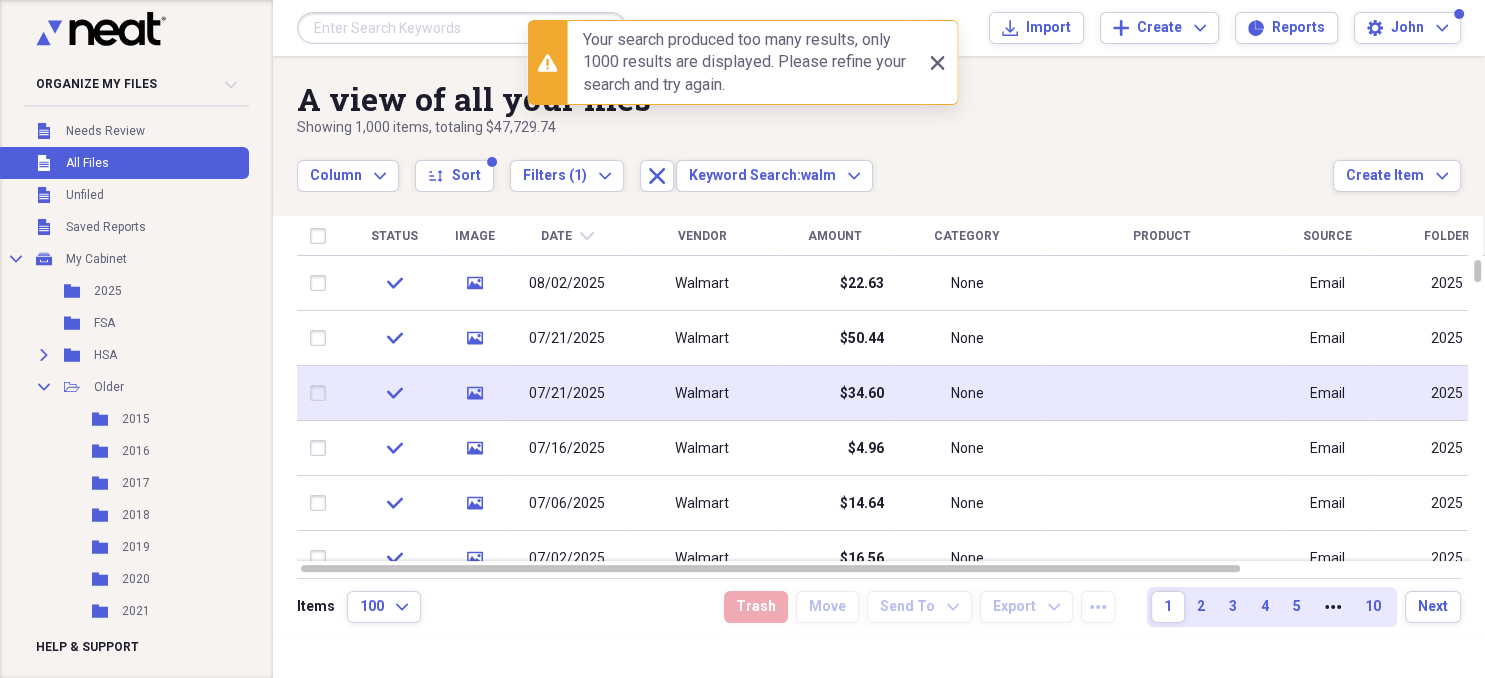 click on "Walmart" at bounding box center [702, 394] 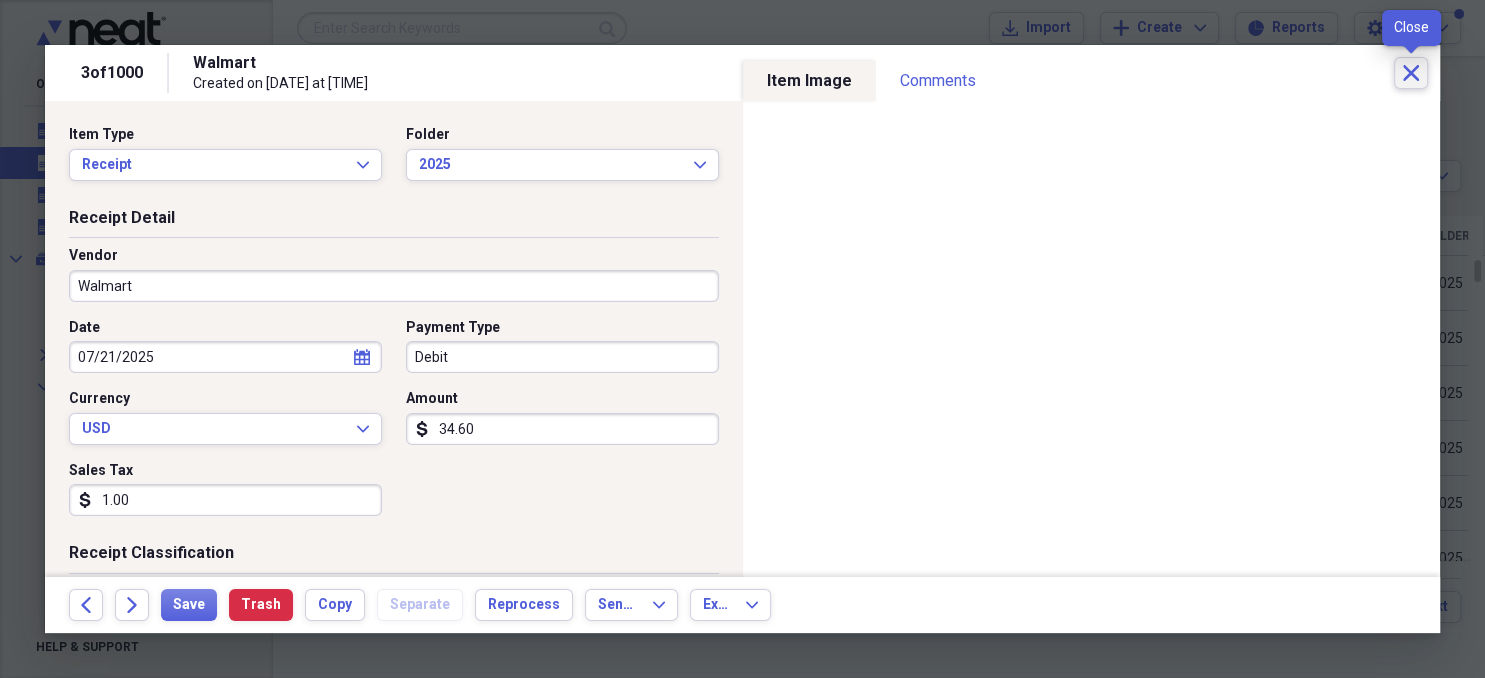 click on "Close" at bounding box center [1411, 73] 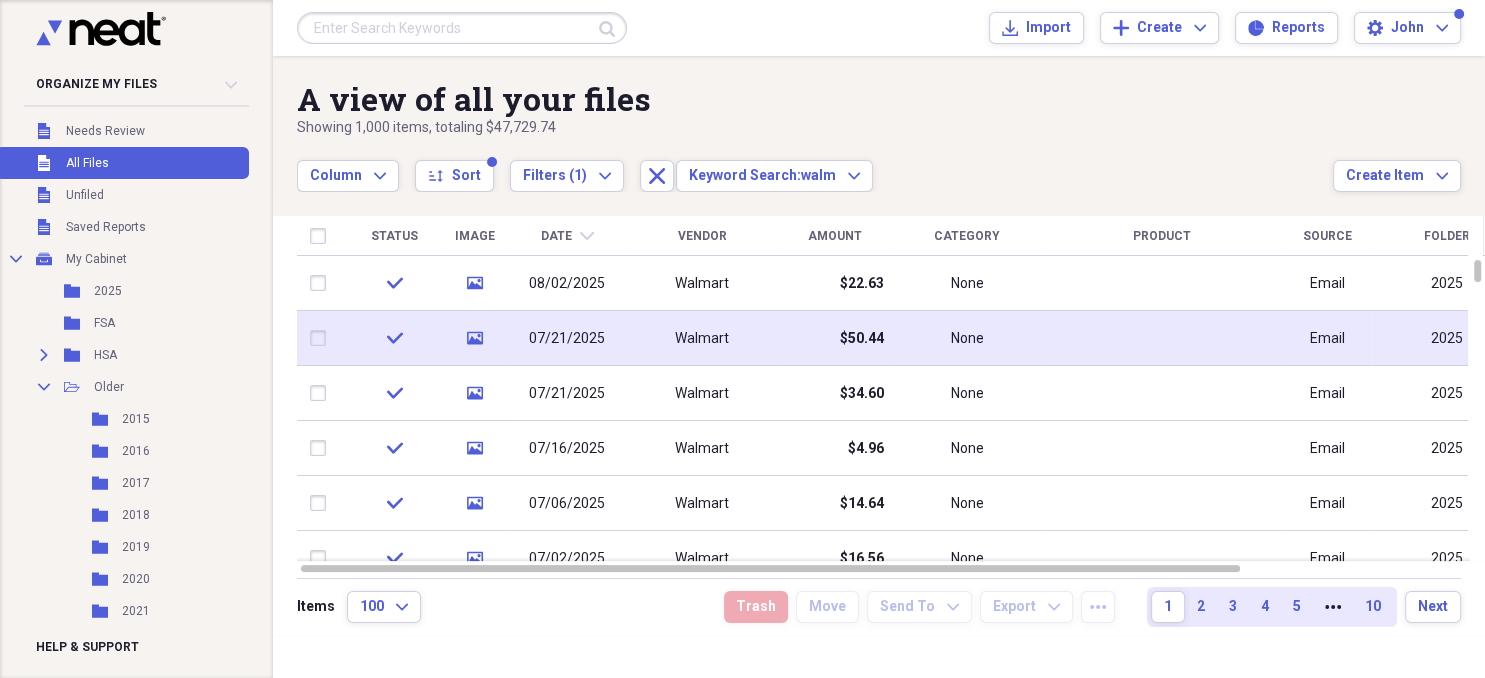 click on "Walmart" at bounding box center (702, 339) 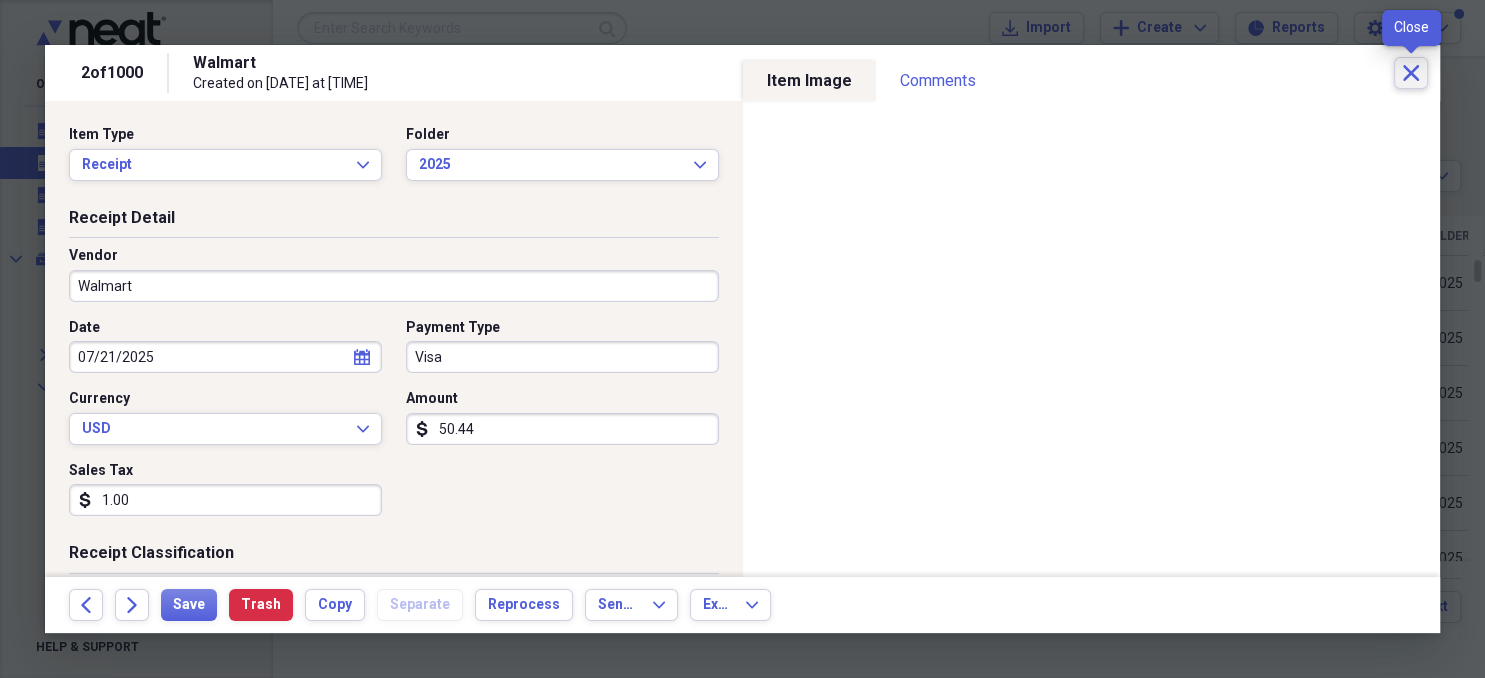 click on "Close" 